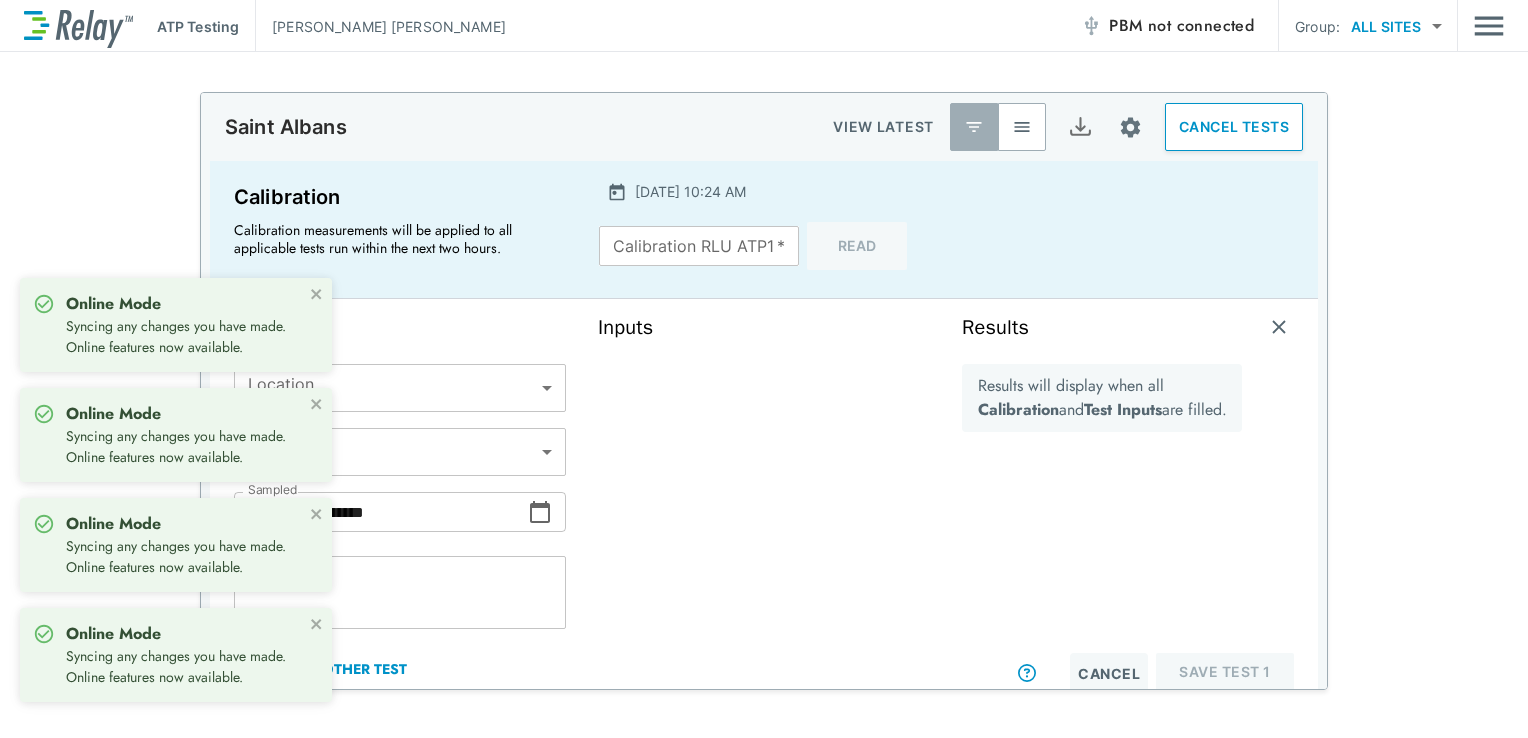 scroll, scrollTop: 0, scrollLeft: 0, axis: both 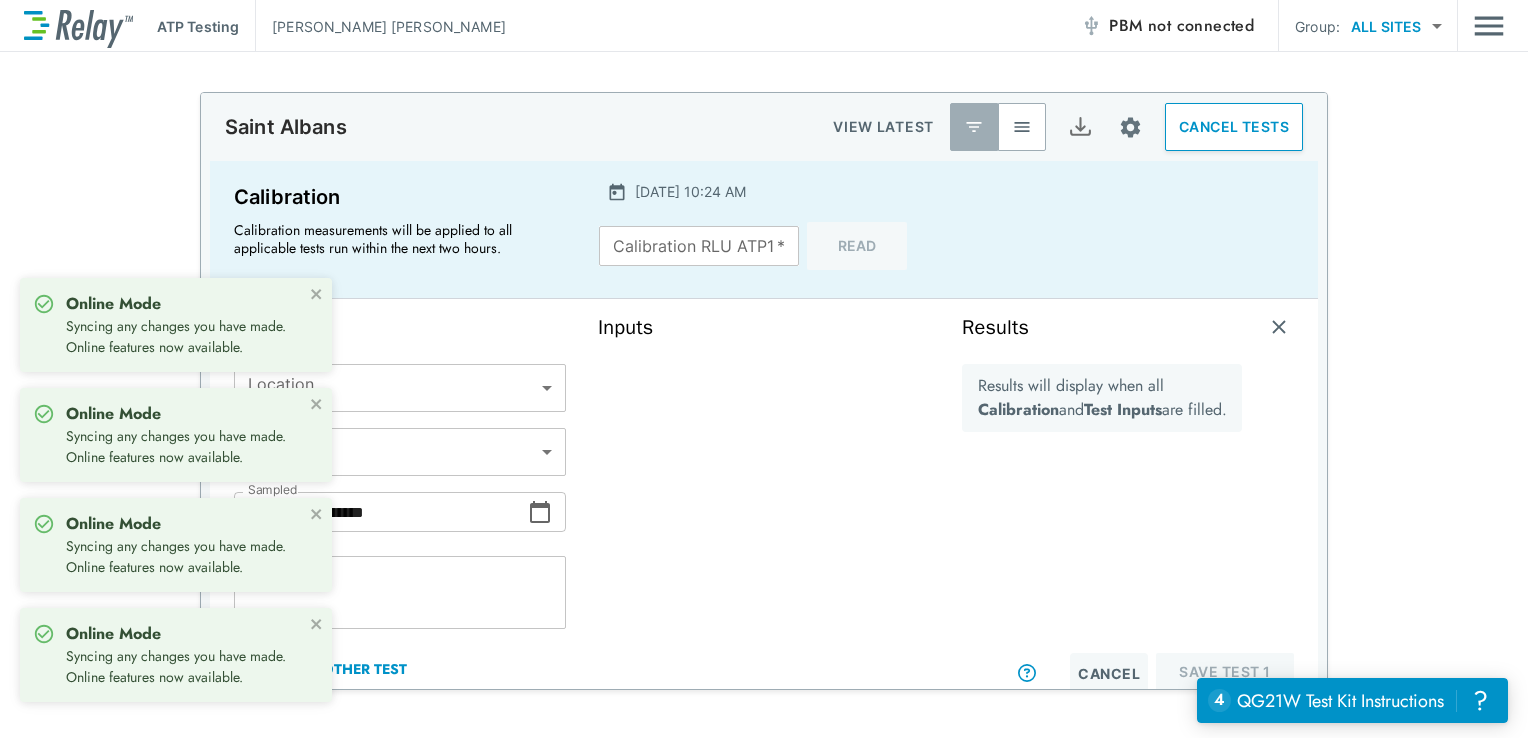 click at bounding box center [1022, 127] 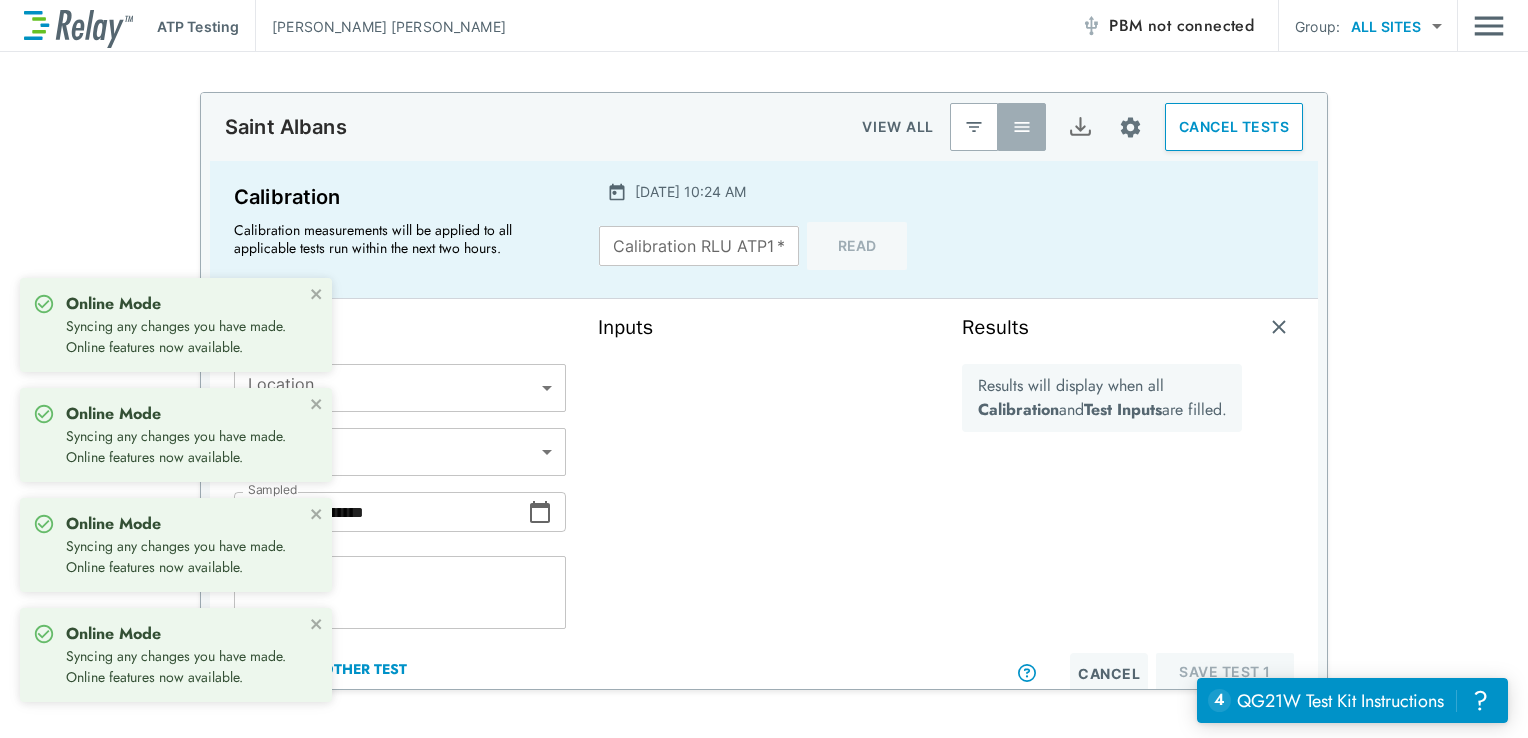 click at bounding box center (1279, 327) 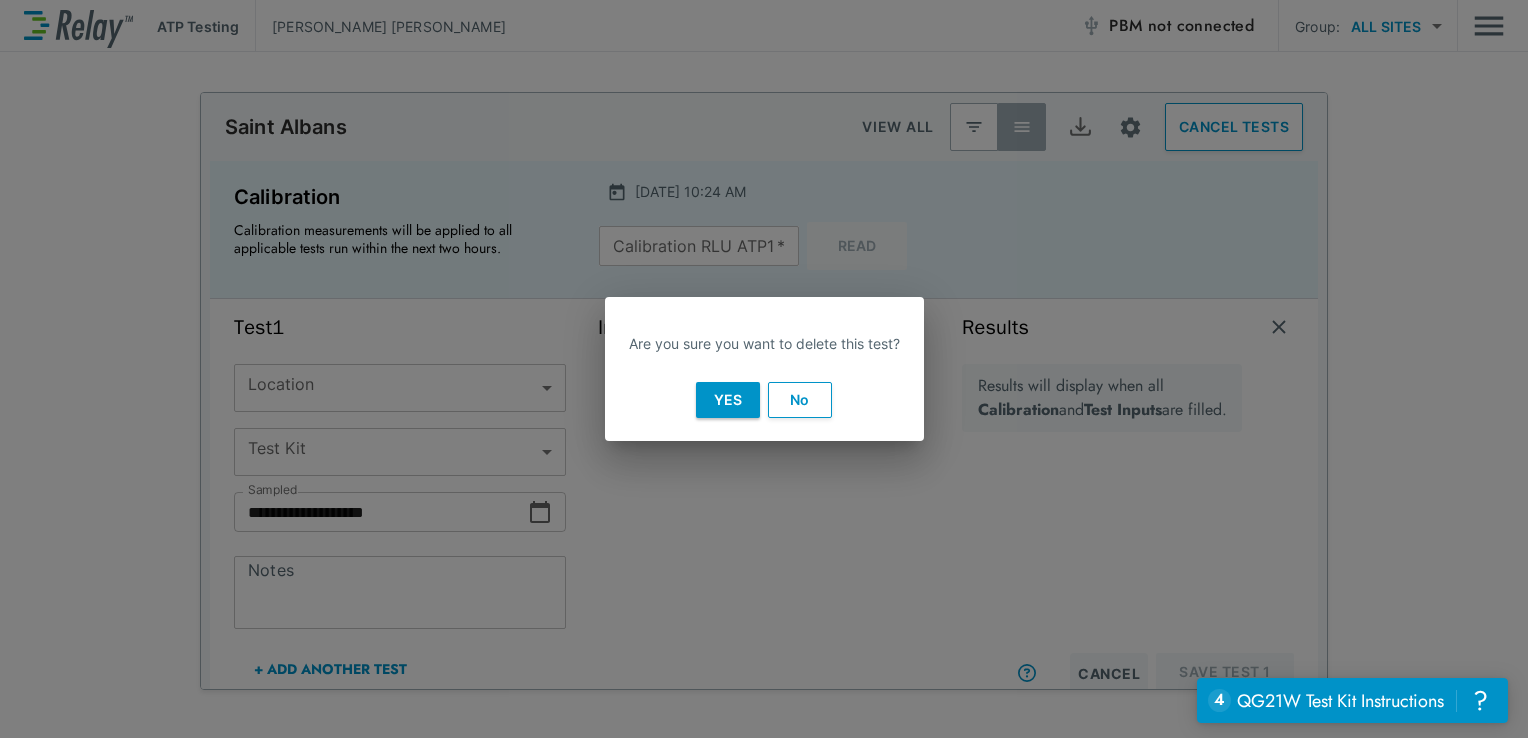 click on "Yes" at bounding box center [728, 400] 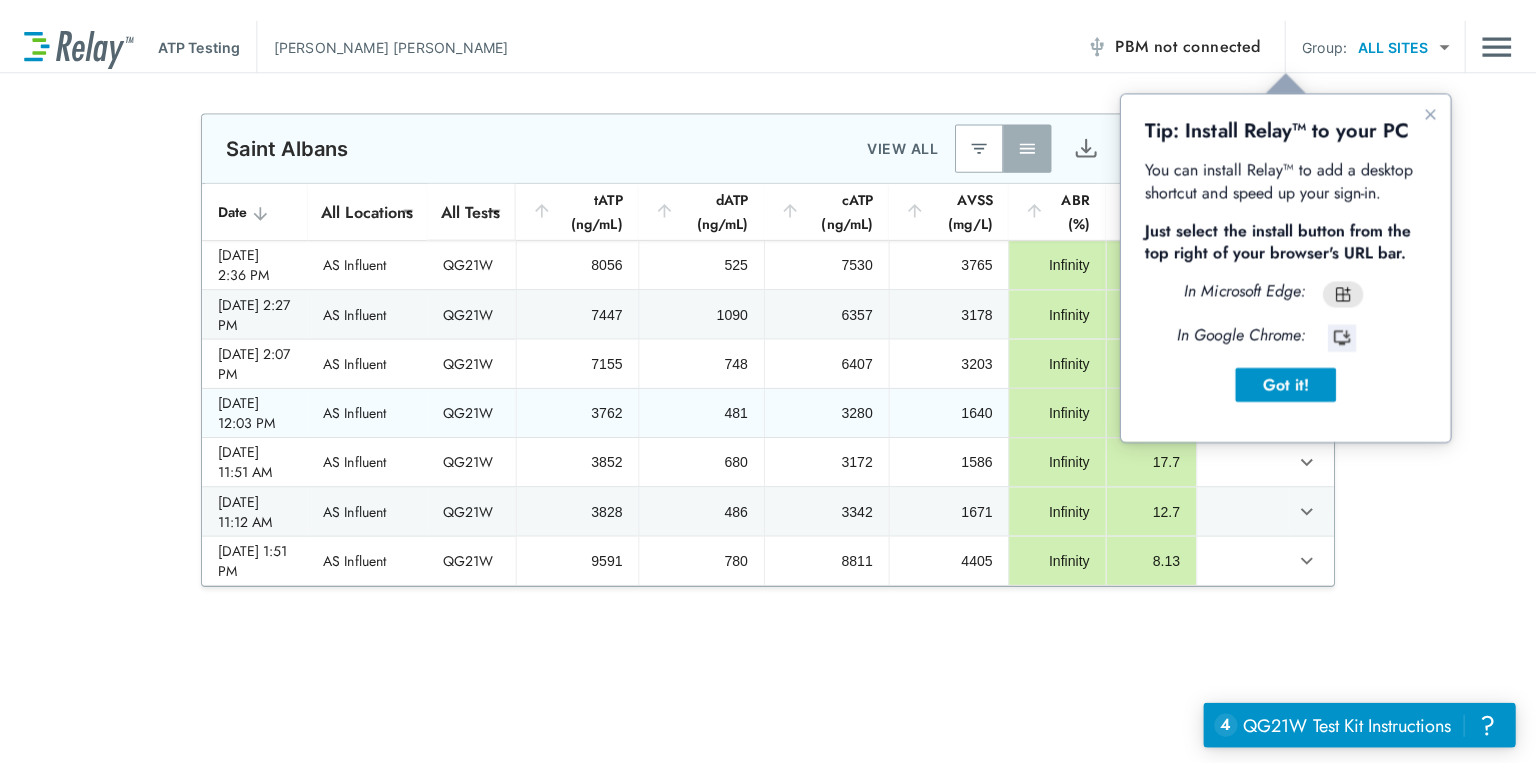 scroll, scrollTop: 0, scrollLeft: 0, axis: both 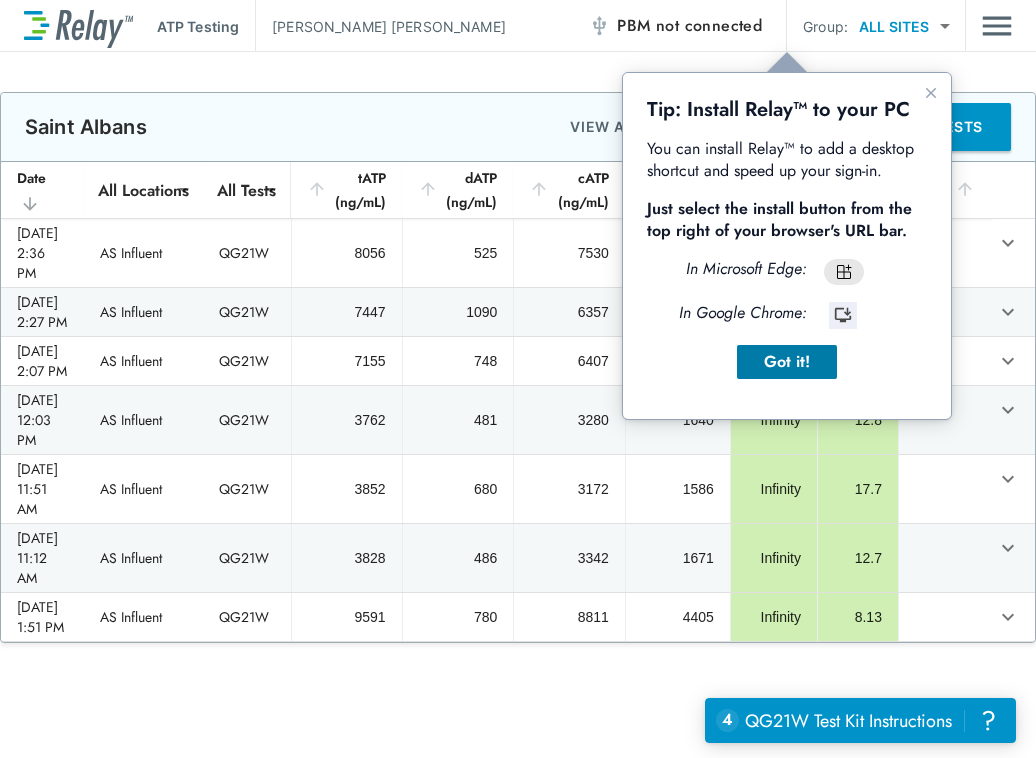 click on "Got it!" at bounding box center [787, 362] 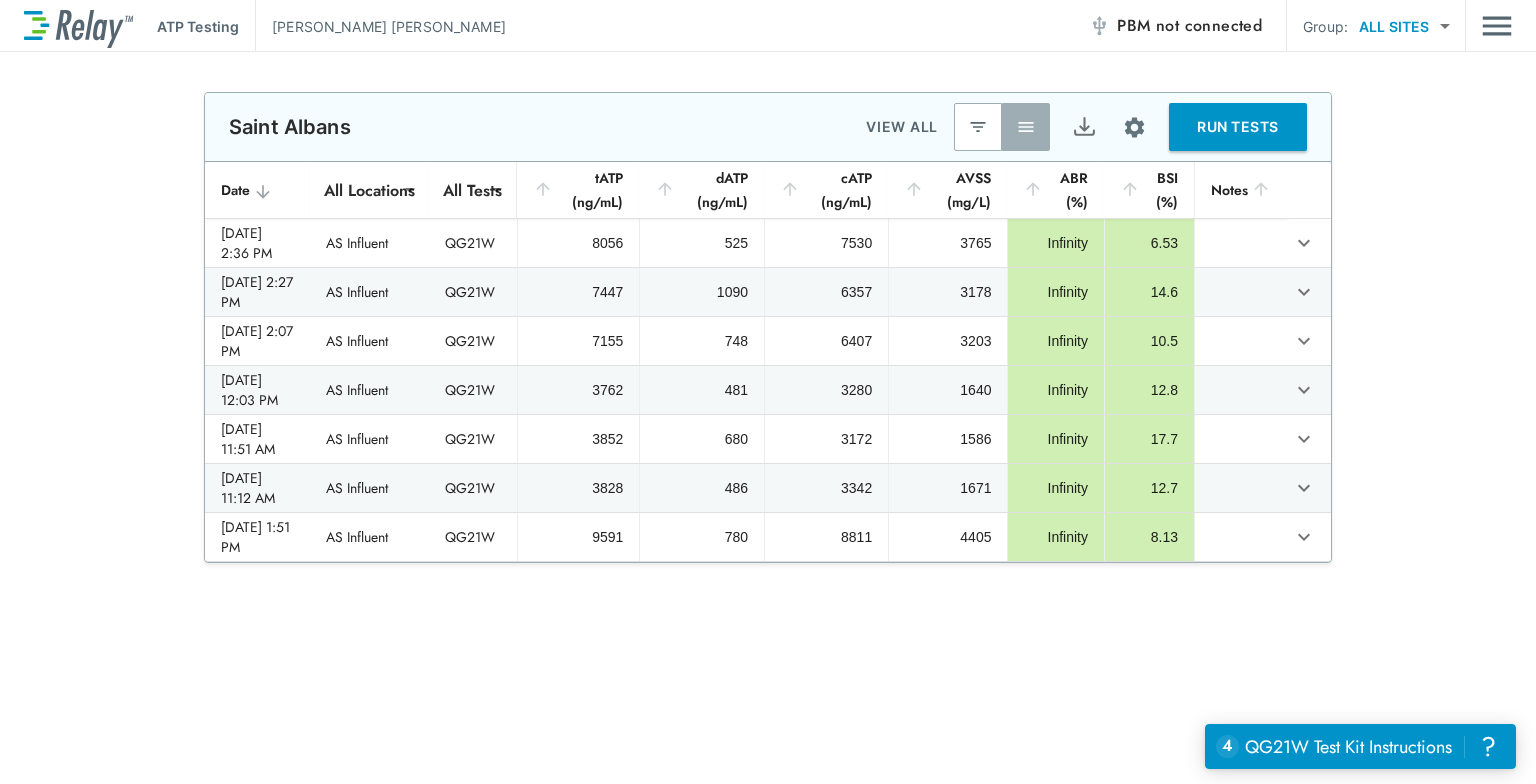click on "RUN TESTS" at bounding box center (1238, 127) 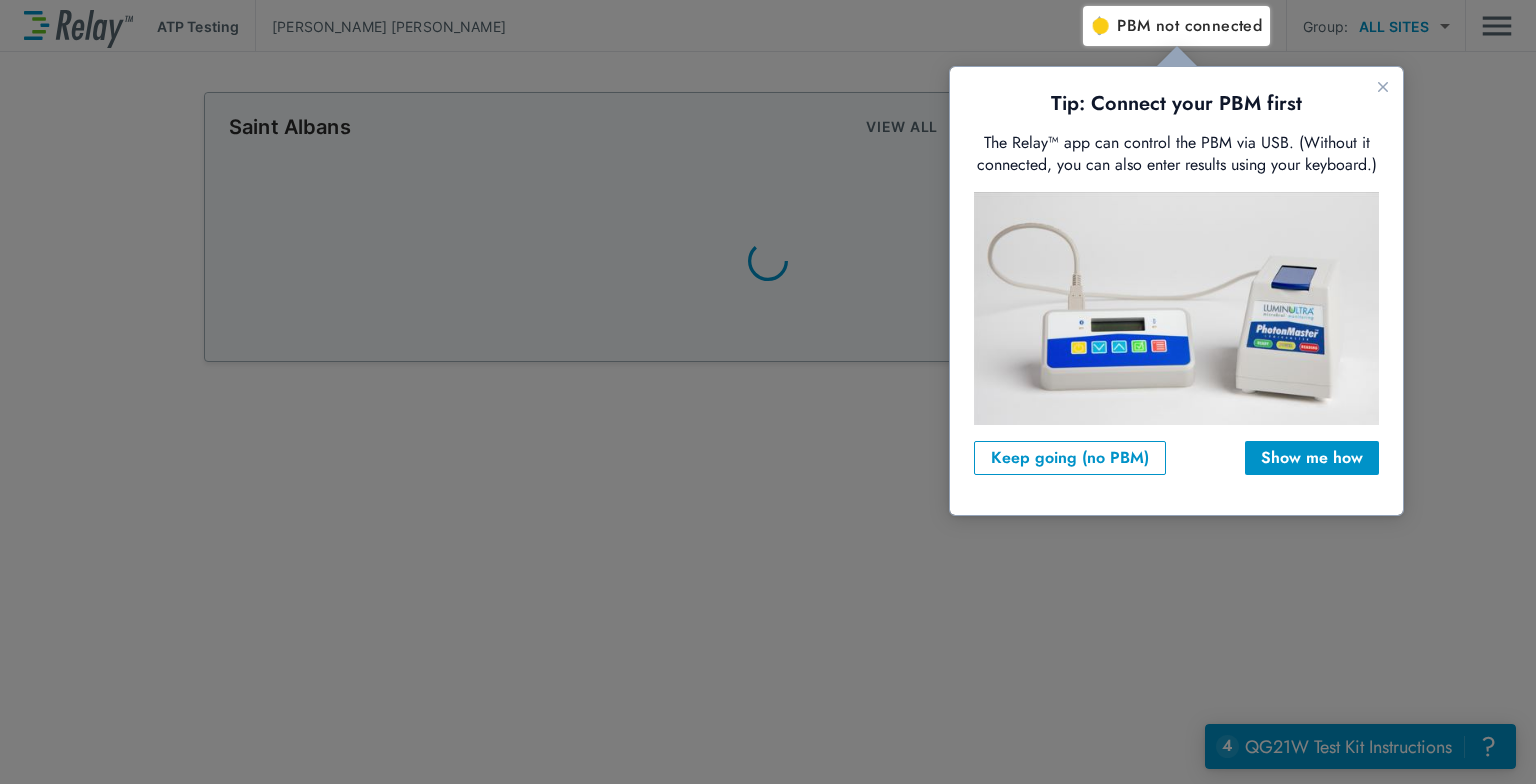 scroll, scrollTop: 0, scrollLeft: 0, axis: both 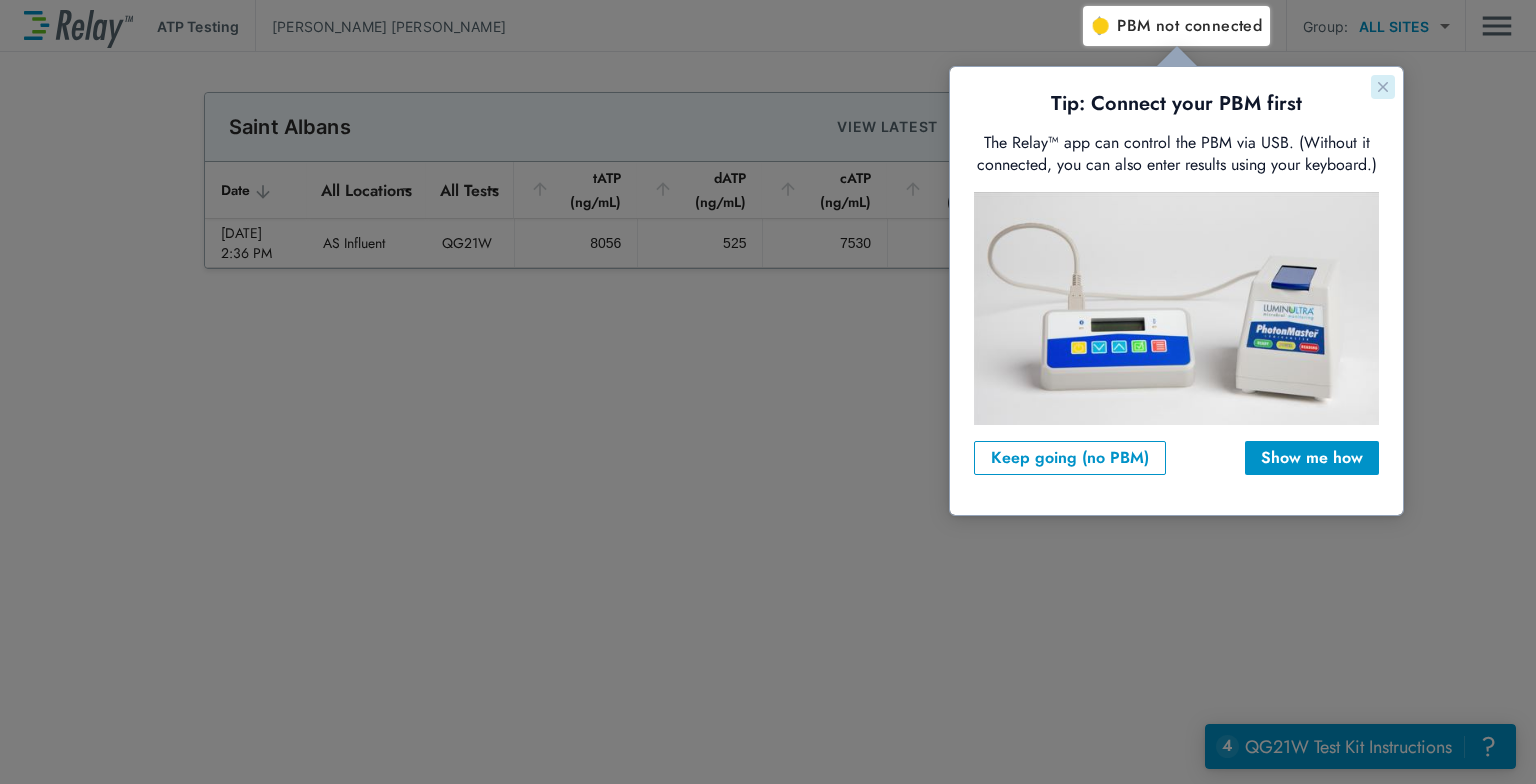click 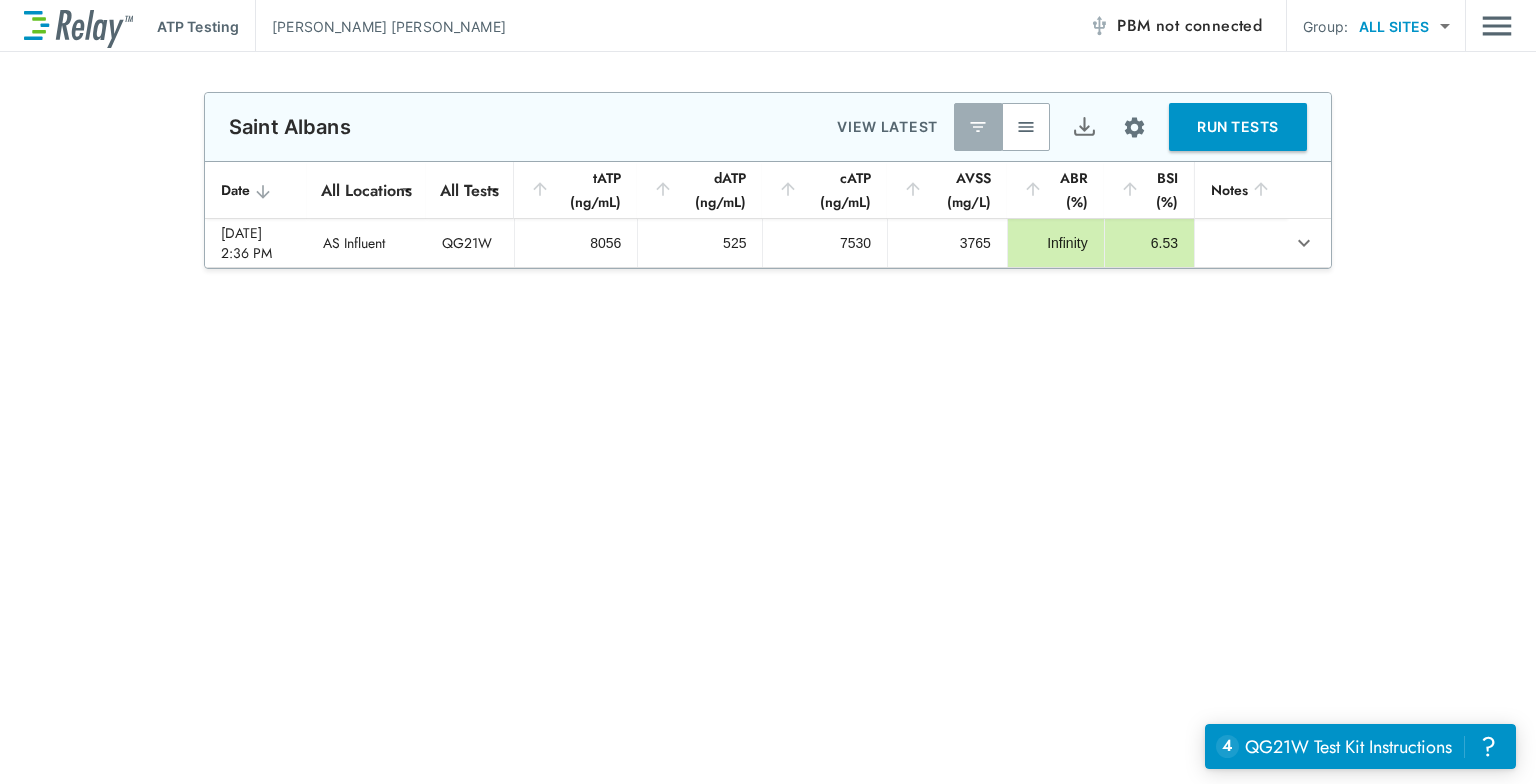 click on "not connected" at bounding box center (1209, 25) 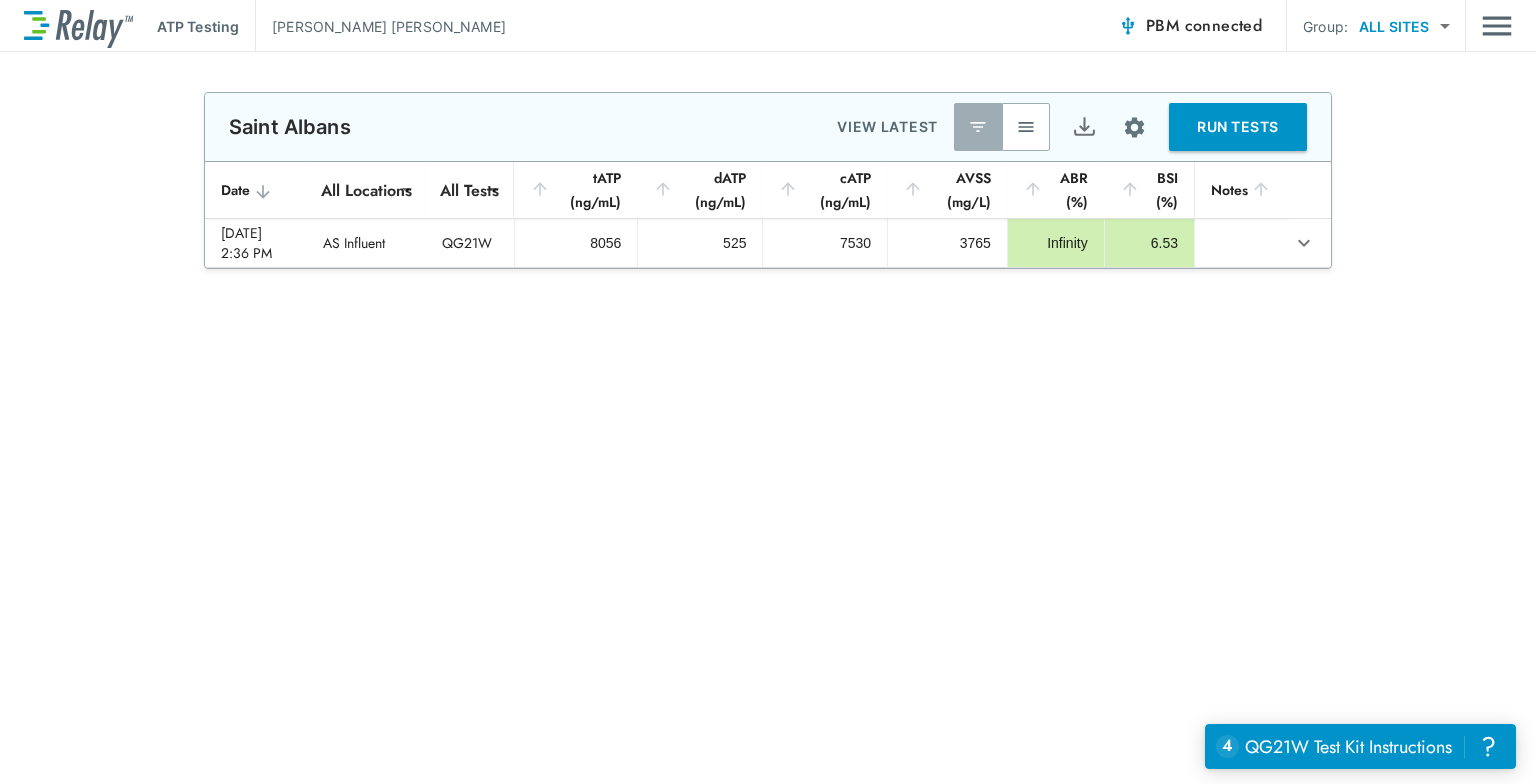 click on "RUN TESTS" at bounding box center [1238, 127] 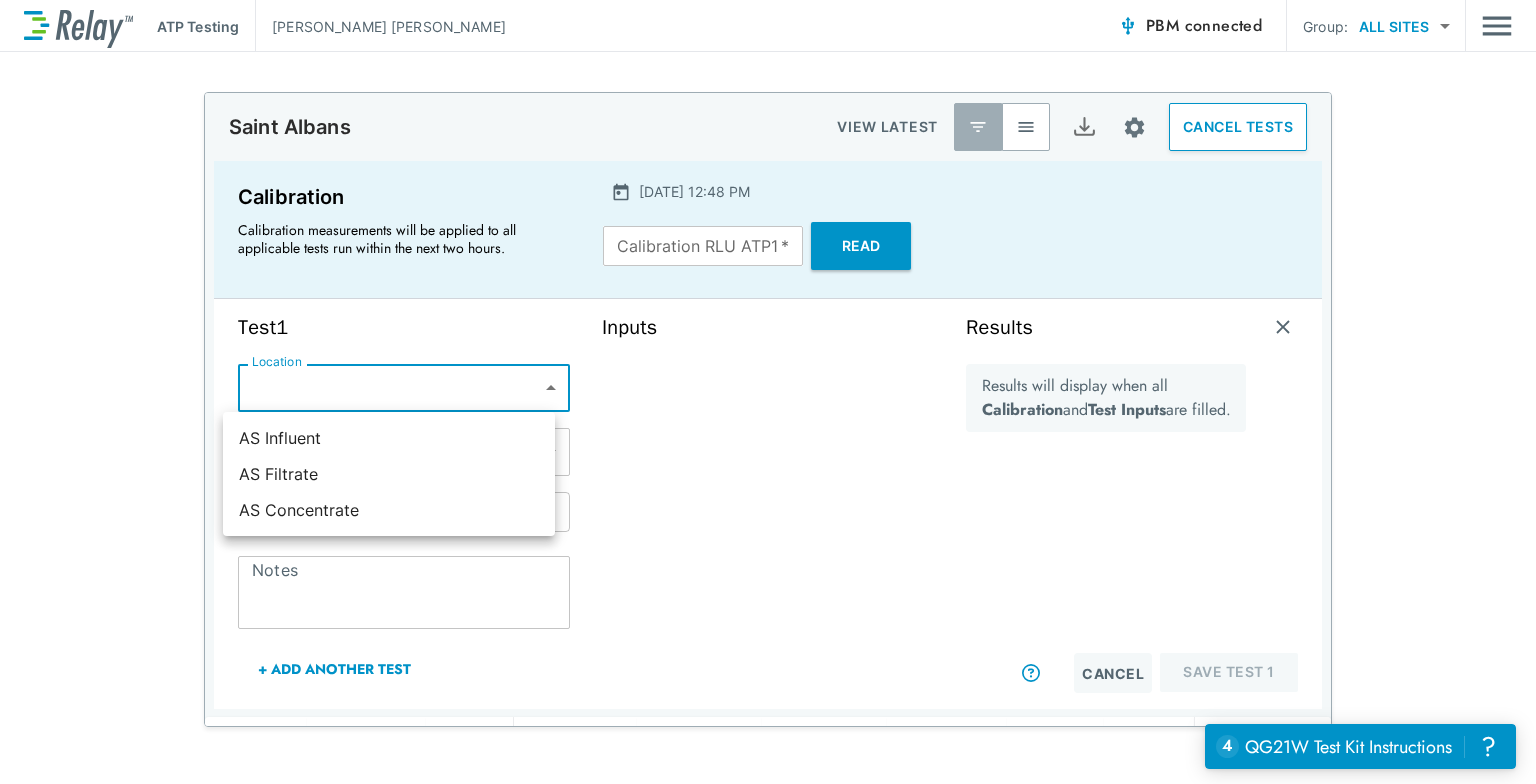 click on "**********" at bounding box center [768, 392] 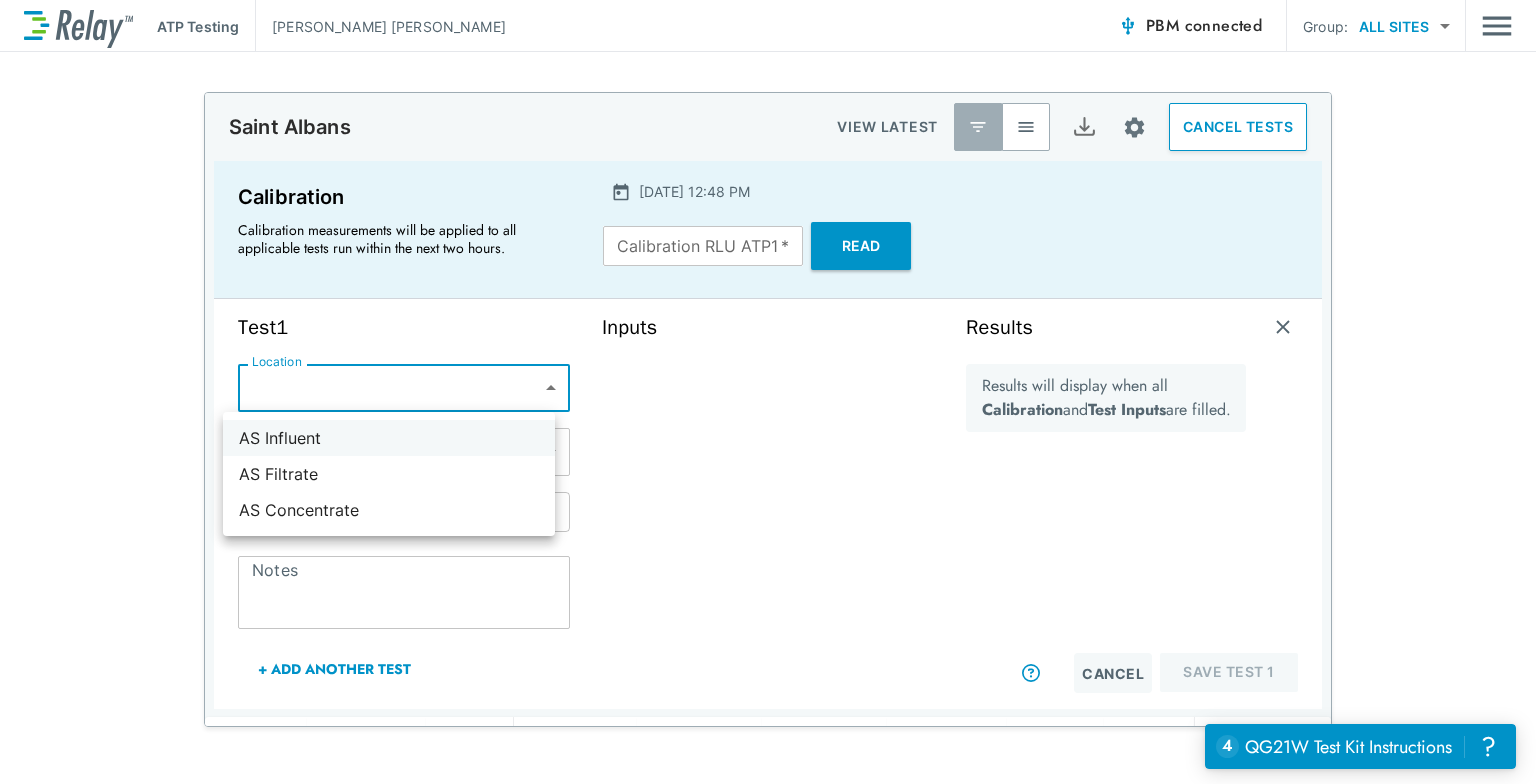 click on "AS Influent" at bounding box center [389, 438] 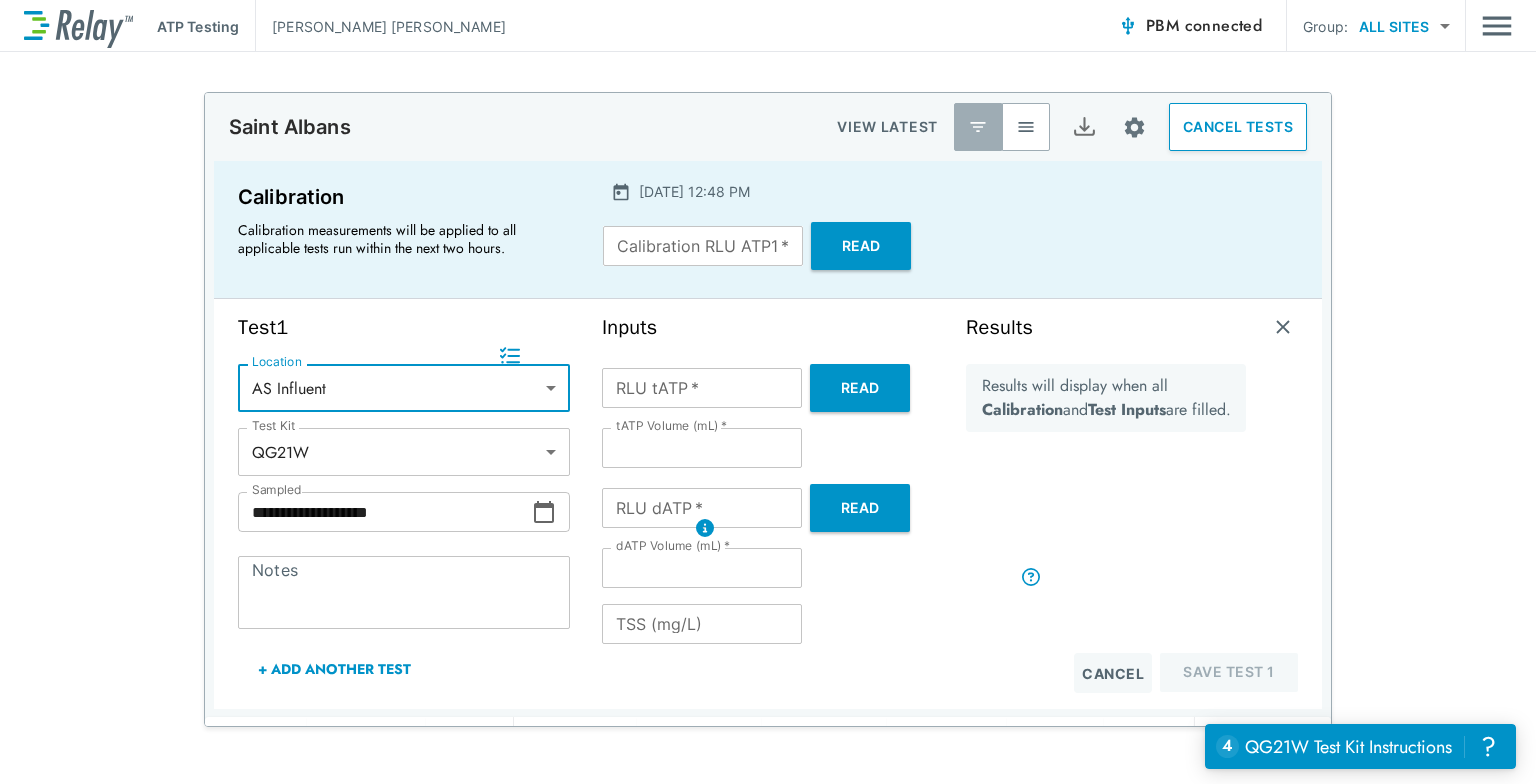 scroll, scrollTop: 96, scrollLeft: 0, axis: vertical 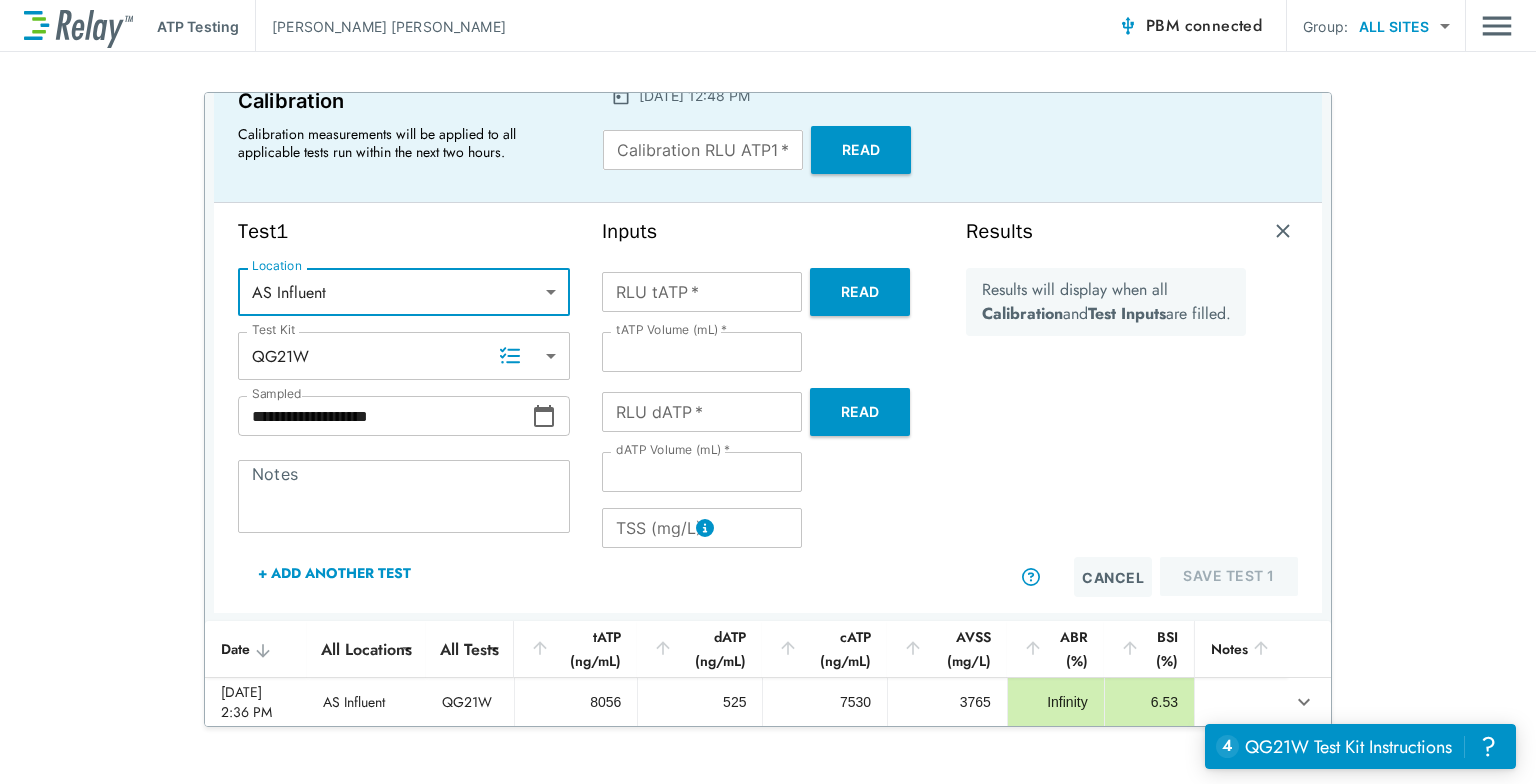 click on "+ Add Another Test" at bounding box center (334, 573) 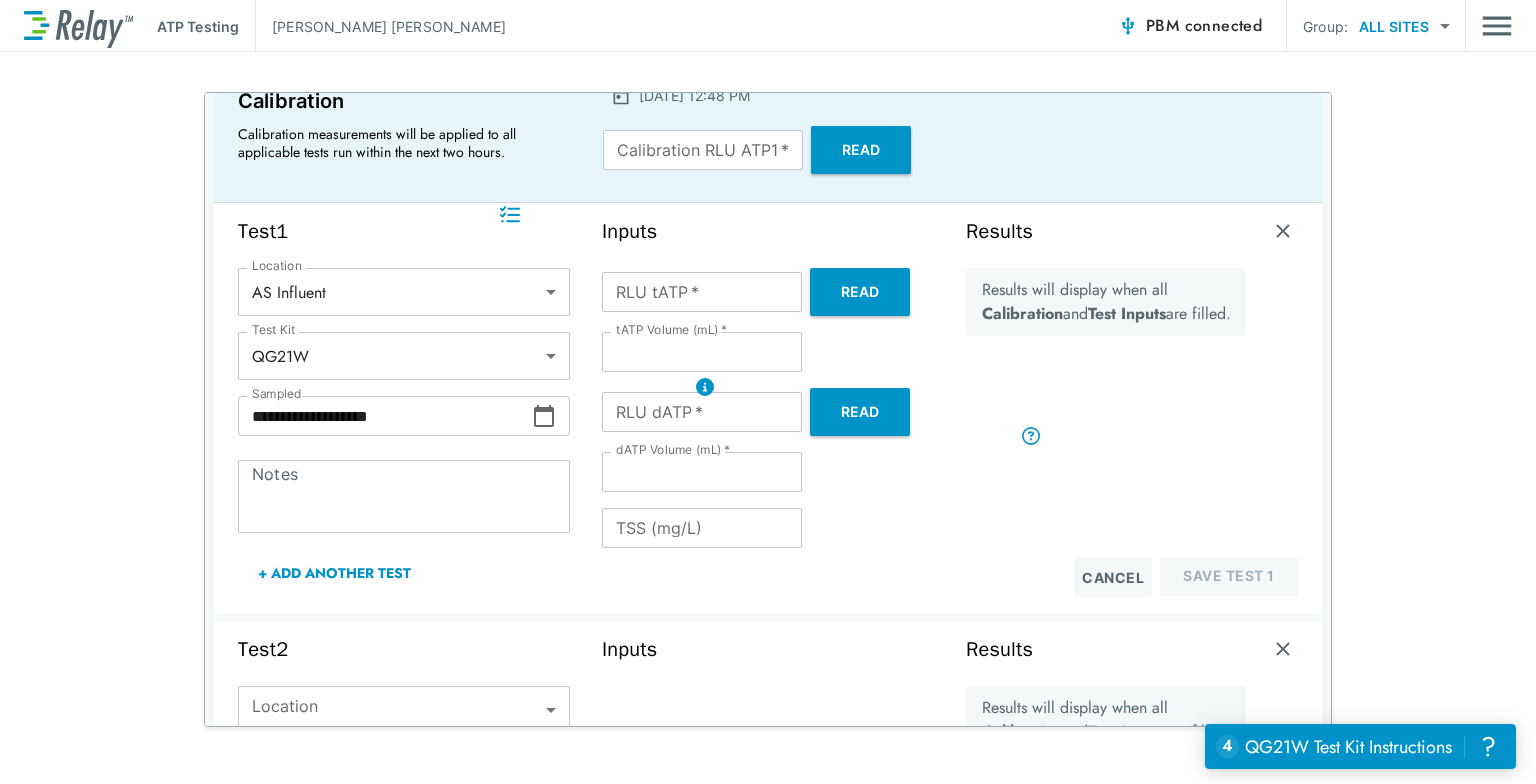 scroll, scrollTop: 236, scrollLeft: 0, axis: vertical 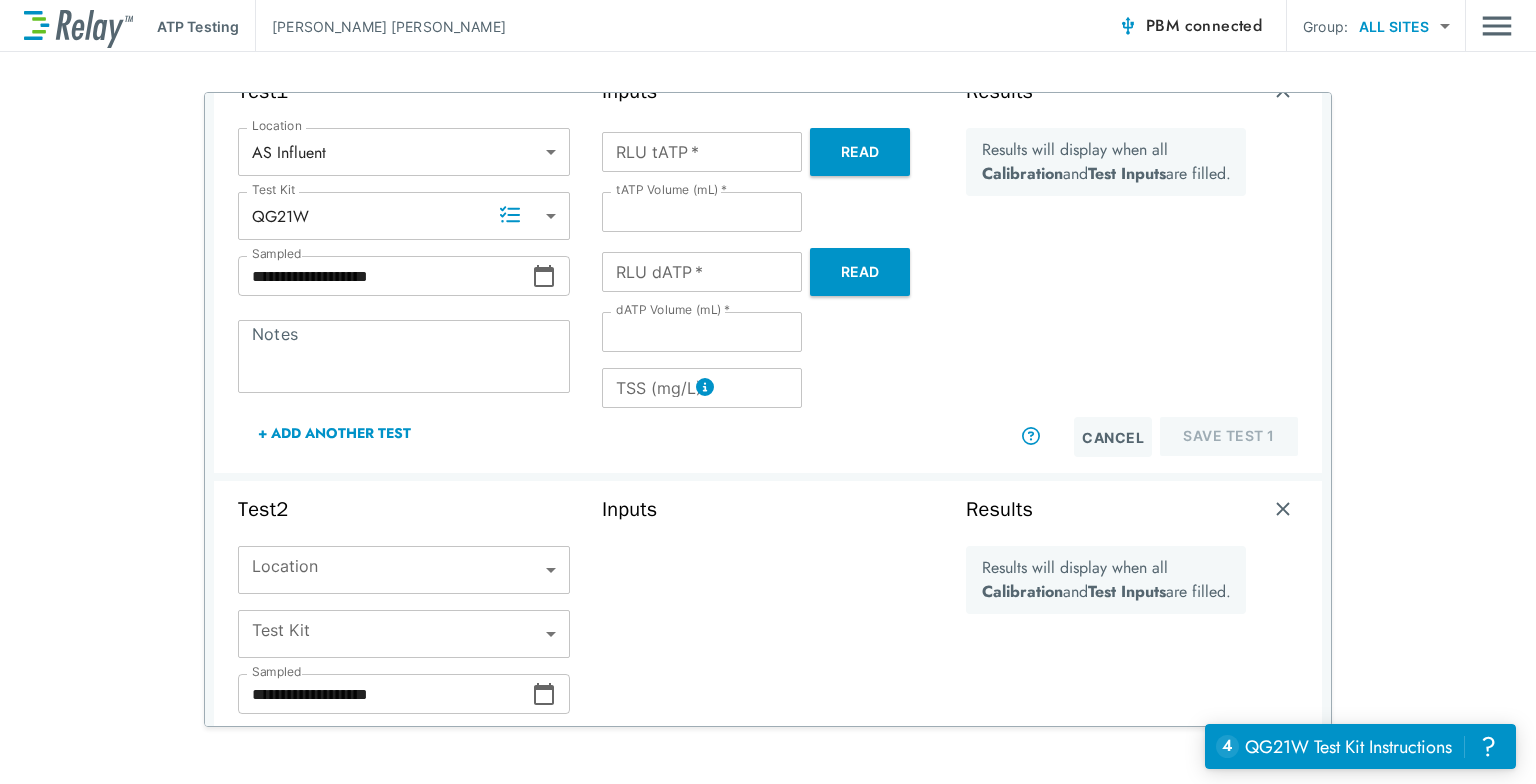 click on "**********" at bounding box center [768, 392] 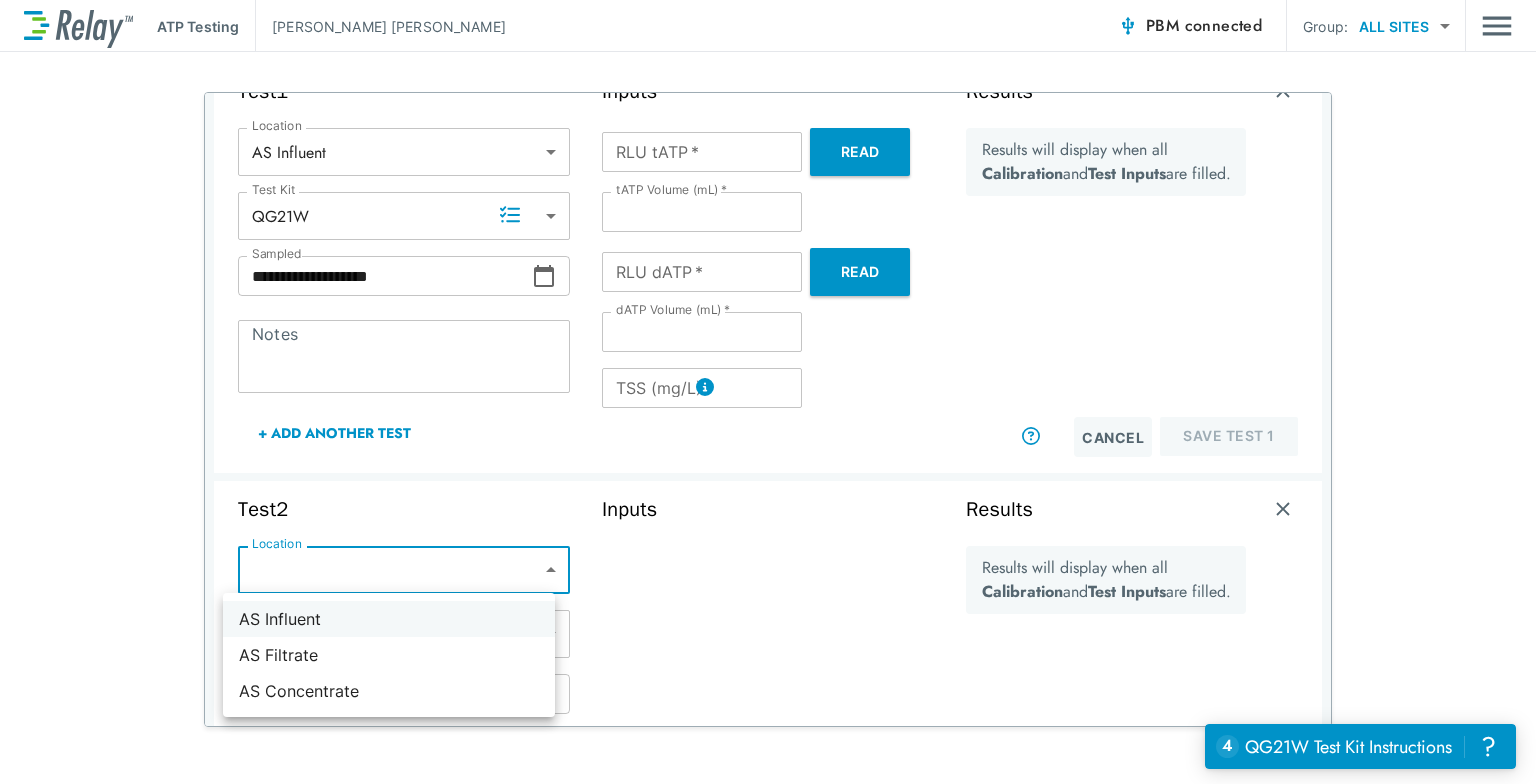click on "AS Influent" at bounding box center [389, 619] 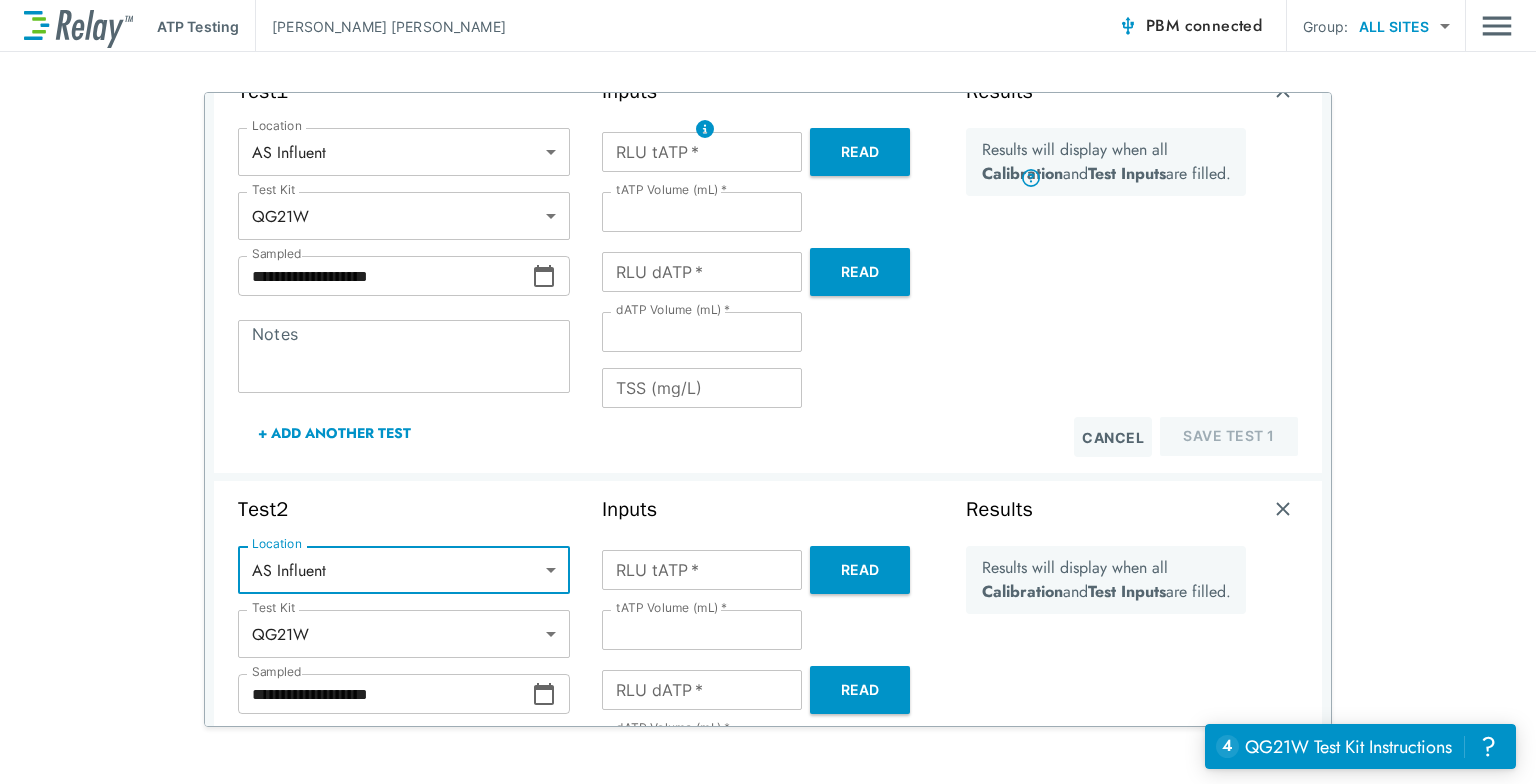scroll, scrollTop: 513, scrollLeft: 0, axis: vertical 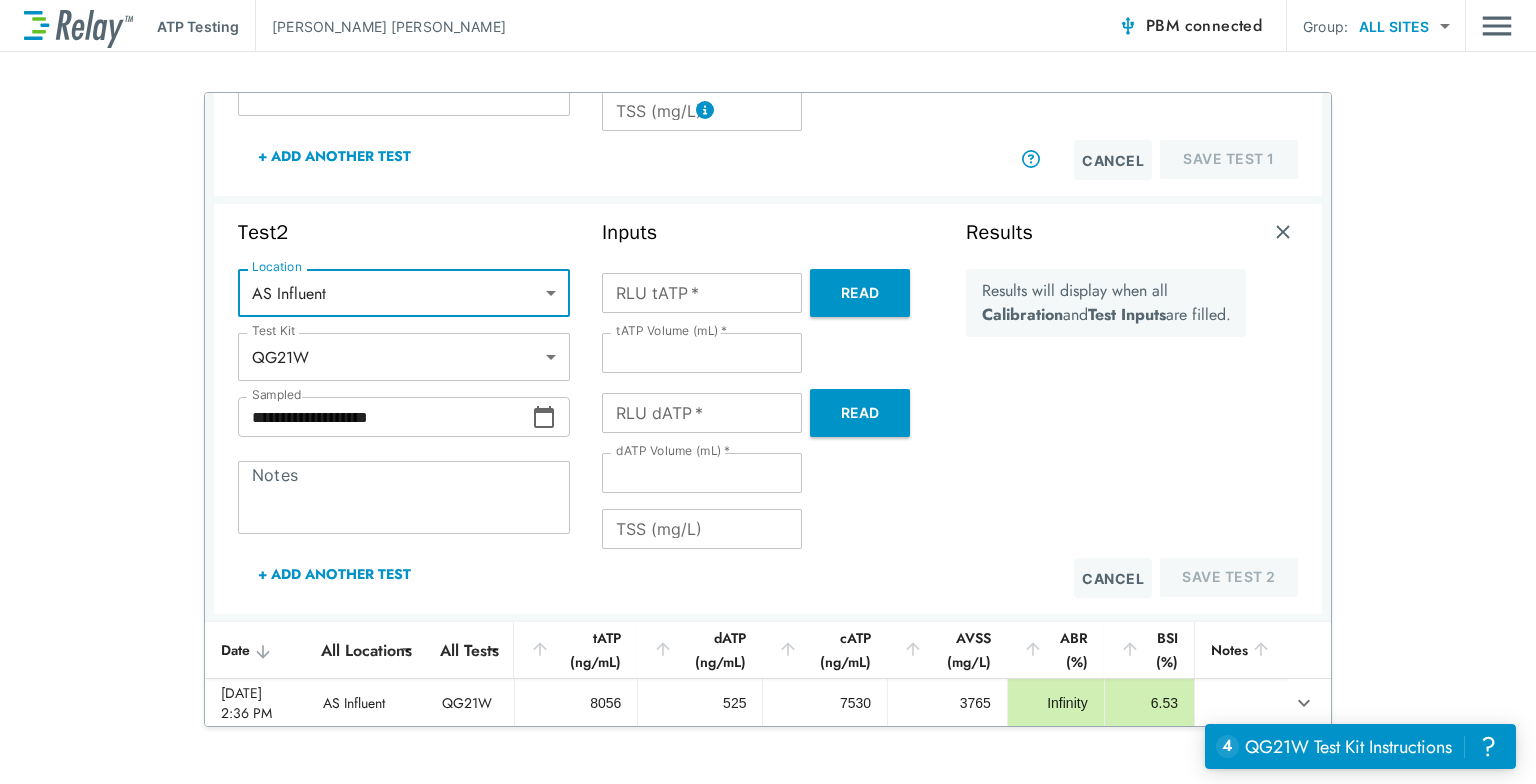 click on "+ Add Another Test" at bounding box center [334, 574] 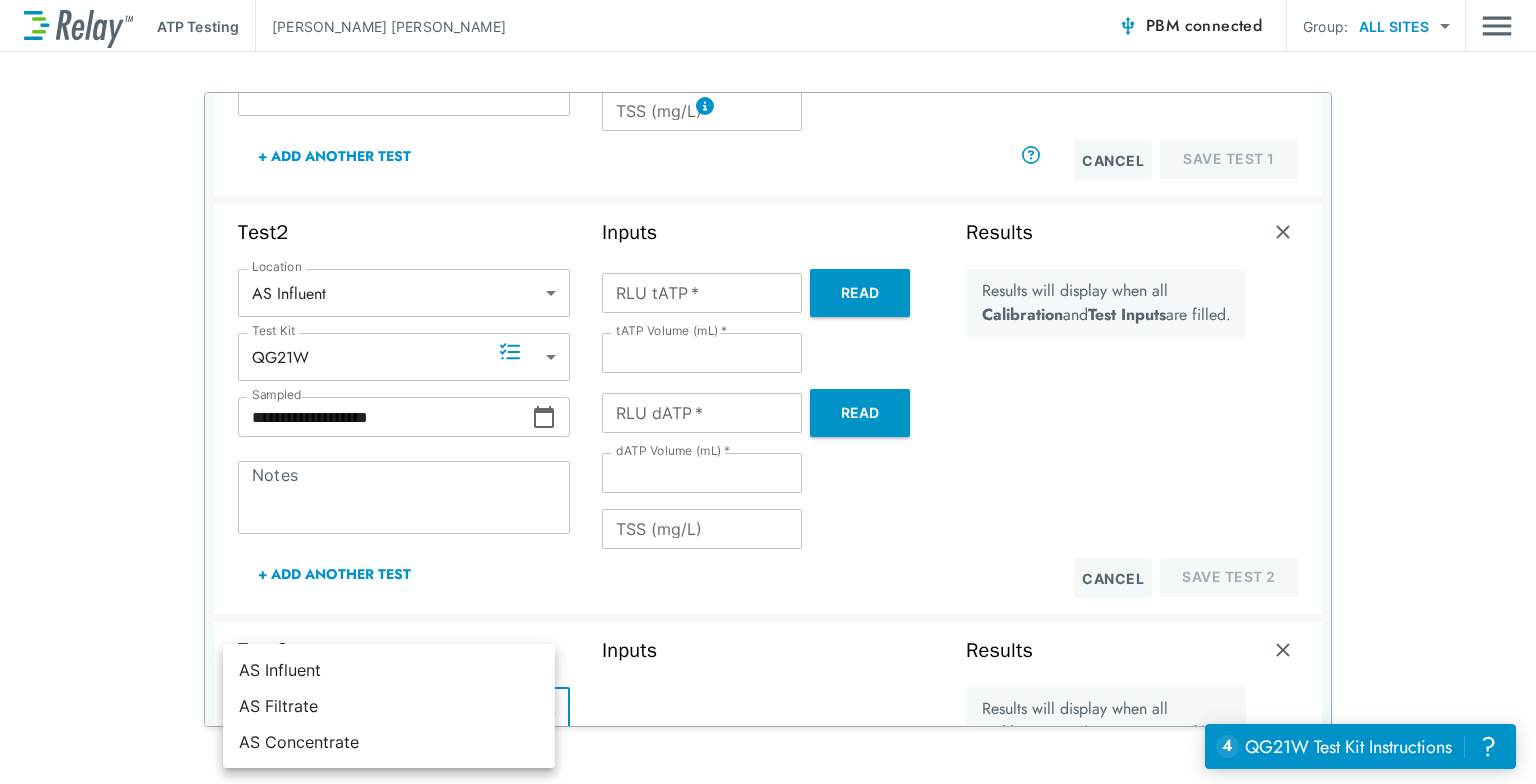 click on "**********" at bounding box center (768, 392) 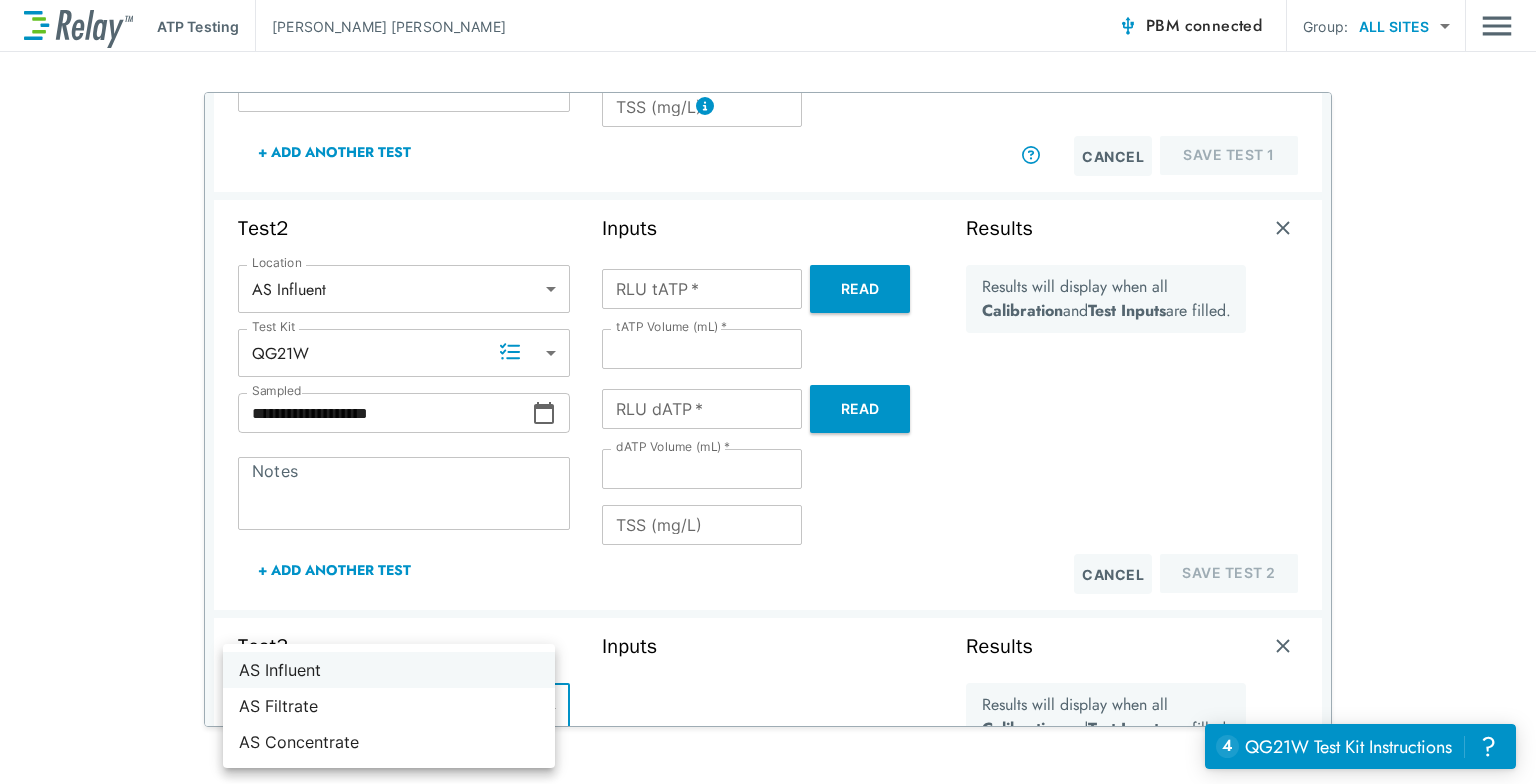 click on "AS Influent" at bounding box center (389, 670) 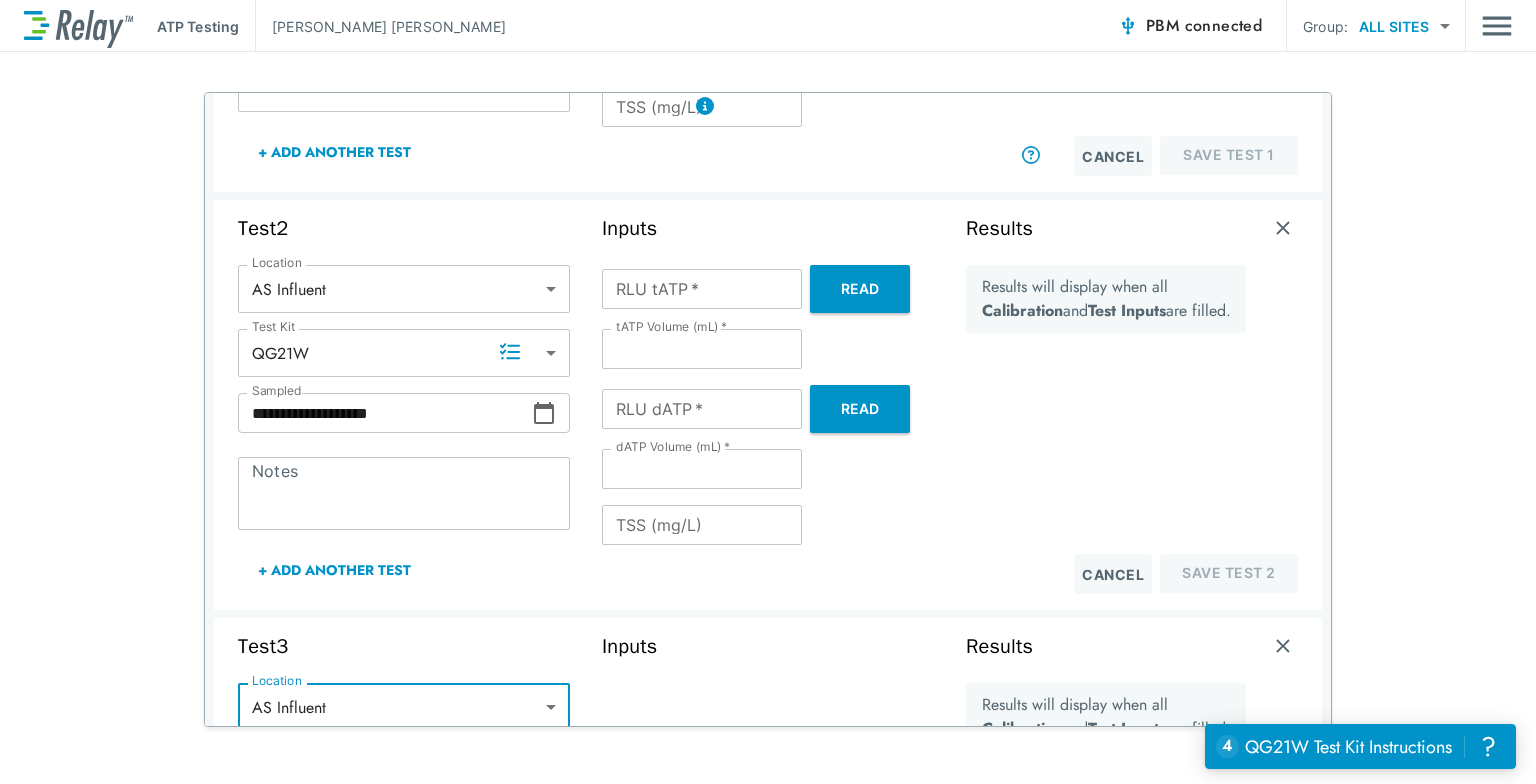 type on "**********" 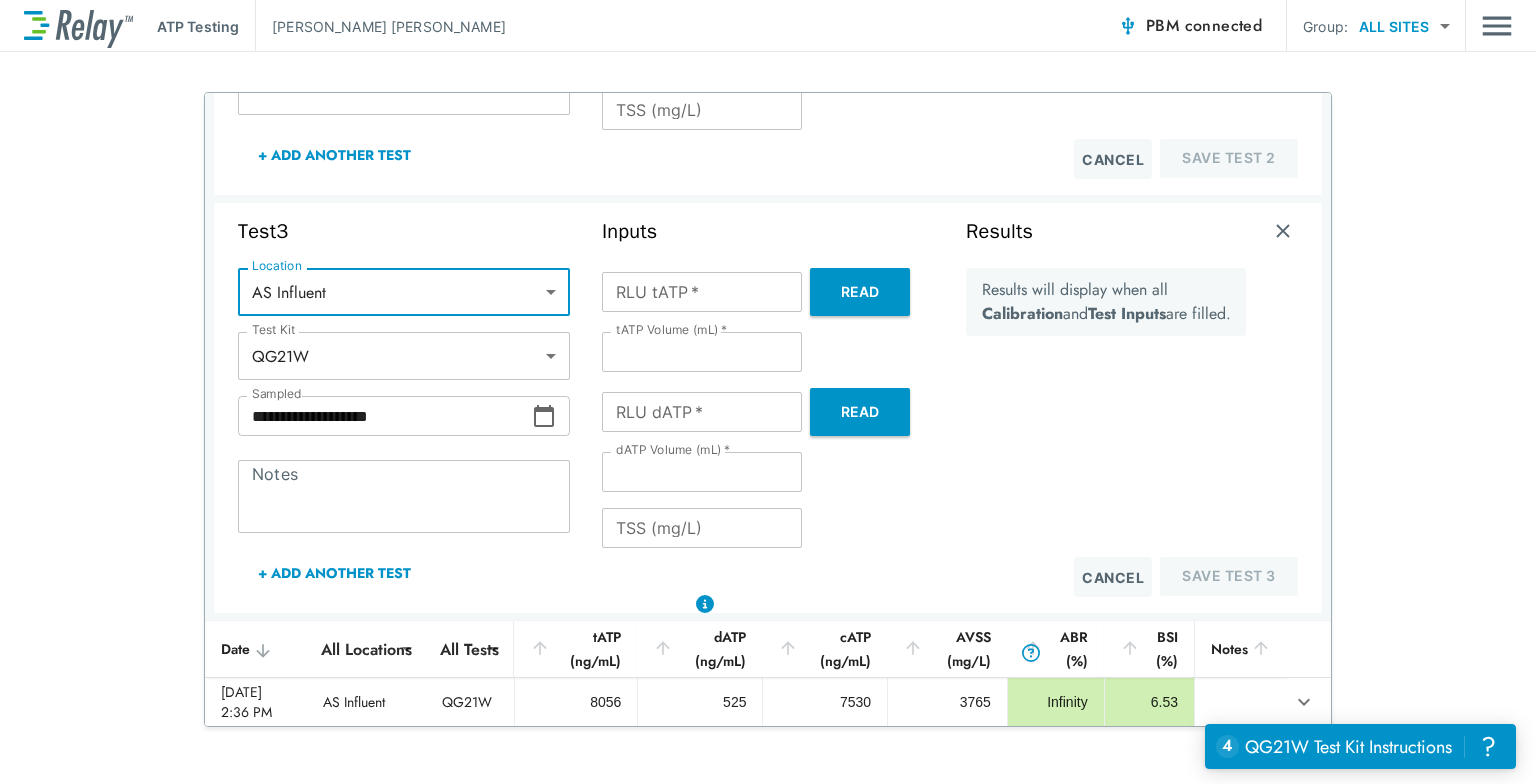 scroll, scrollTop: 0, scrollLeft: 0, axis: both 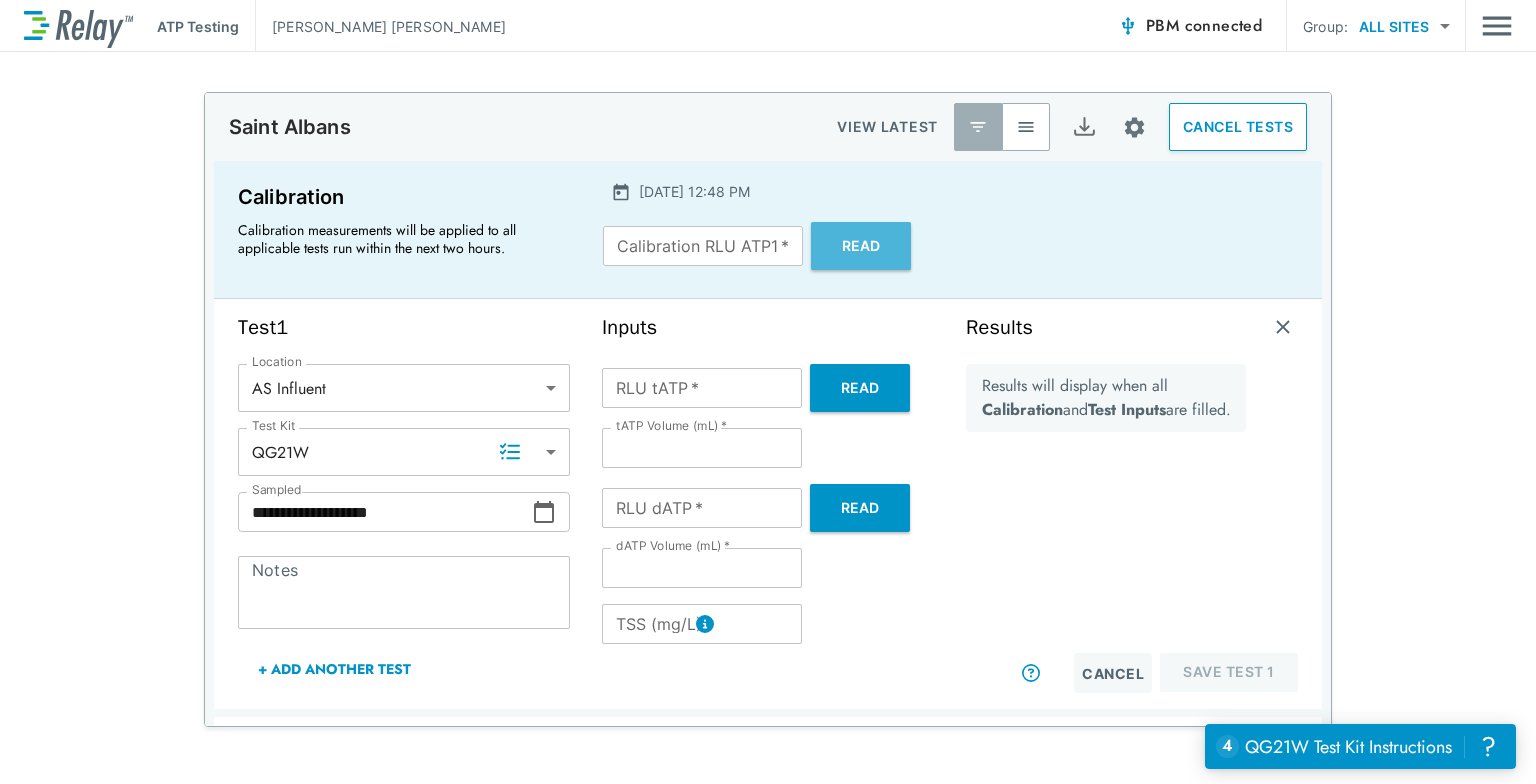 click on "Read" at bounding box center (861, 246) 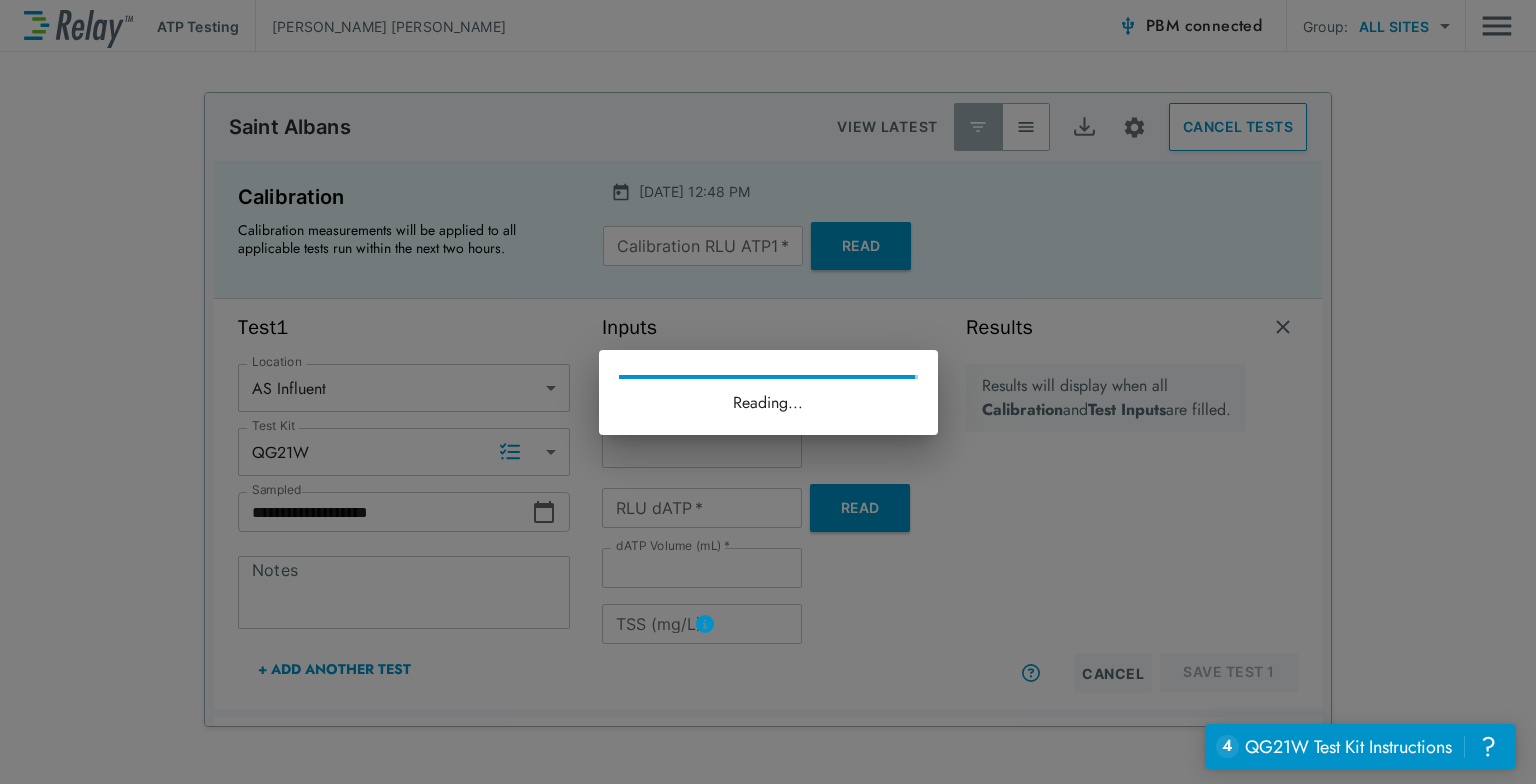 type on "***" 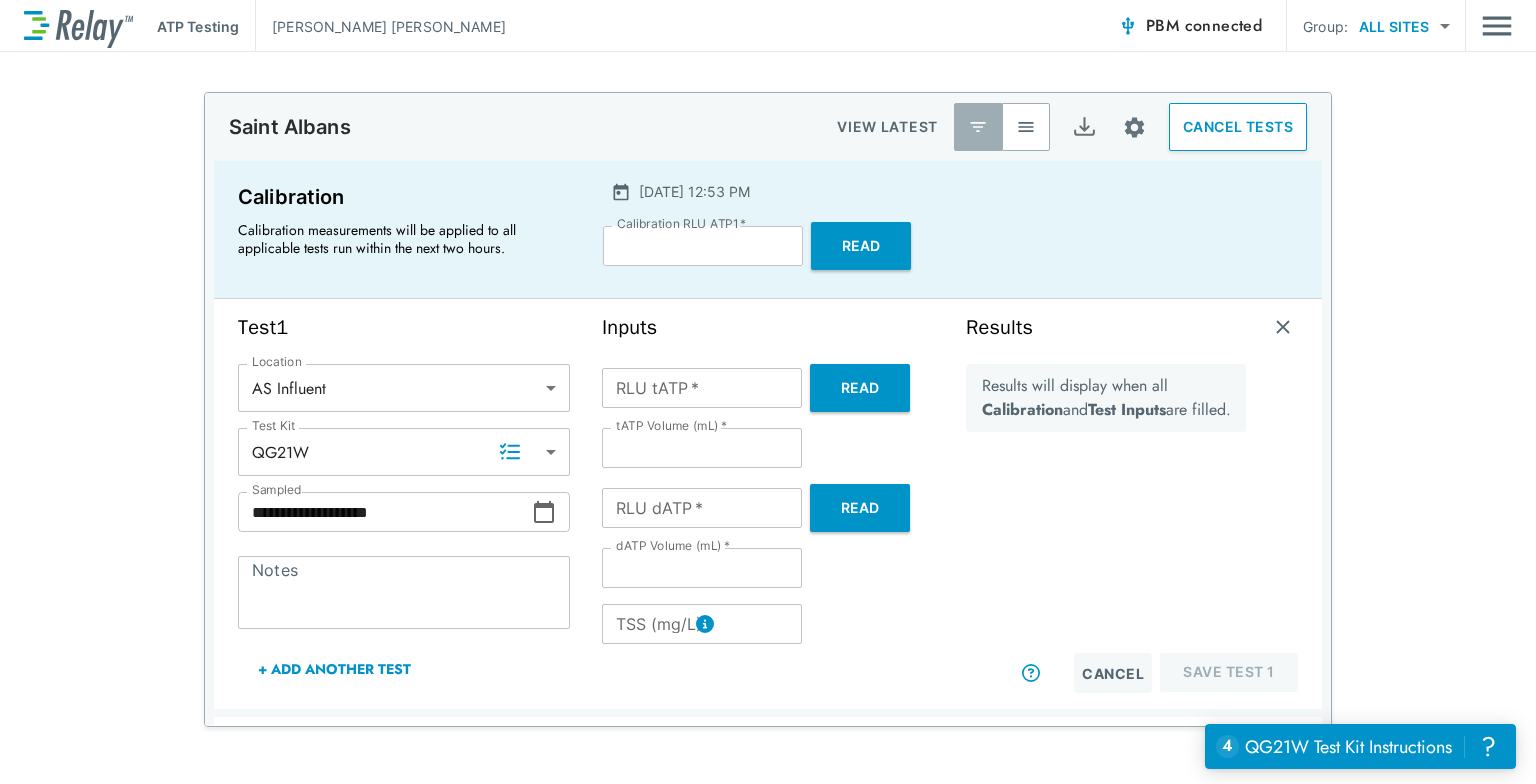 click on "CANCEL TESTS" at bounding box center [1238, 127] 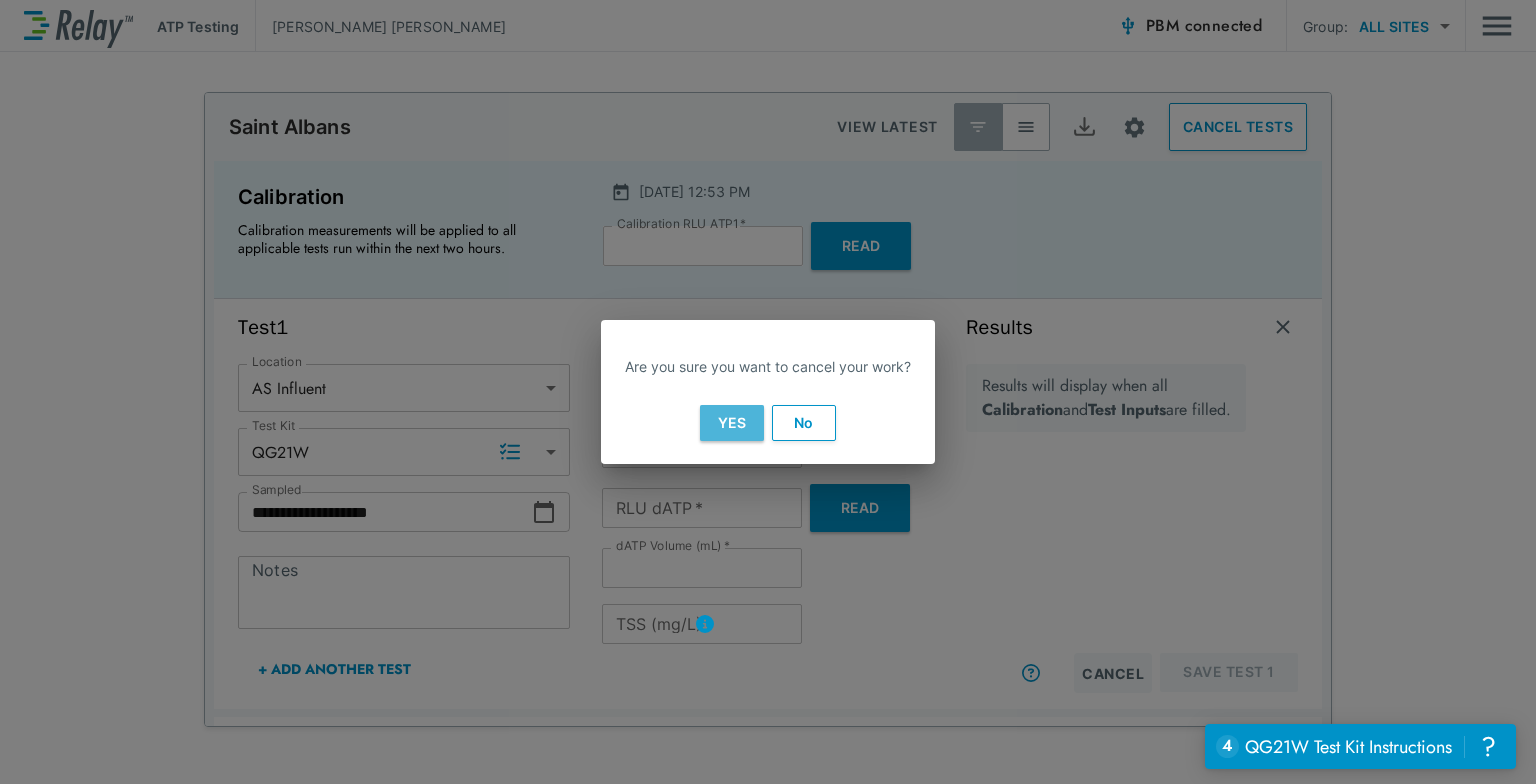 click on "Yes" at bounding box center [732, 423] 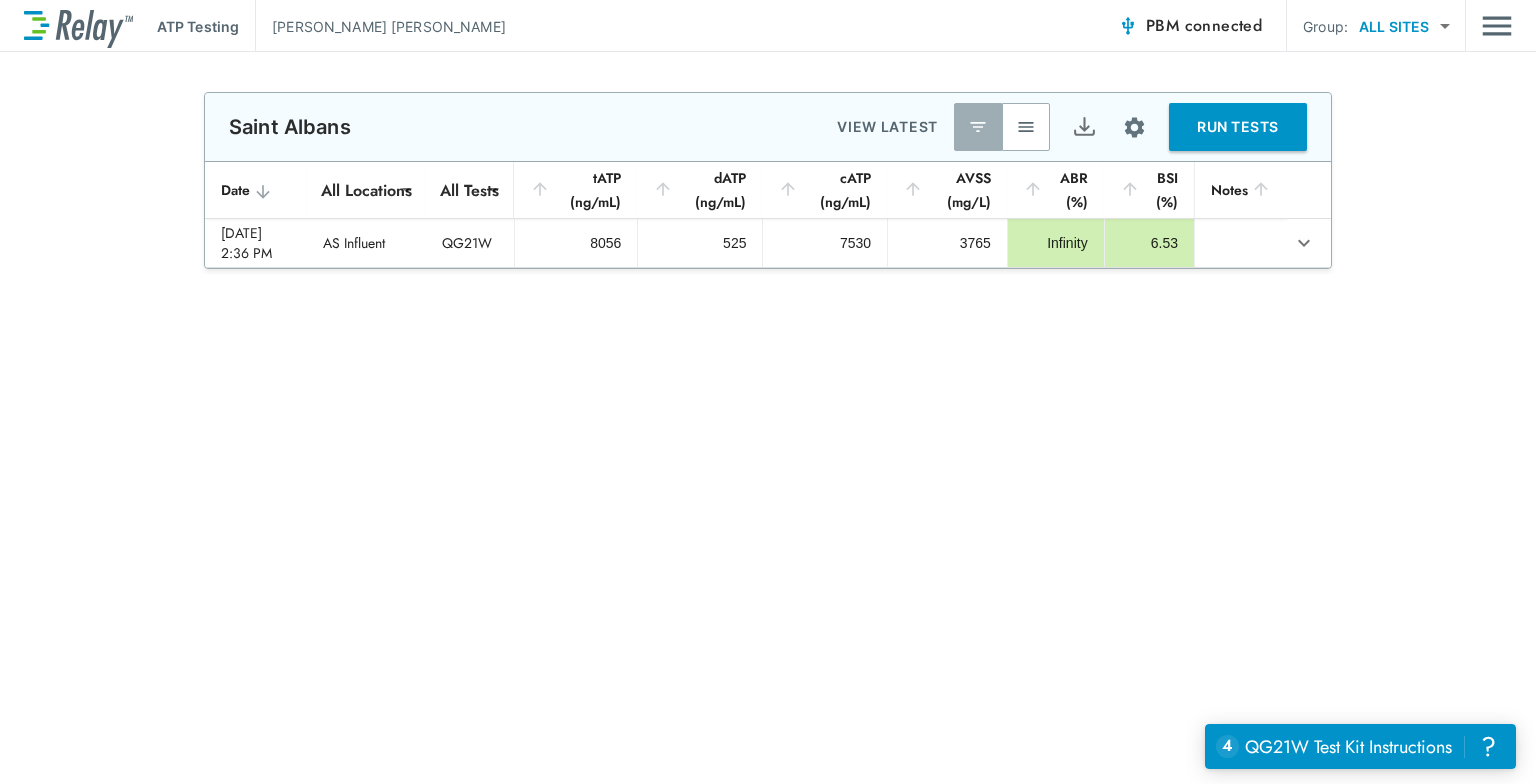 click on "RUN TESTS" at bounding box center [1238, 127] 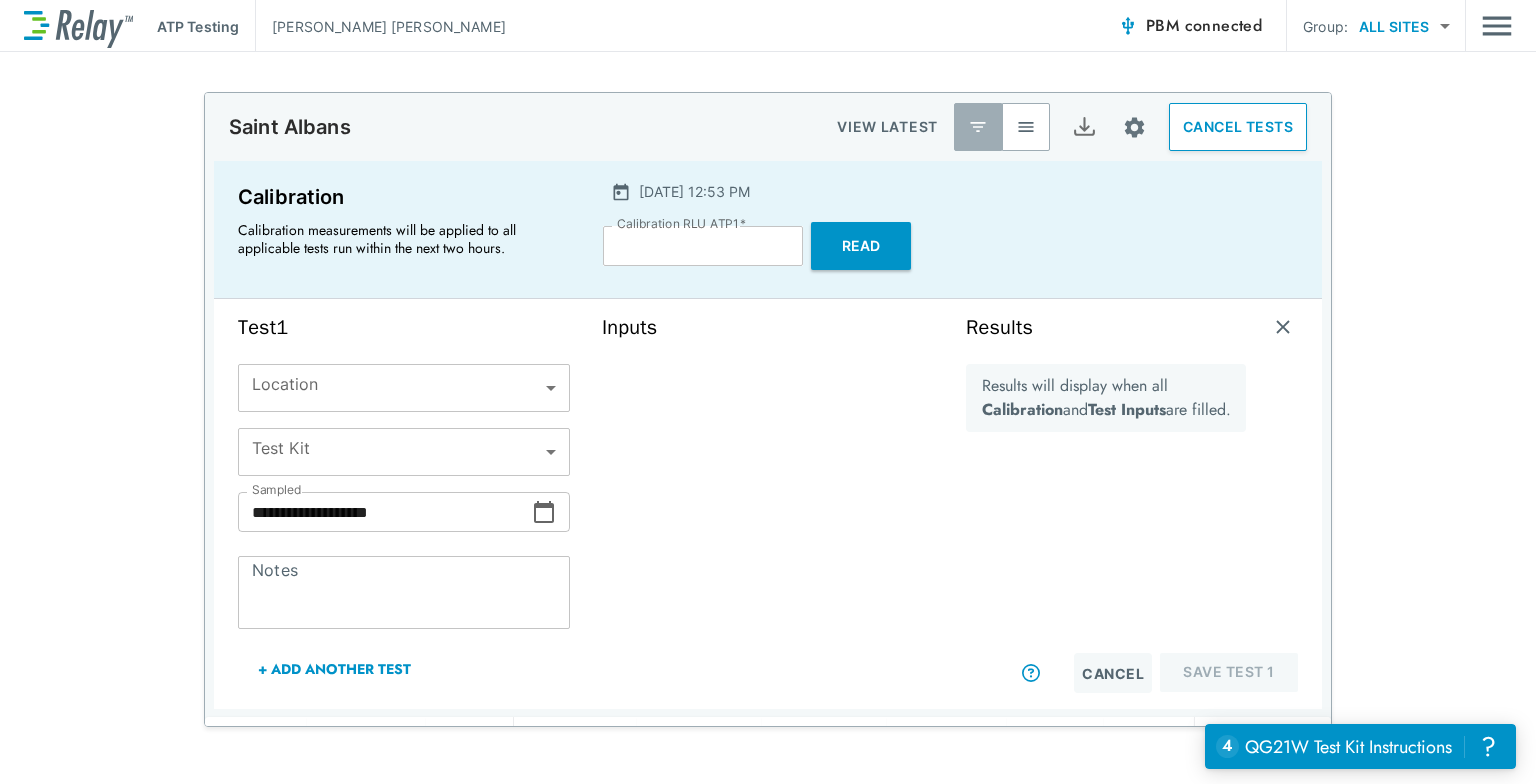 click on "***" at bounding box center (703, 246) 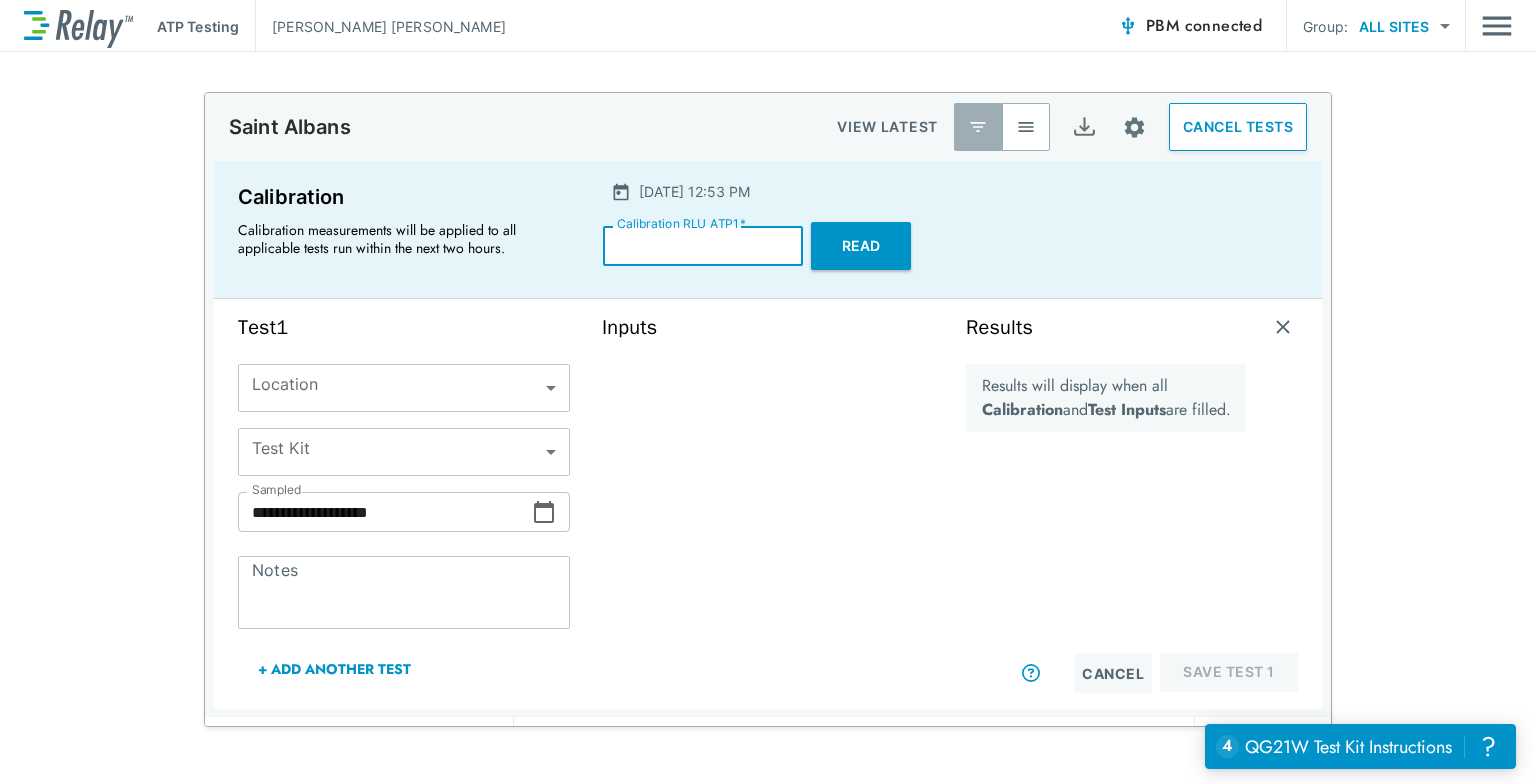 type on "*" 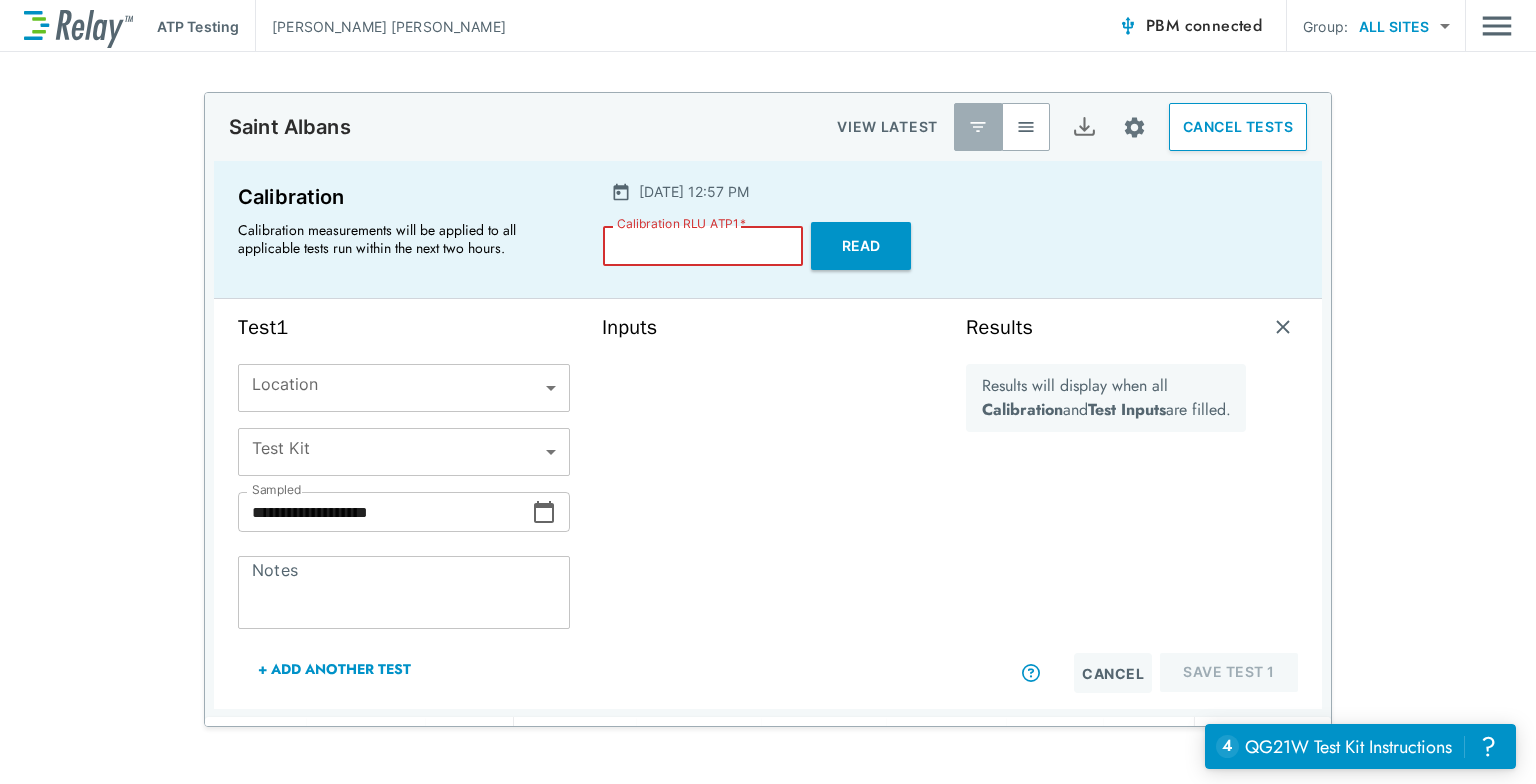 type 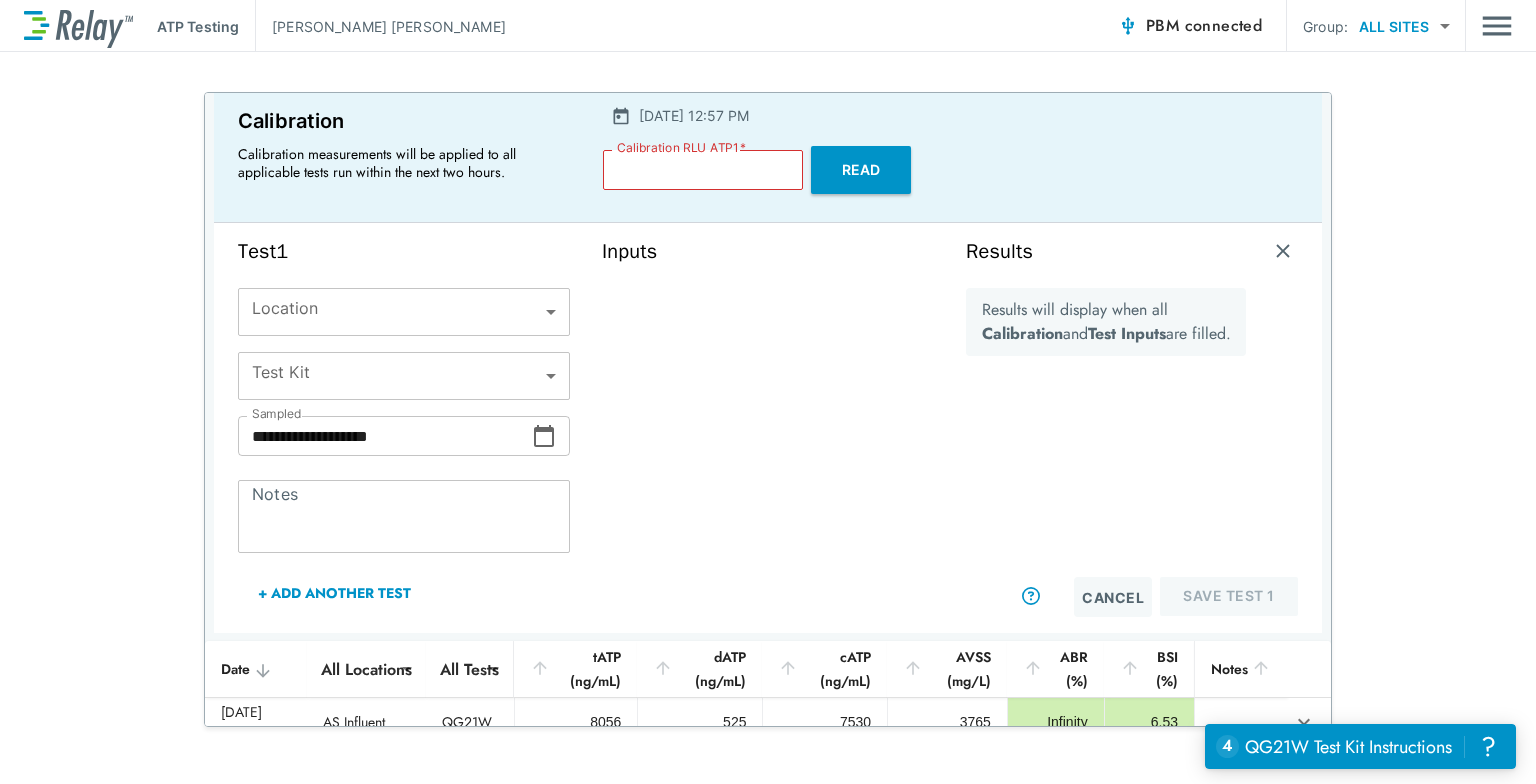 scroll, scrollTop: 84, scrollLeft: 0, axis: vertical 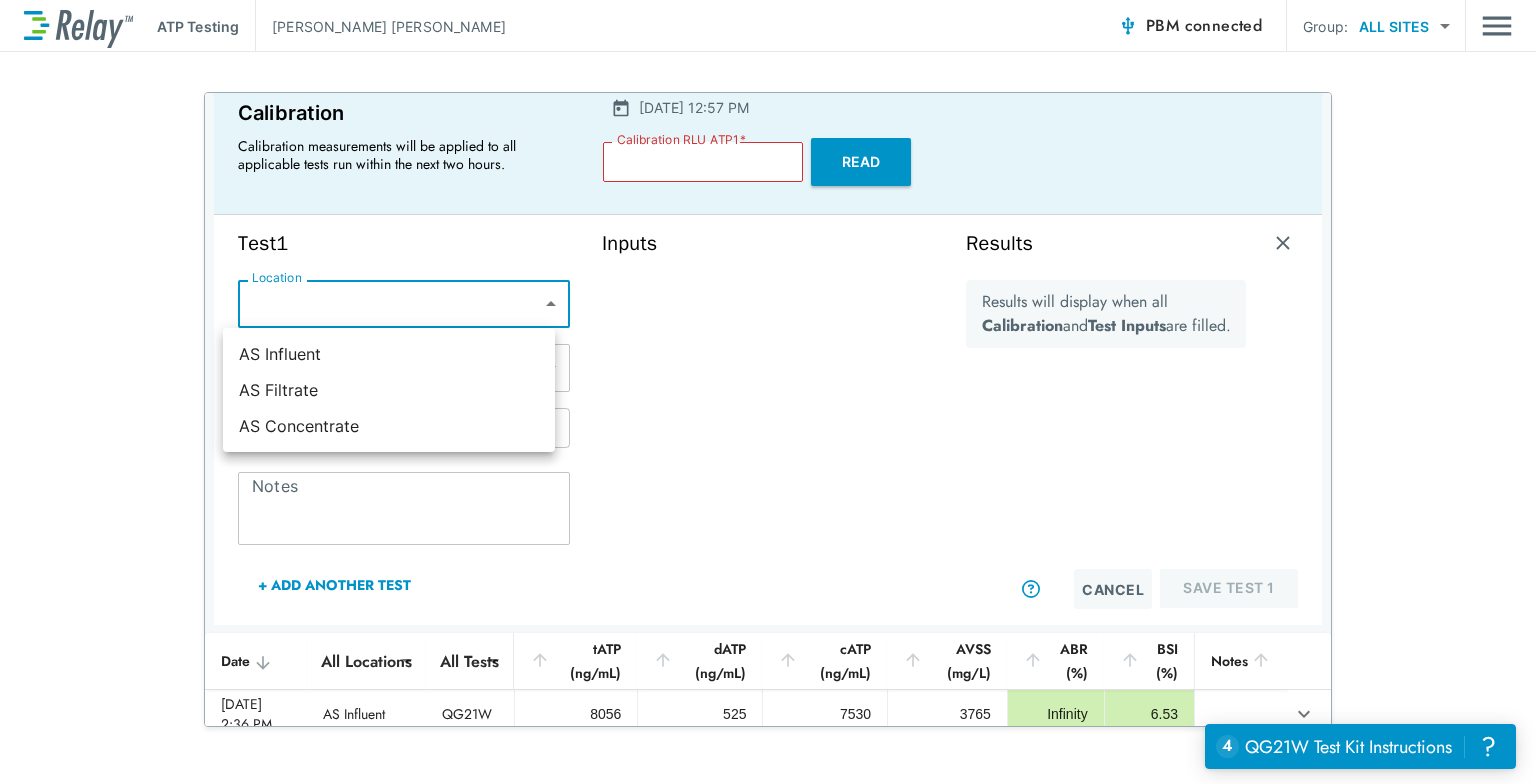 click on "**********" at bounding box center (768, 392) 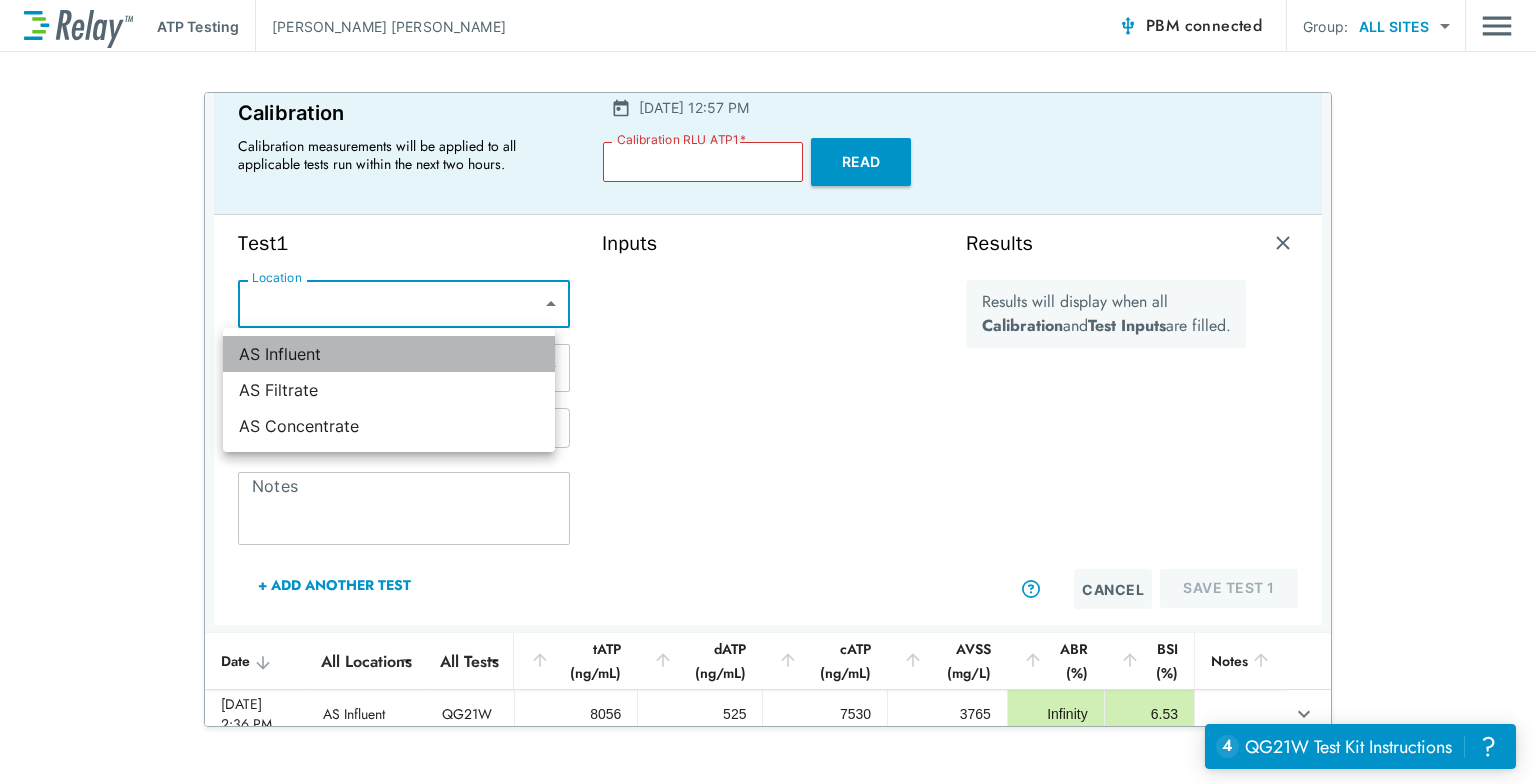 click on "AS Influent" at bounding box center (389, 354) 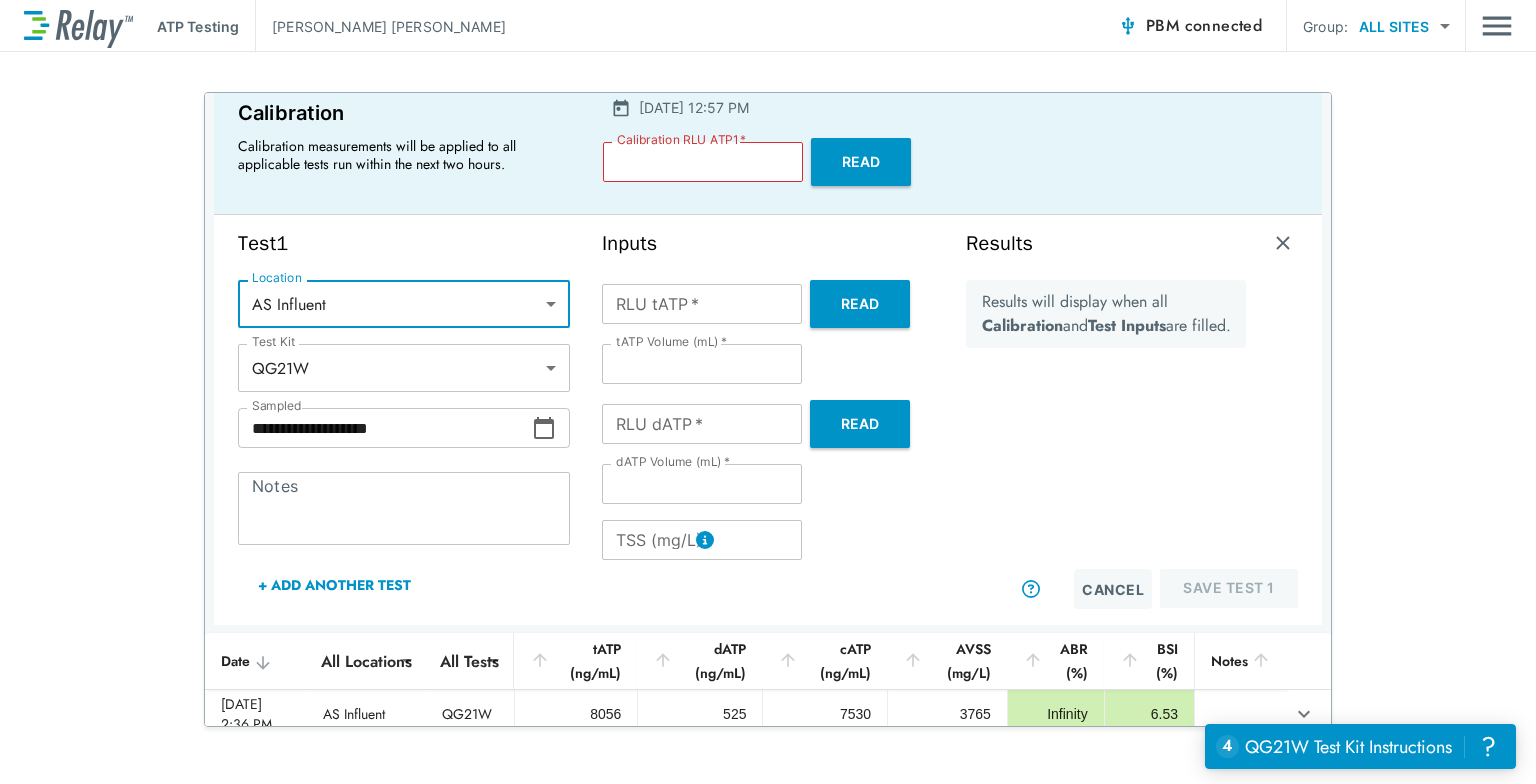 click on "+ Add Another Test" at bounding box center [334, 585] 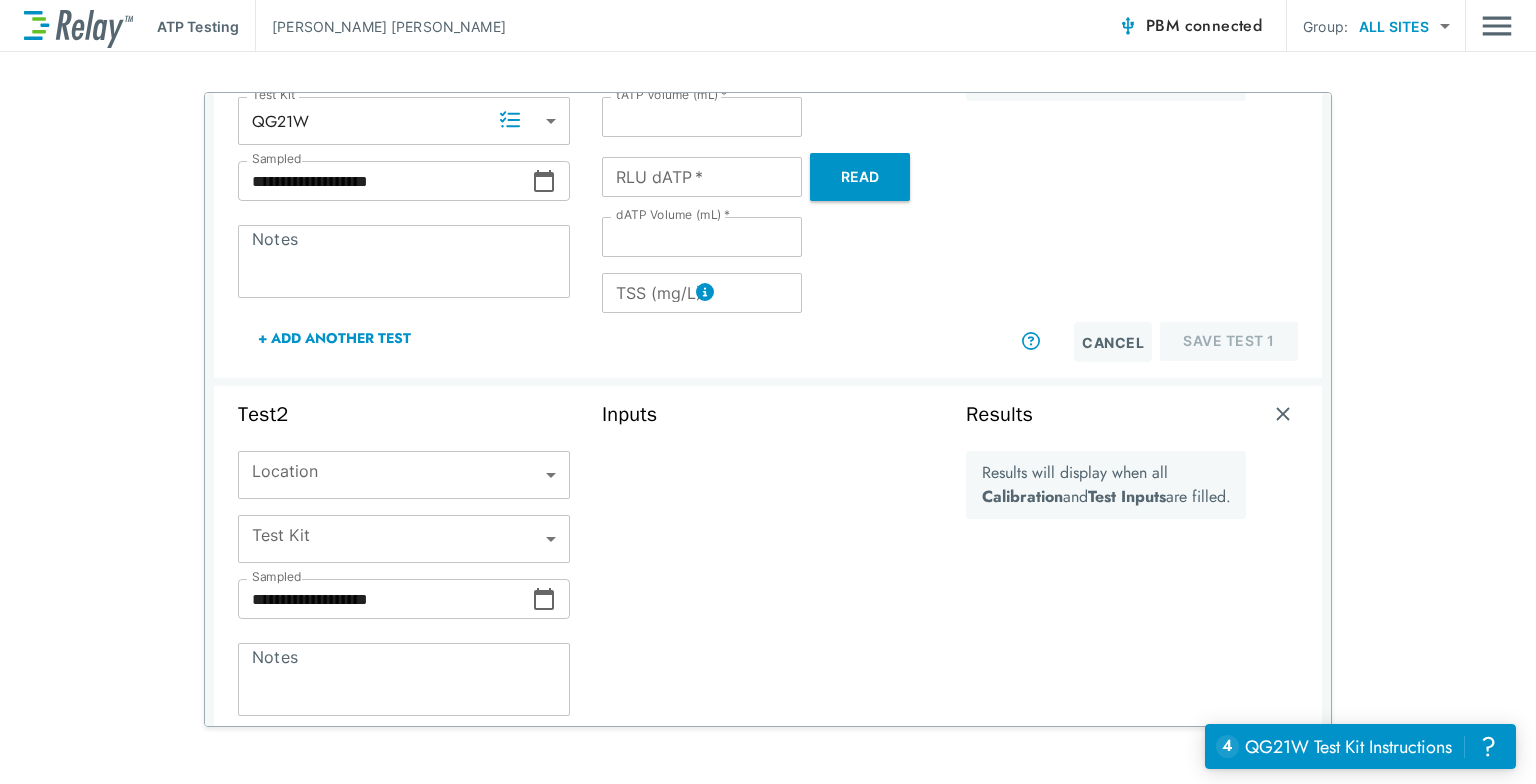 scroll, scrollTop: 332, scrollLeft: 0, axis: vertical 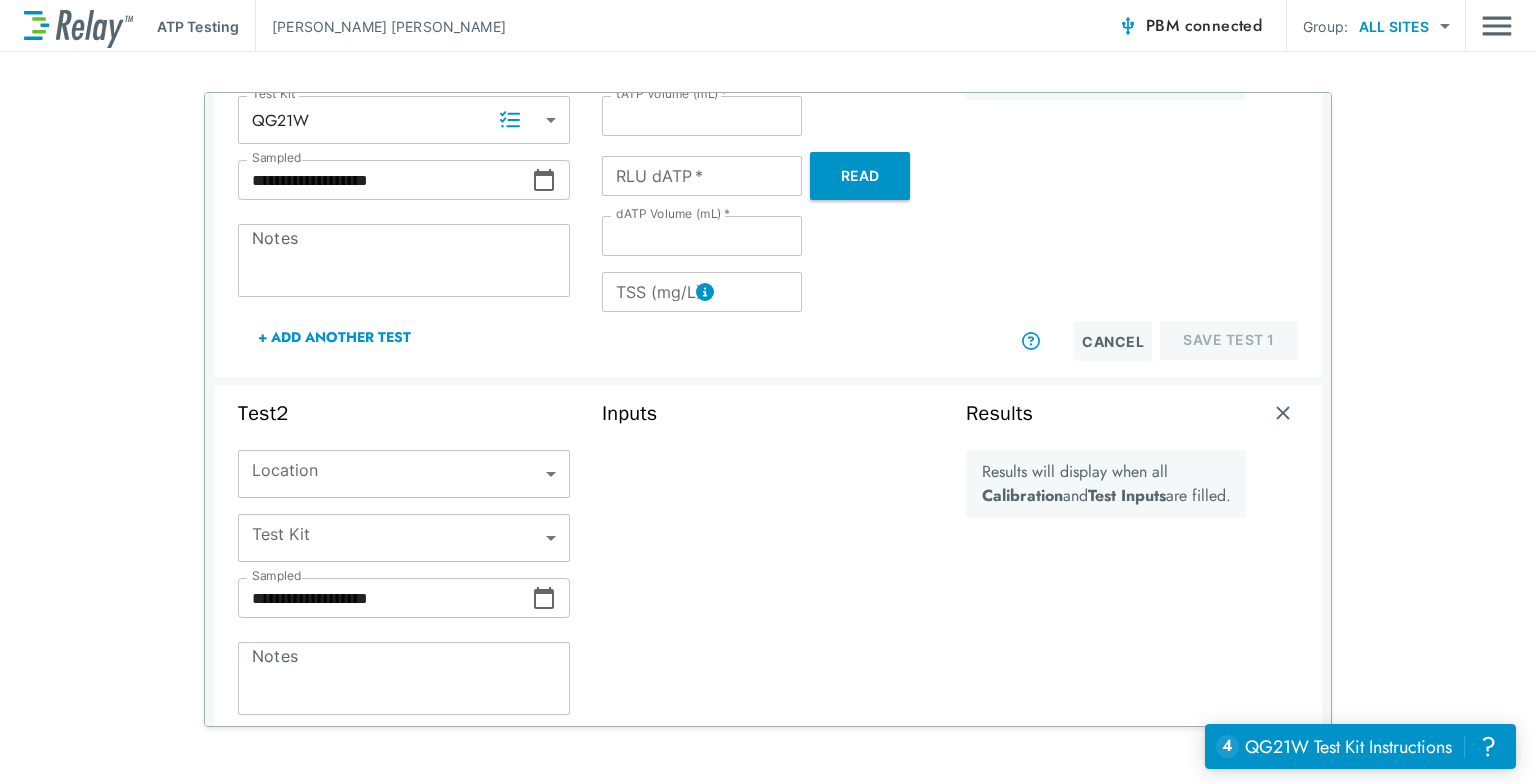 click on "**********" at bounding box center (768, 392) 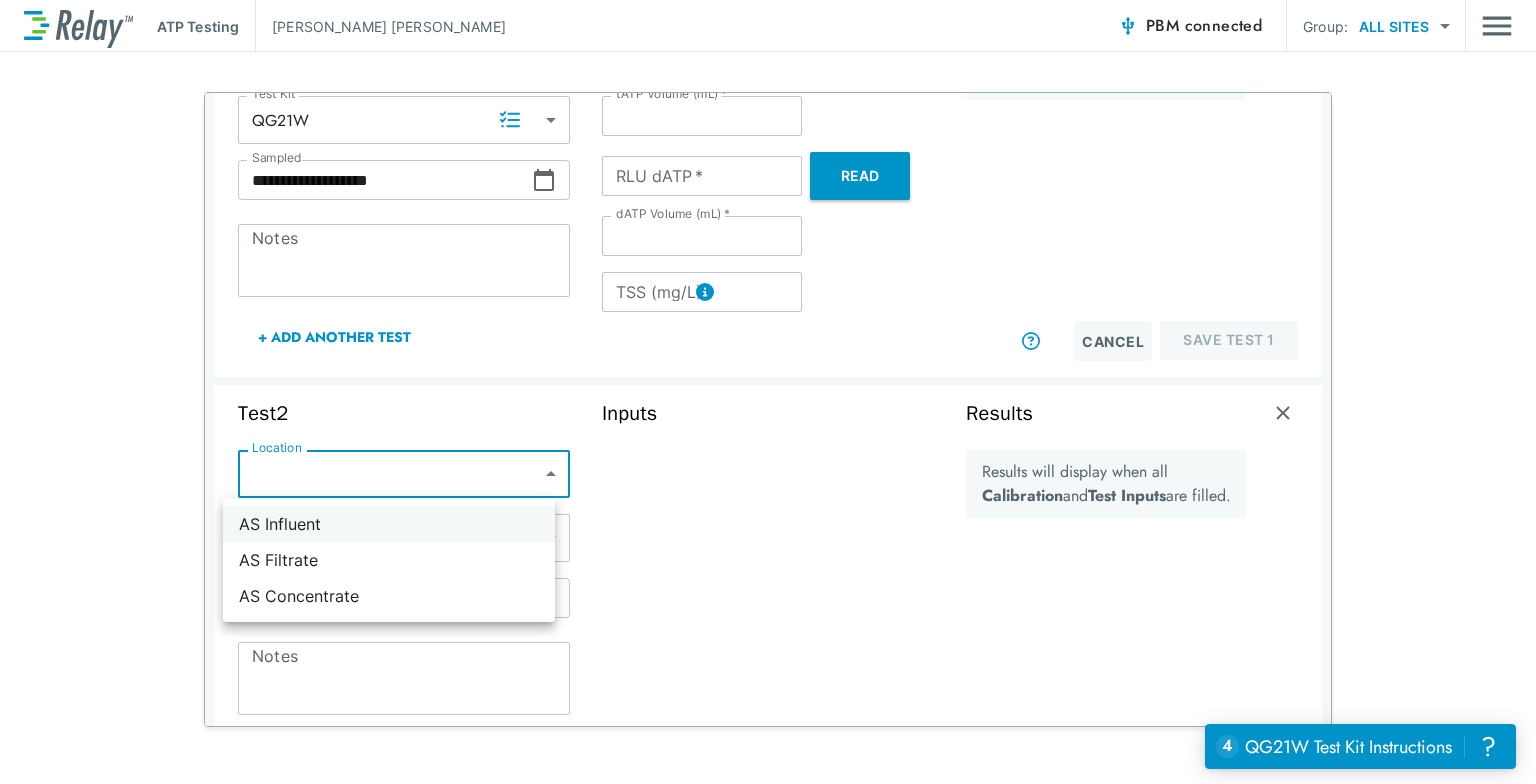 click on "AS Influent" at bounding box center (389, 524) 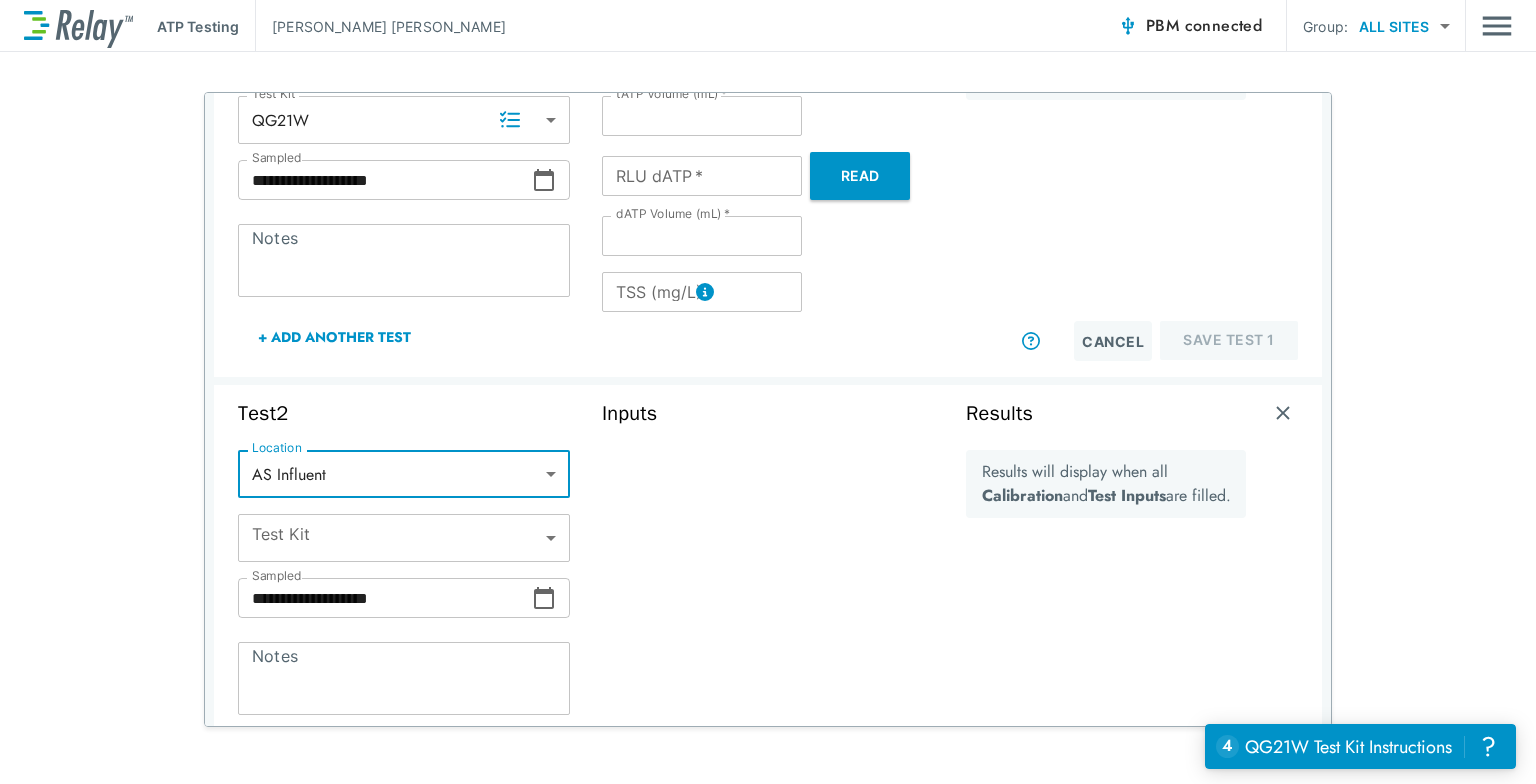 type on "*****" 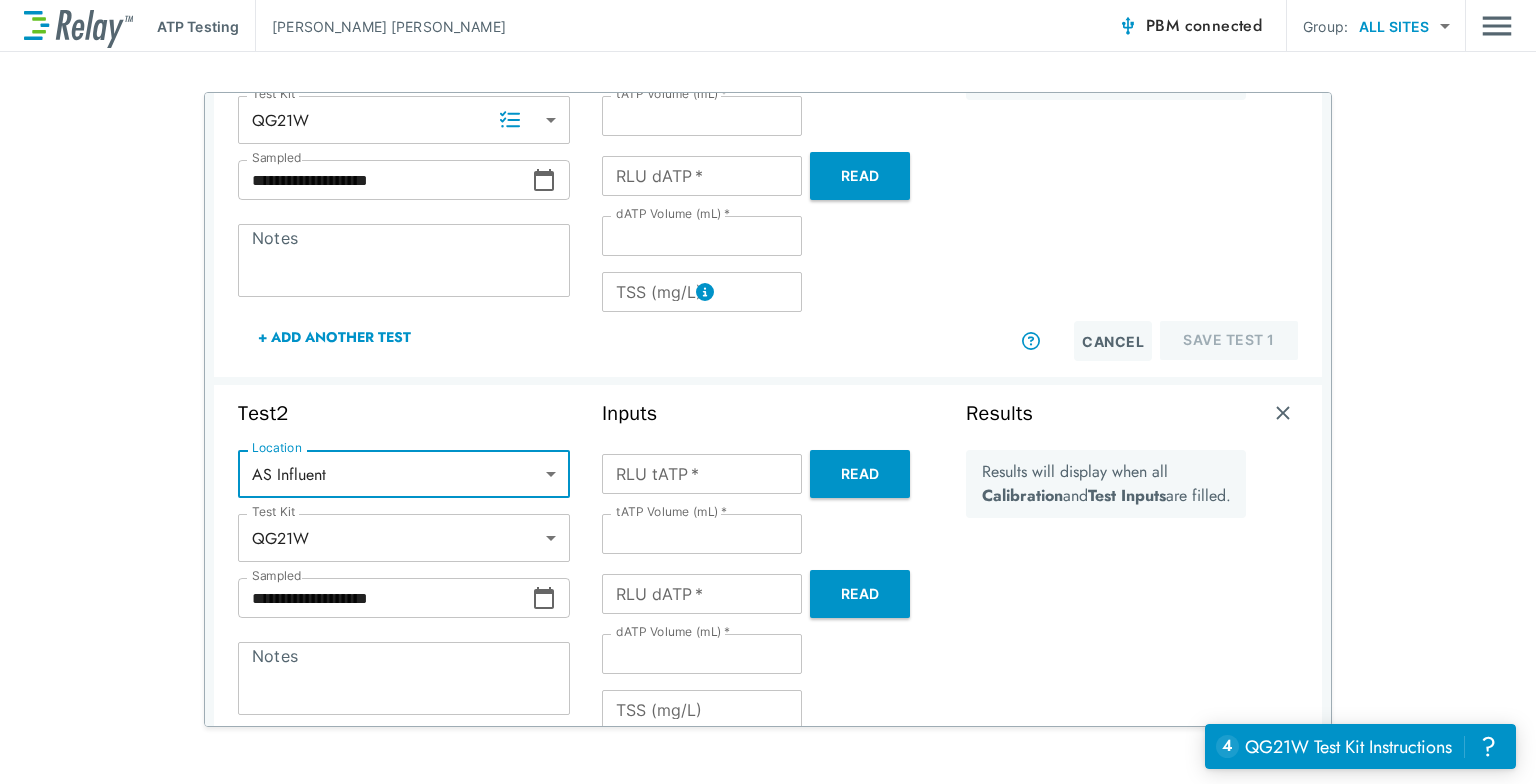 scroll, scrollTop: 513, scrollLeft: 0, axis: vertical 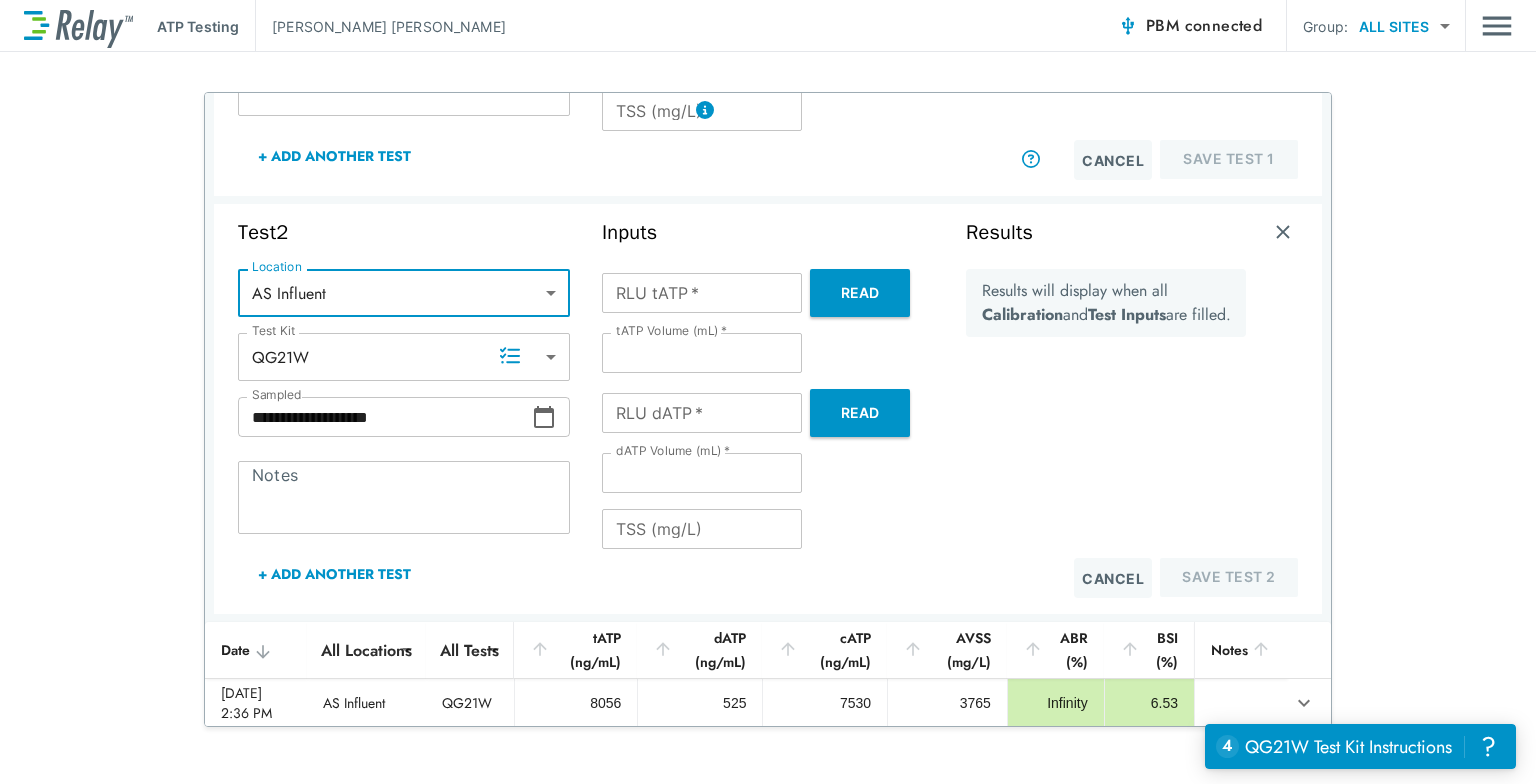 click on "+ Add Another Test" at bounding box center [334, 574] 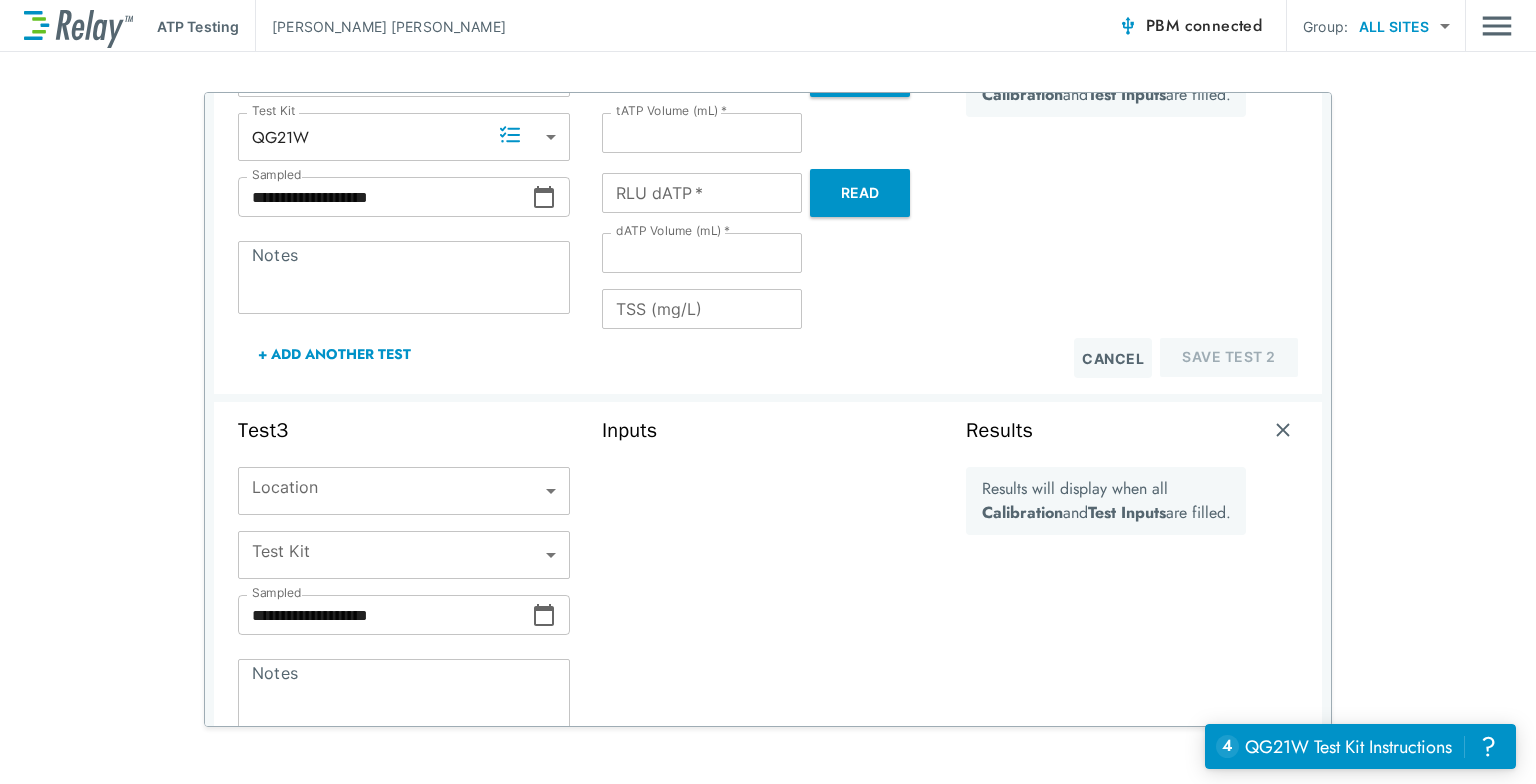 scroll, scrollTop: 734, scrollLeft: 0, axis: vertical 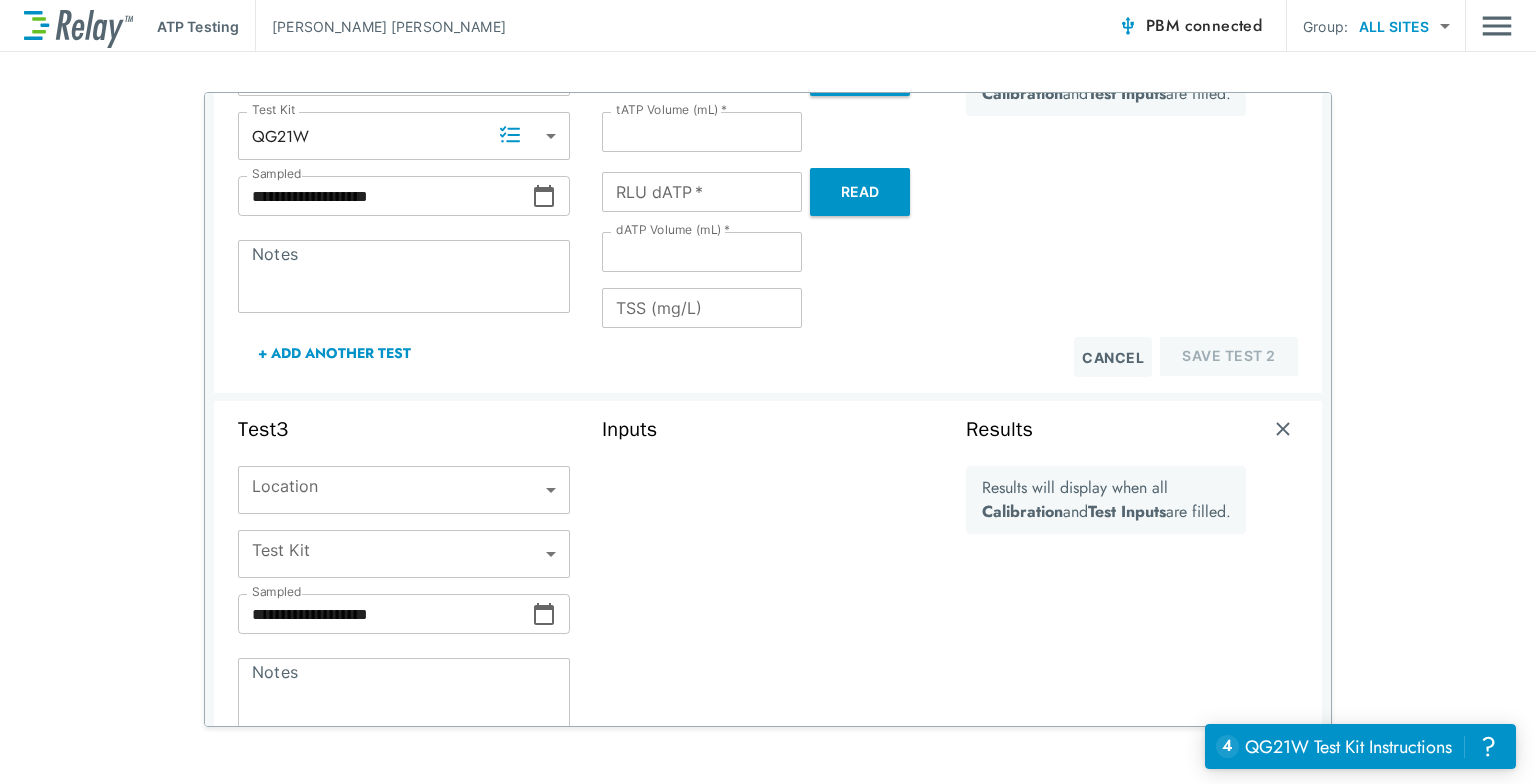 click on "**********" at bounding box center [768, 392] 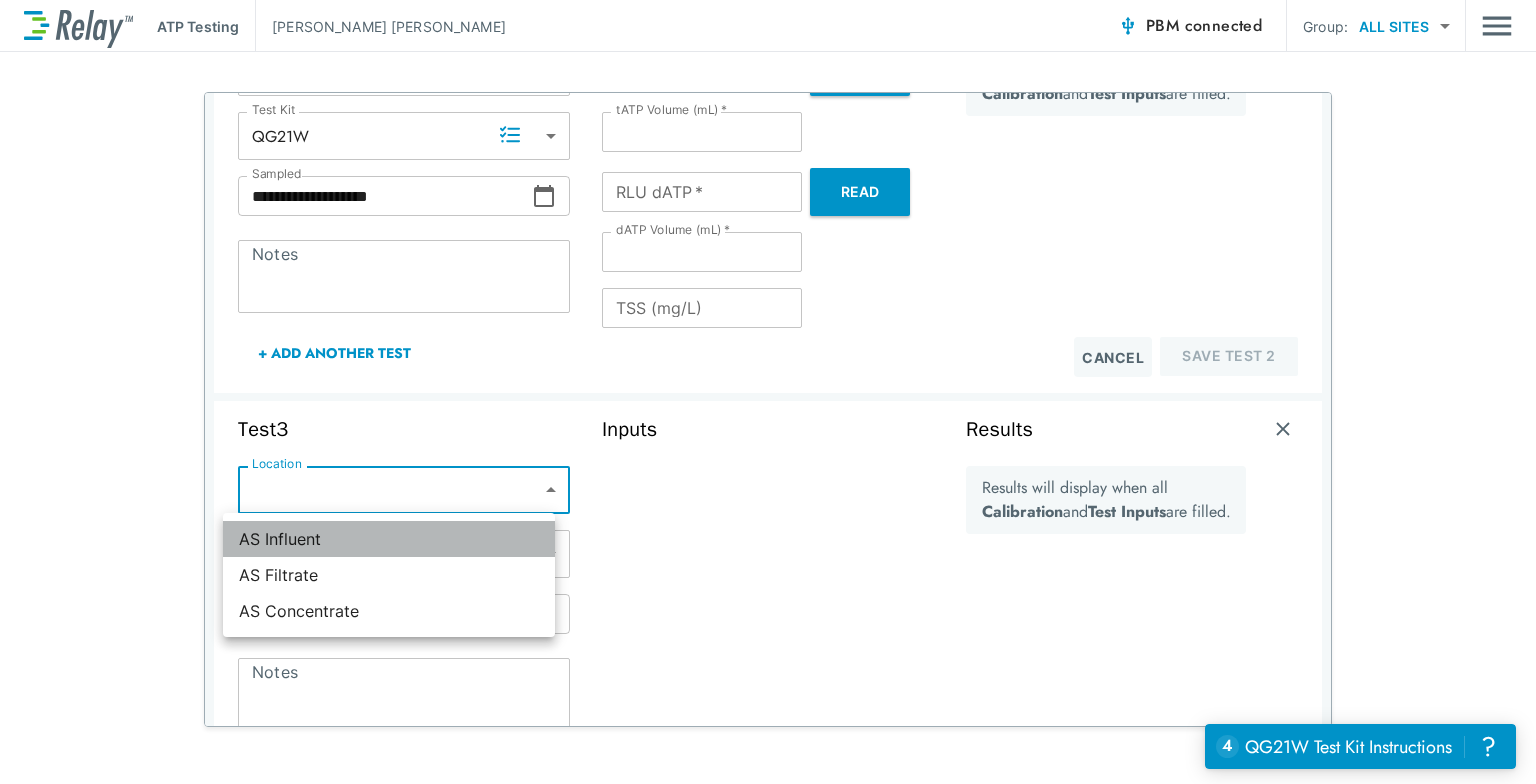 click on "AS Influent" at bounding box center (389, 539) 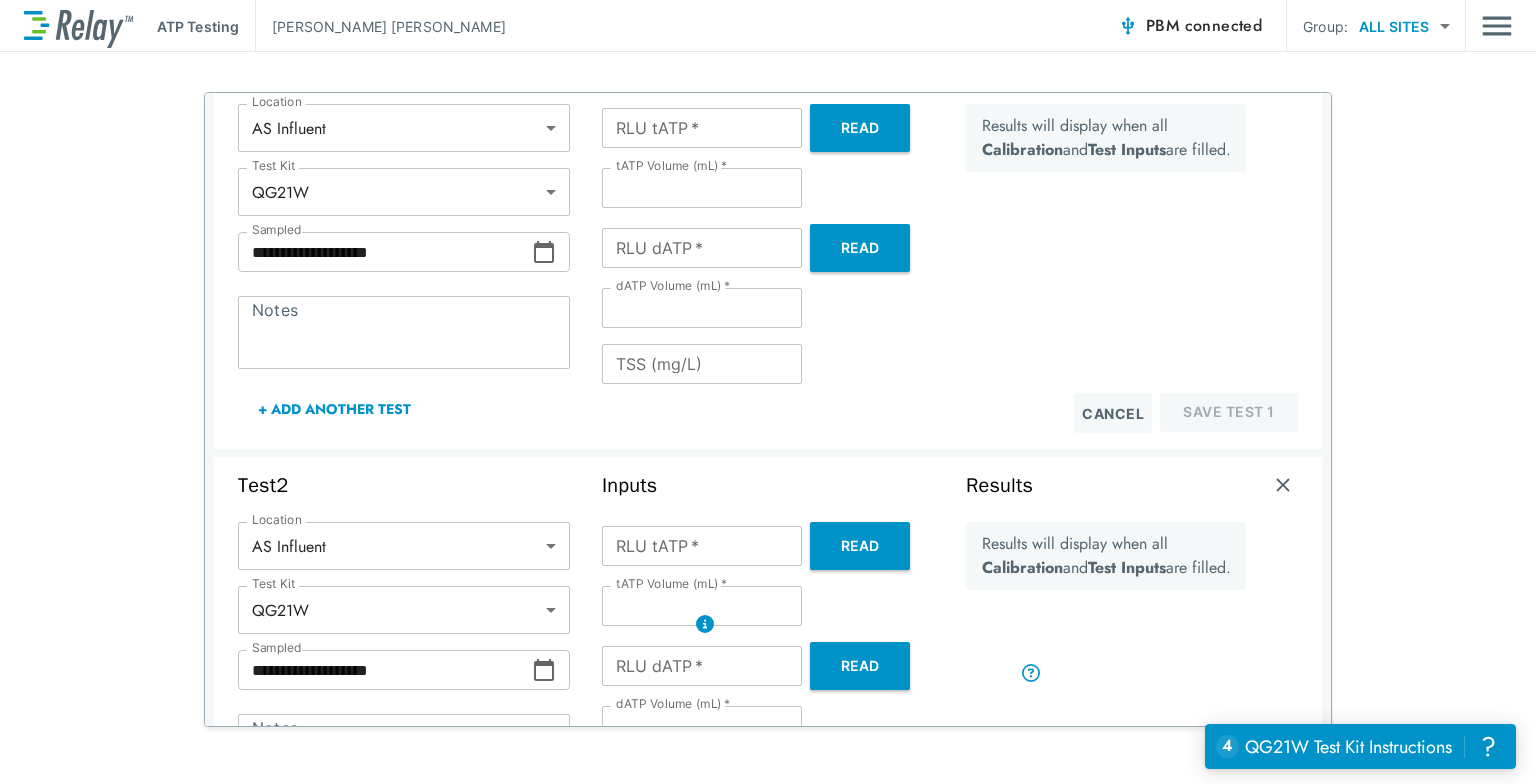 scroll, scrollTop: 0, scrollLeft: 0, axis: both 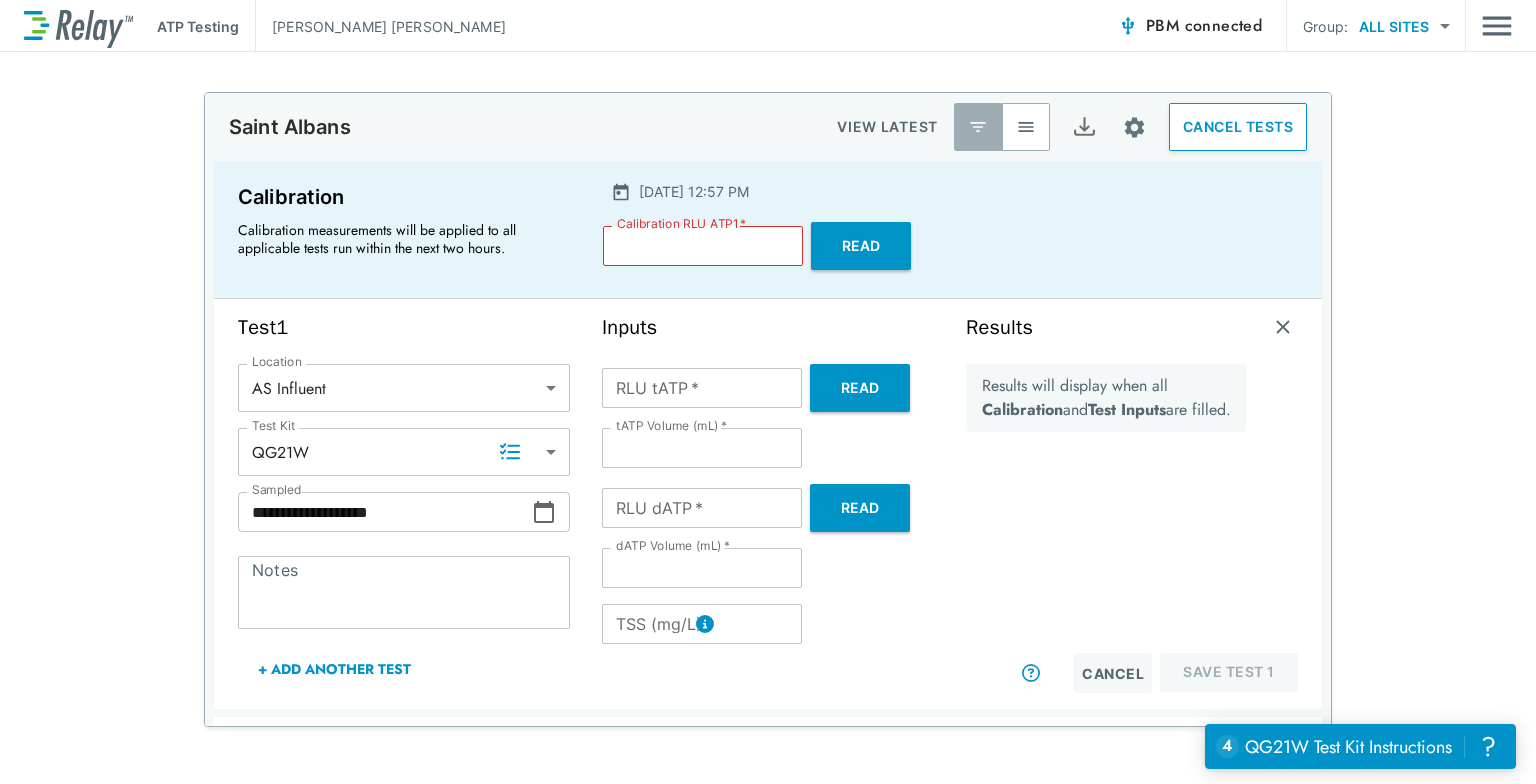 click on "Read" at bounding box center (861, 246) 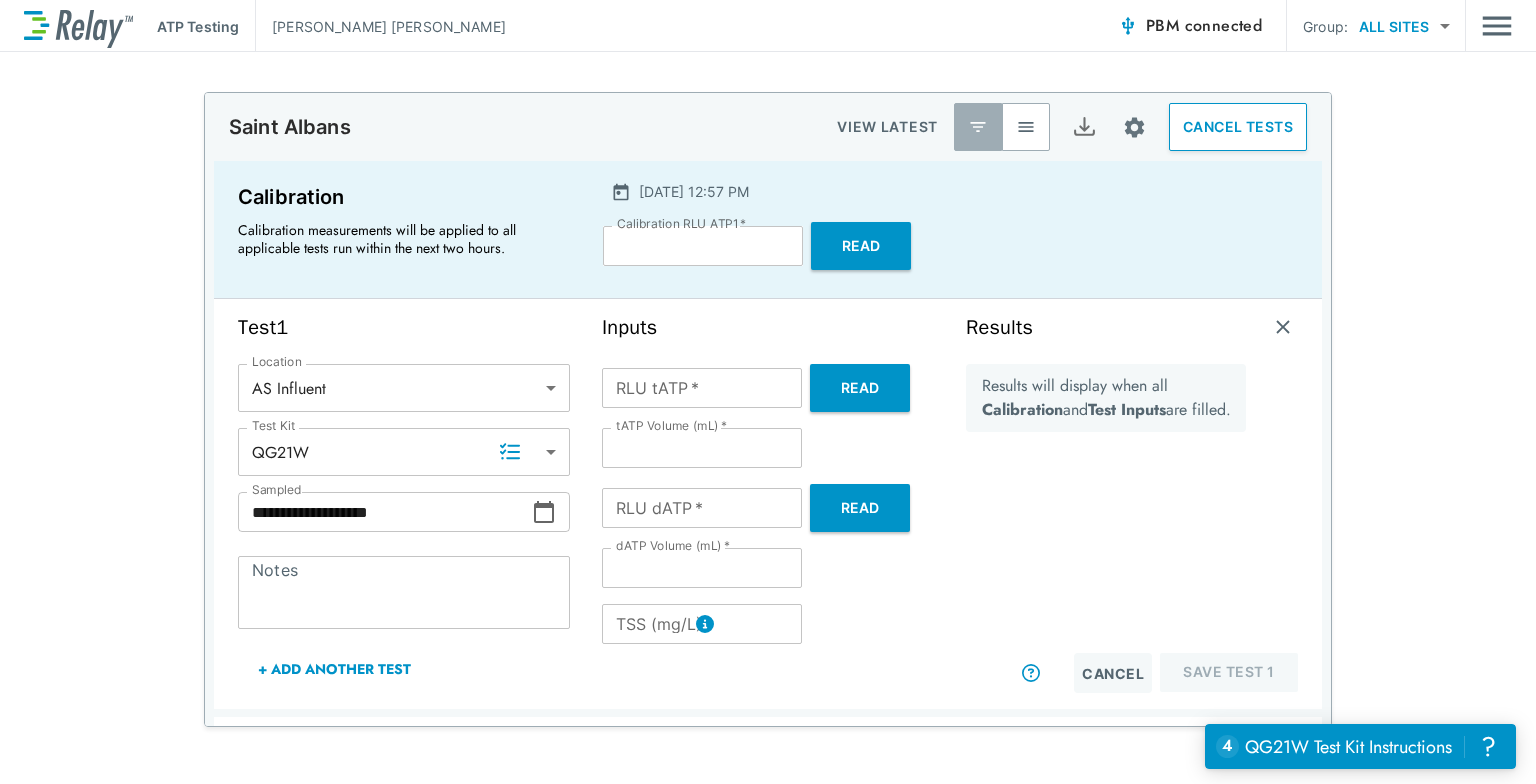 type on "***" 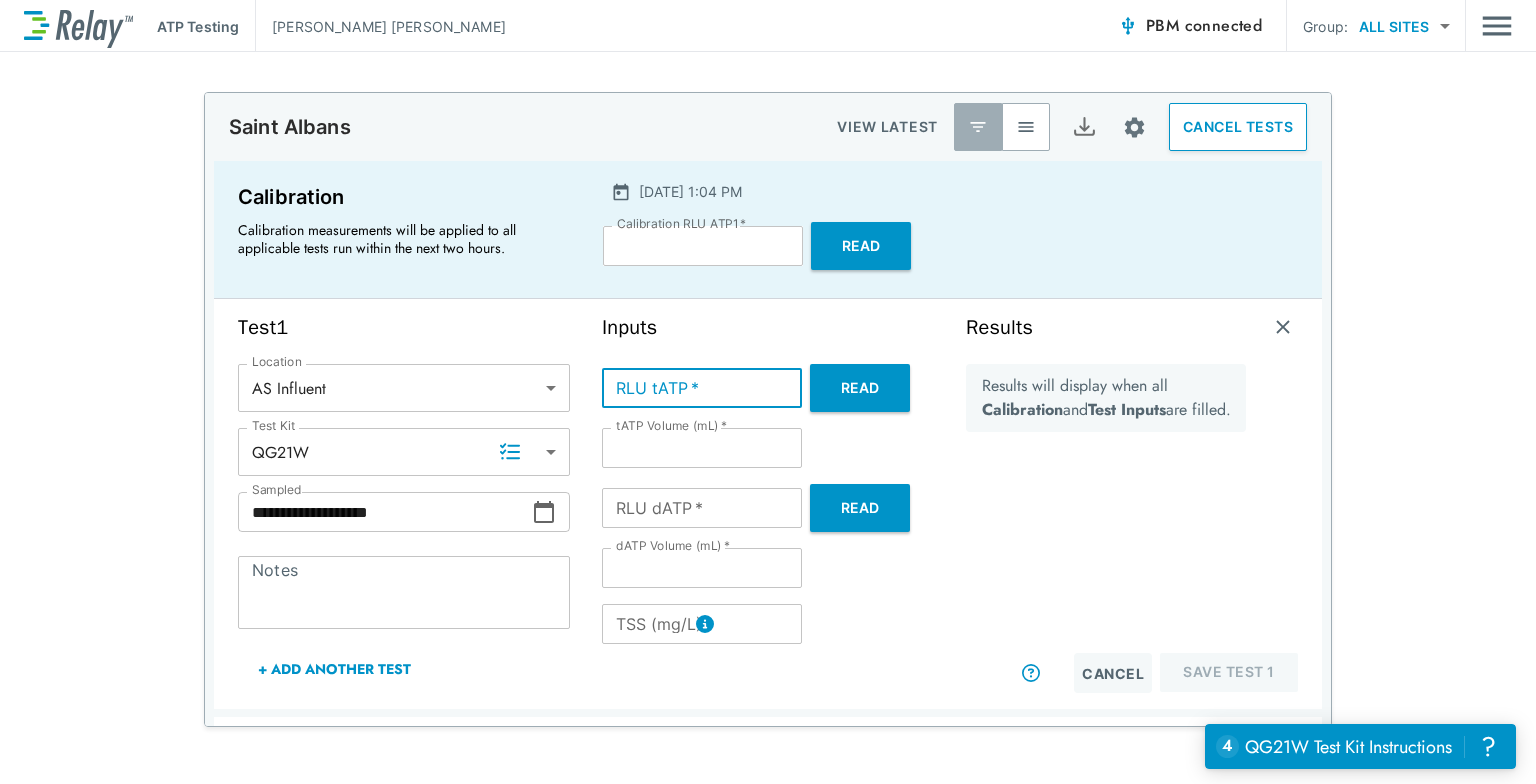 click on "RLU tATP   *" at bounding box center [702, 388] 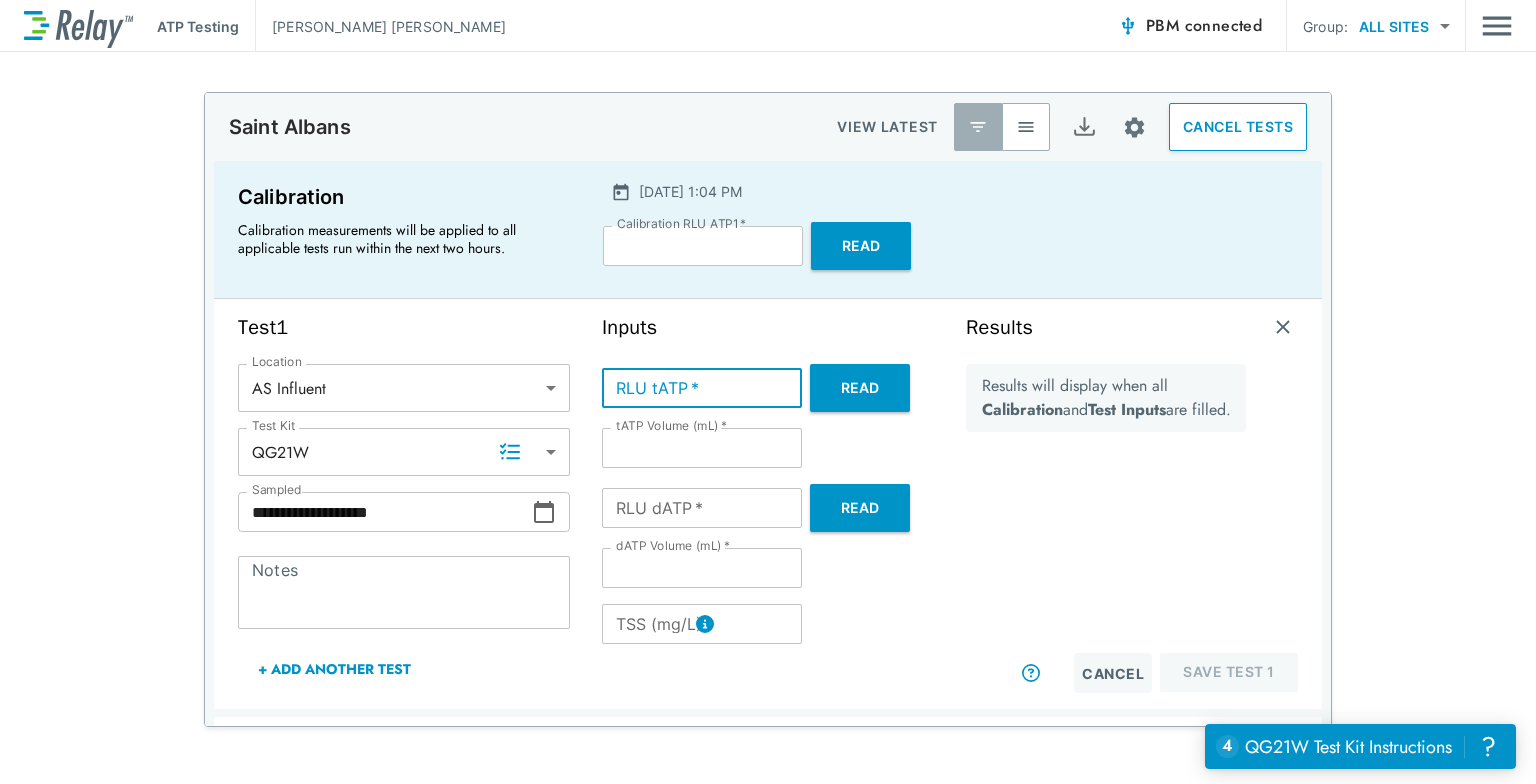 click on "Read" at bounding box center (860, 388) 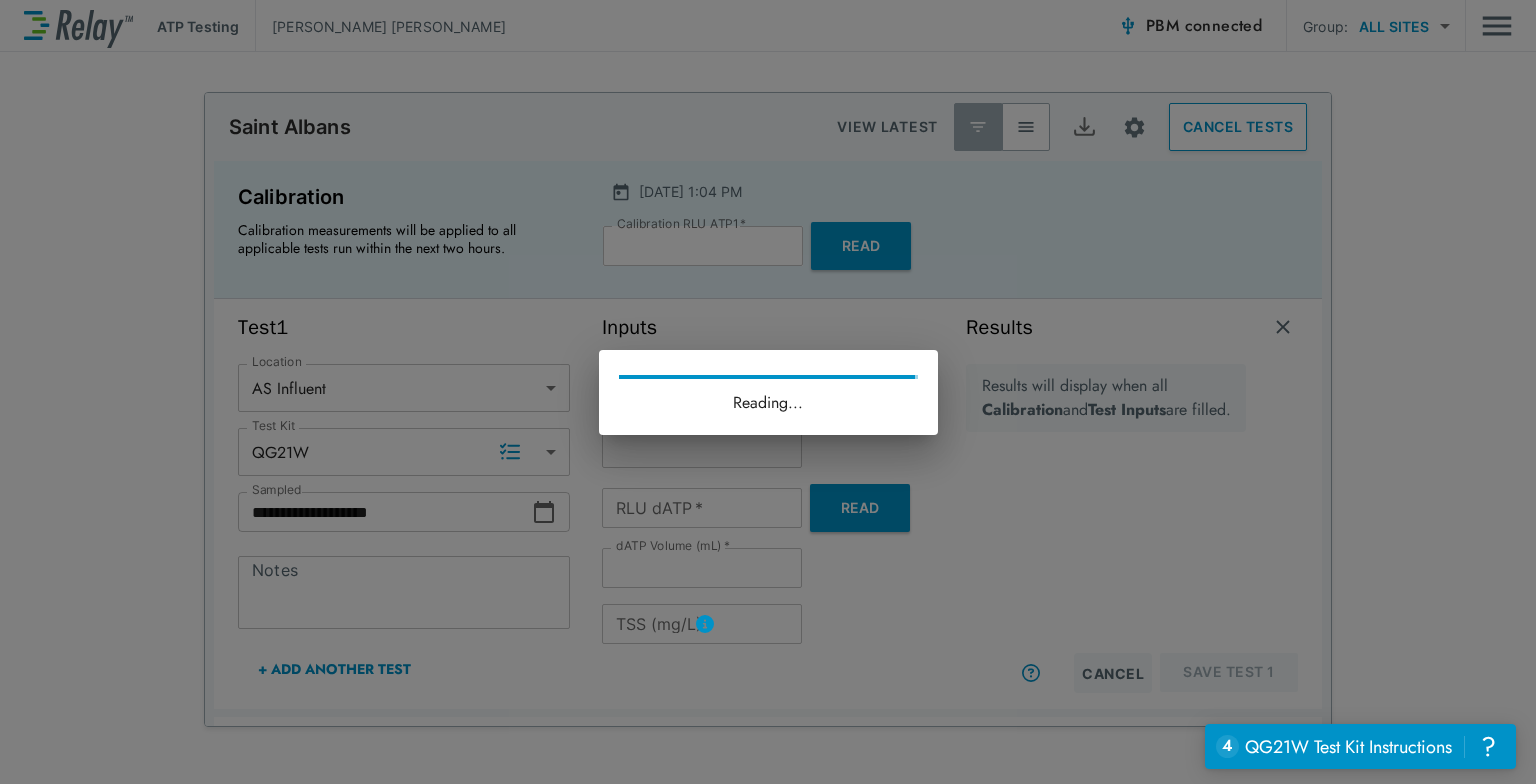 type on "******" 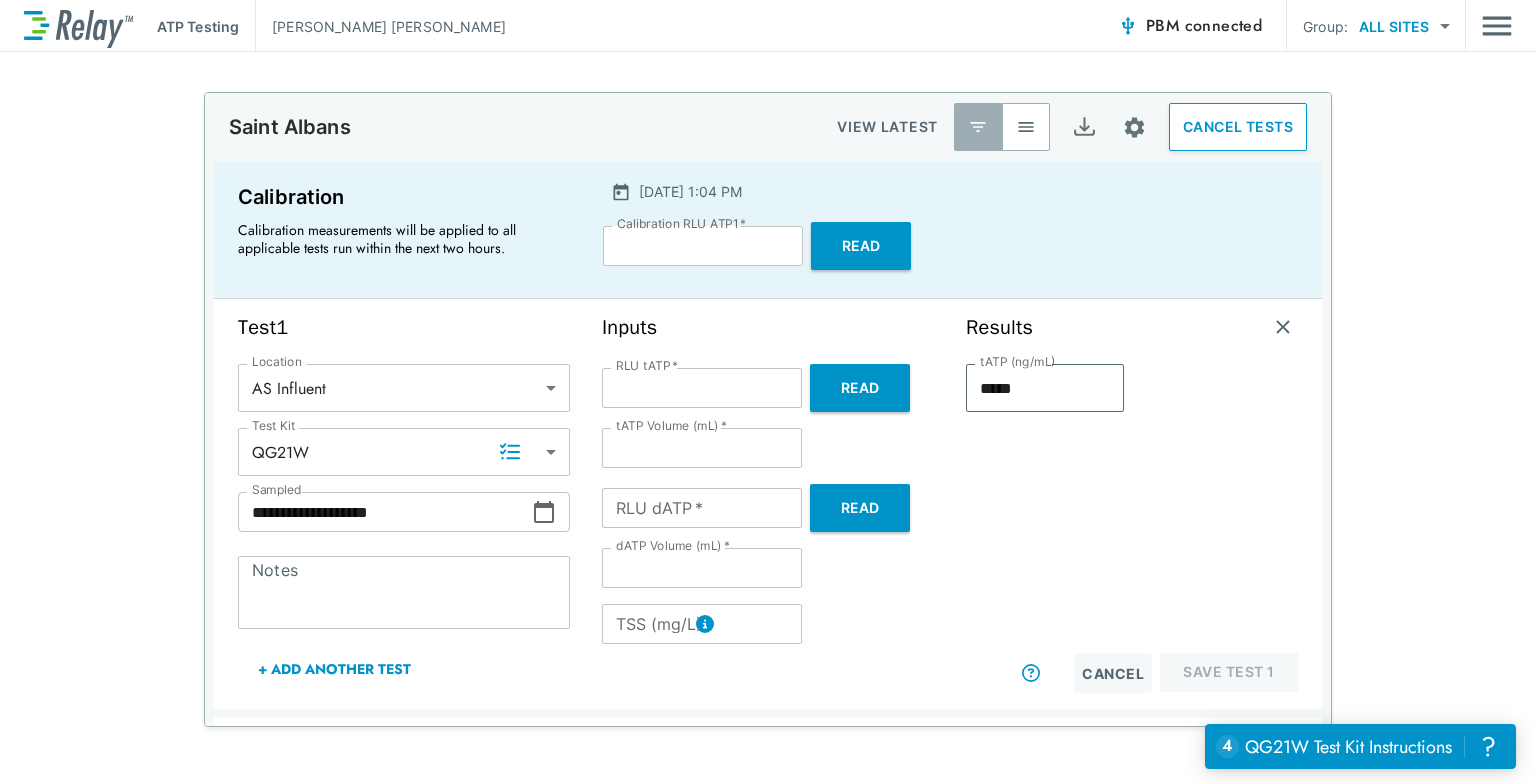click on "**********" at bounding box center (768, 801) 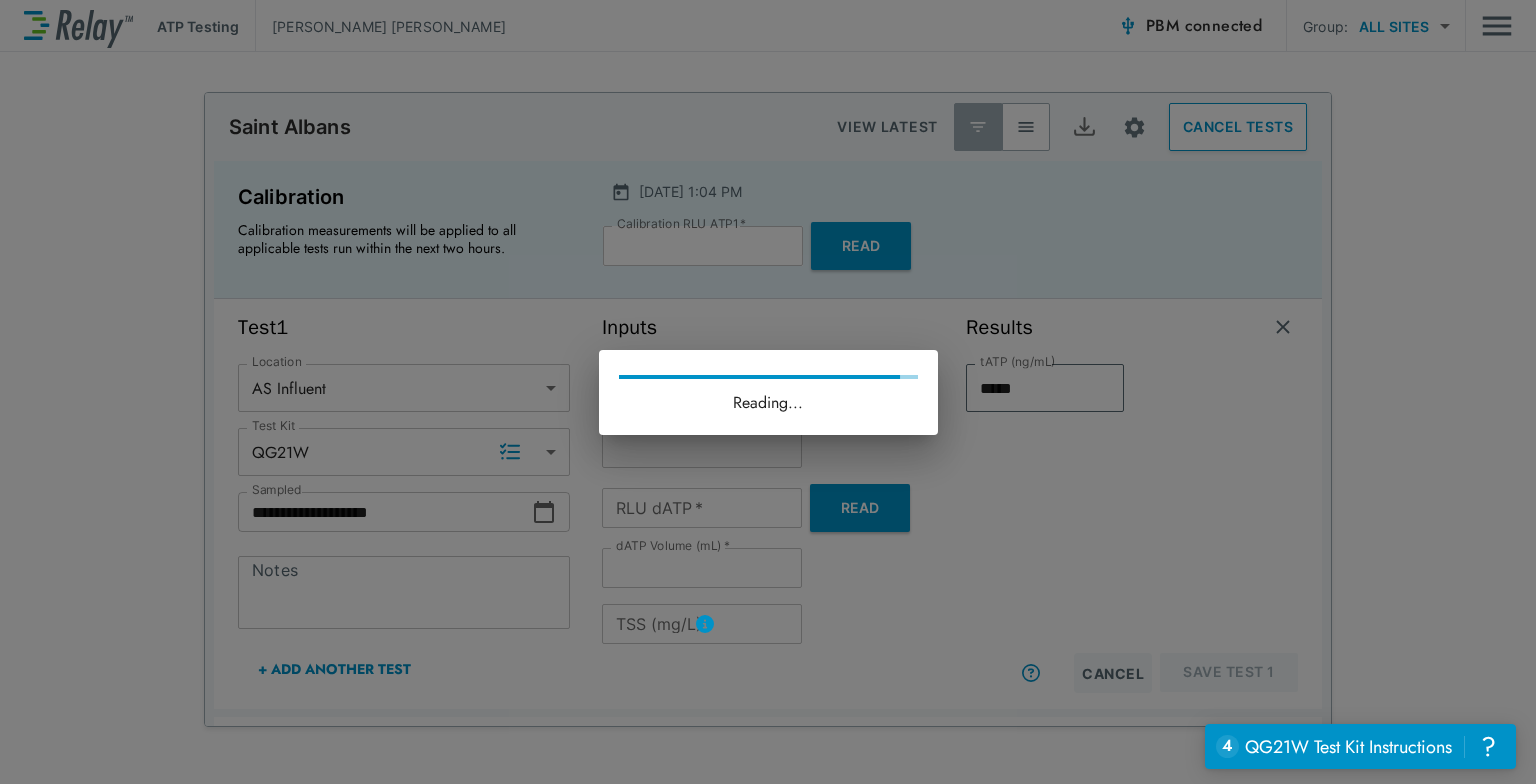 type on "****" 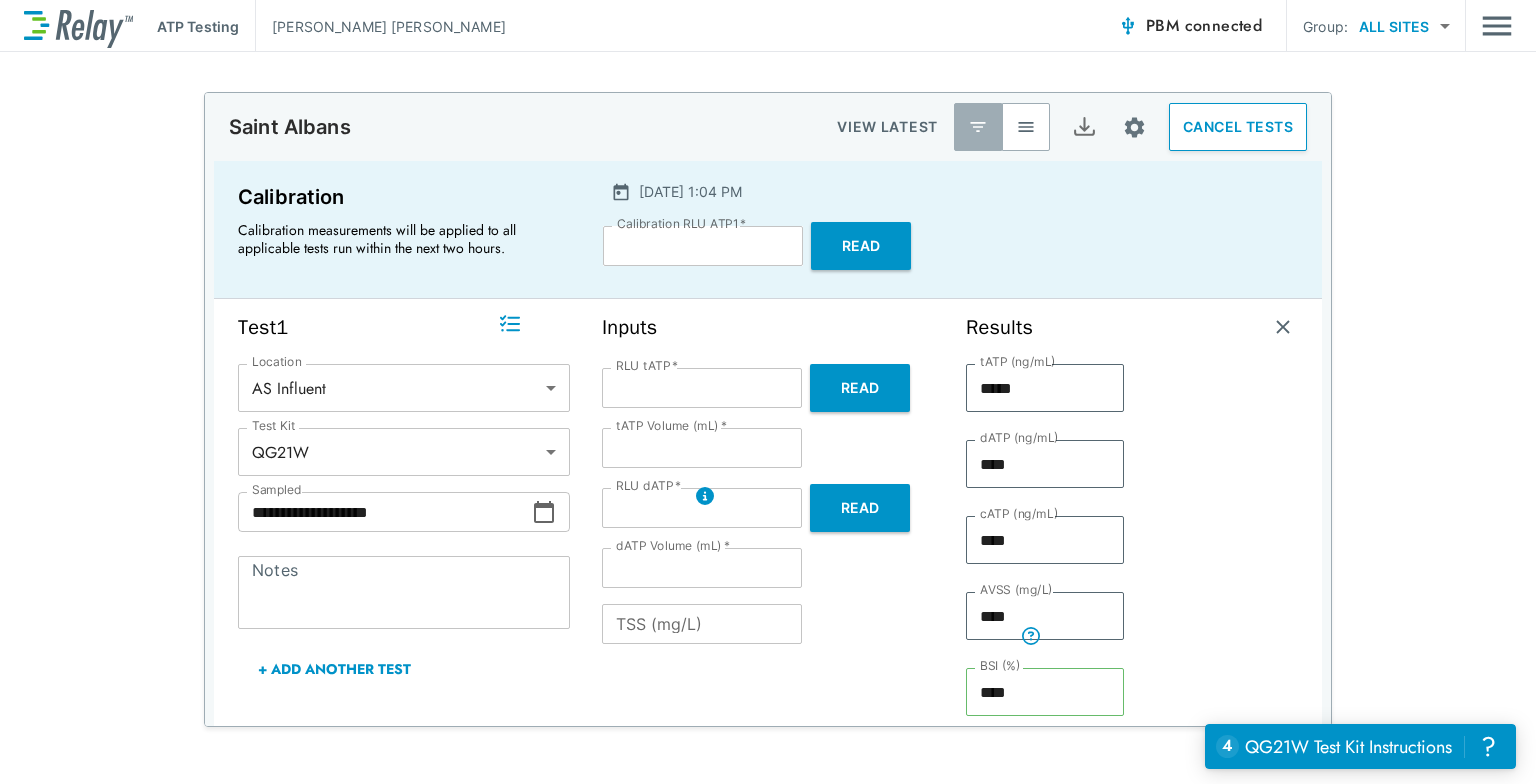 scroll, scrollTop: 128, scrollLeft: 0, axis: vertical 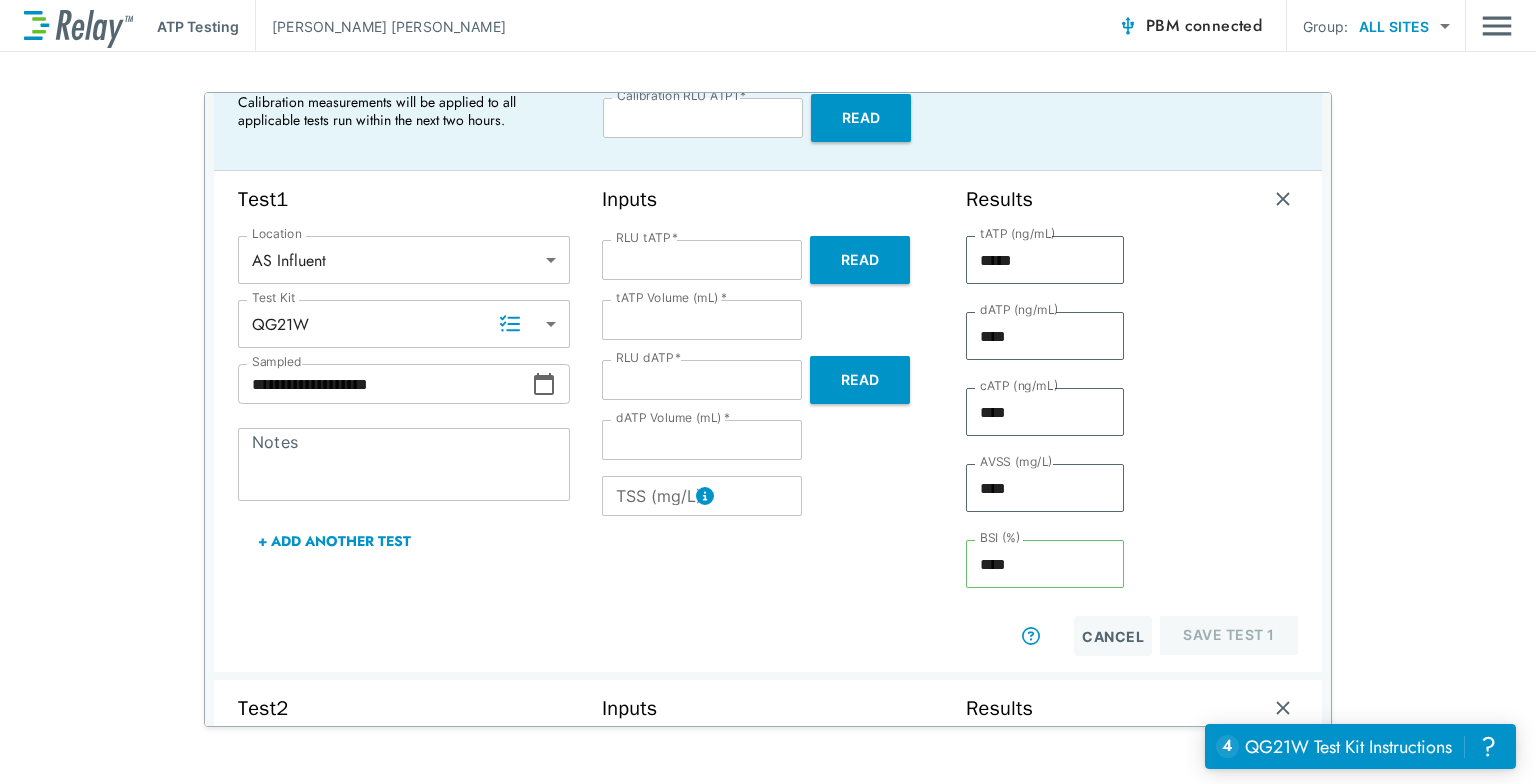 click on "TSS (mg/L)" at bounding box center [702, 496] 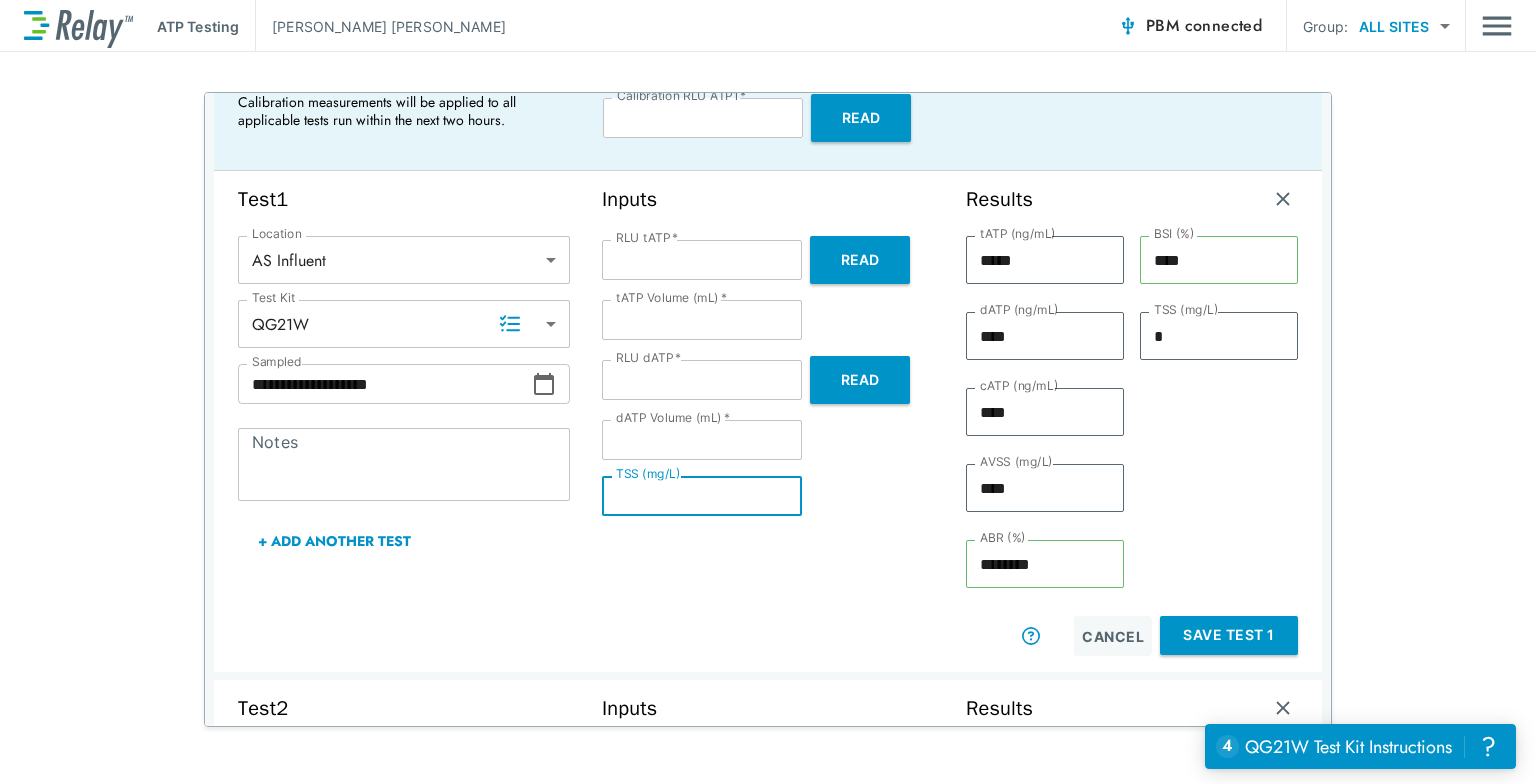 type on "*" 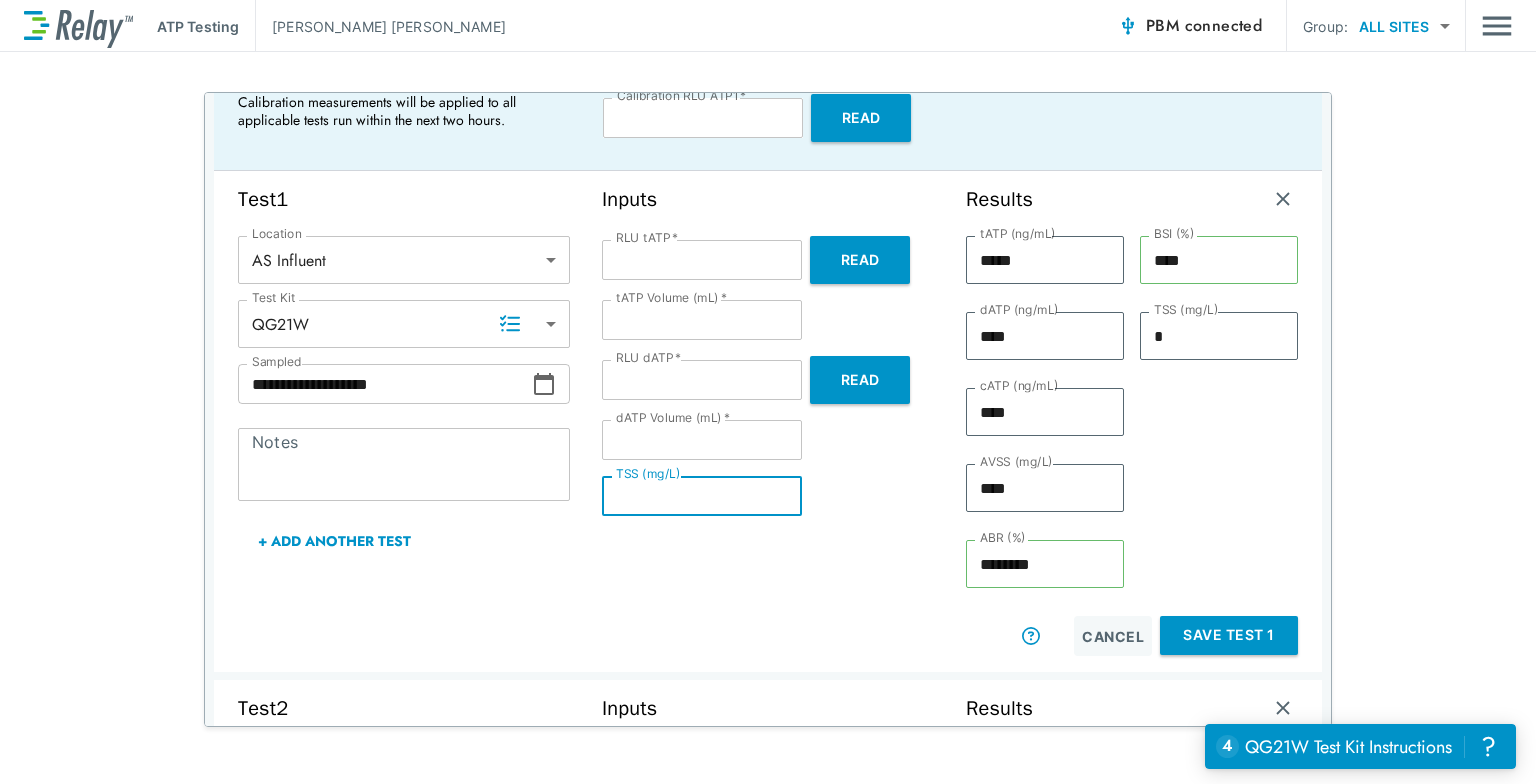 type on "*" 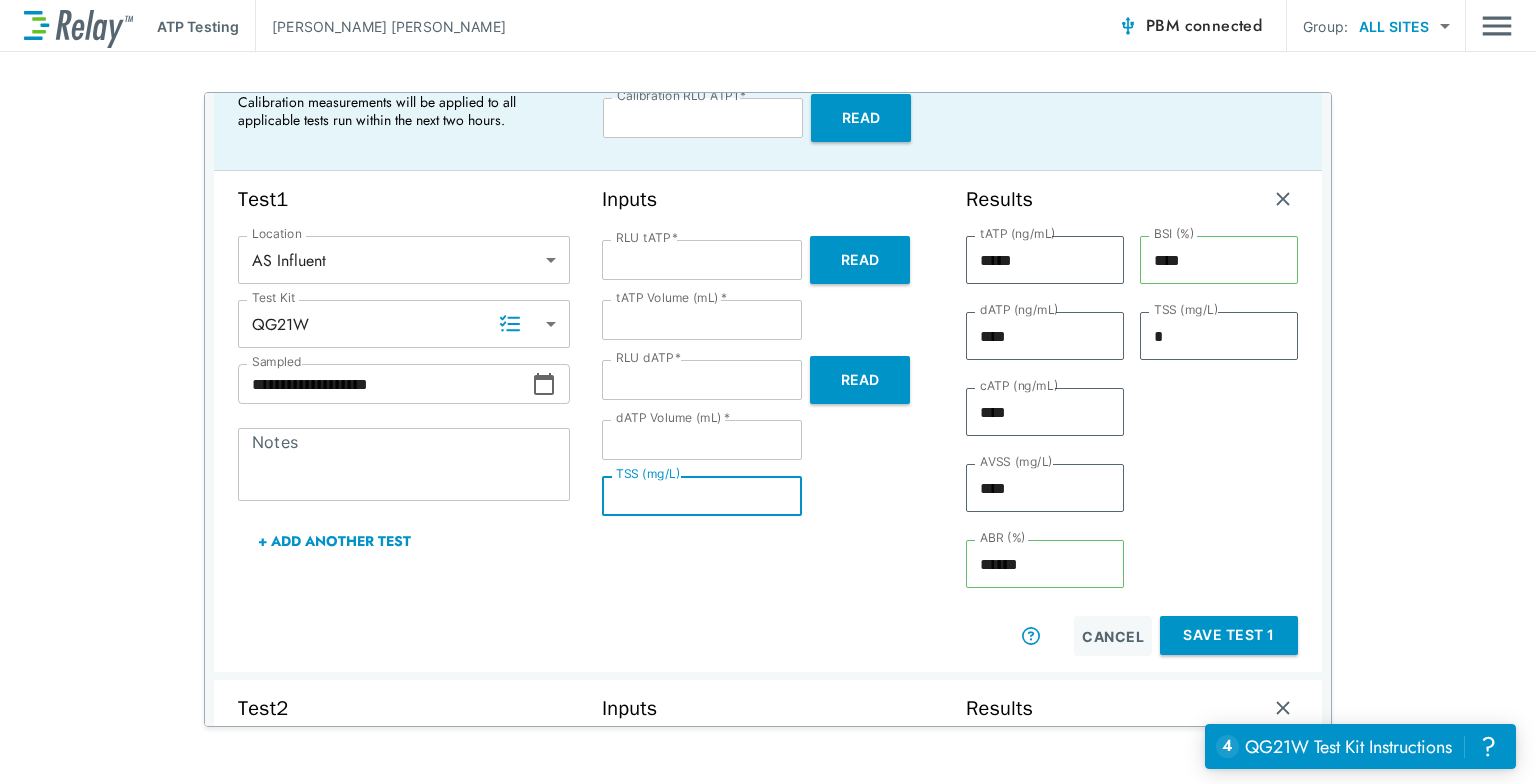 type on "***" 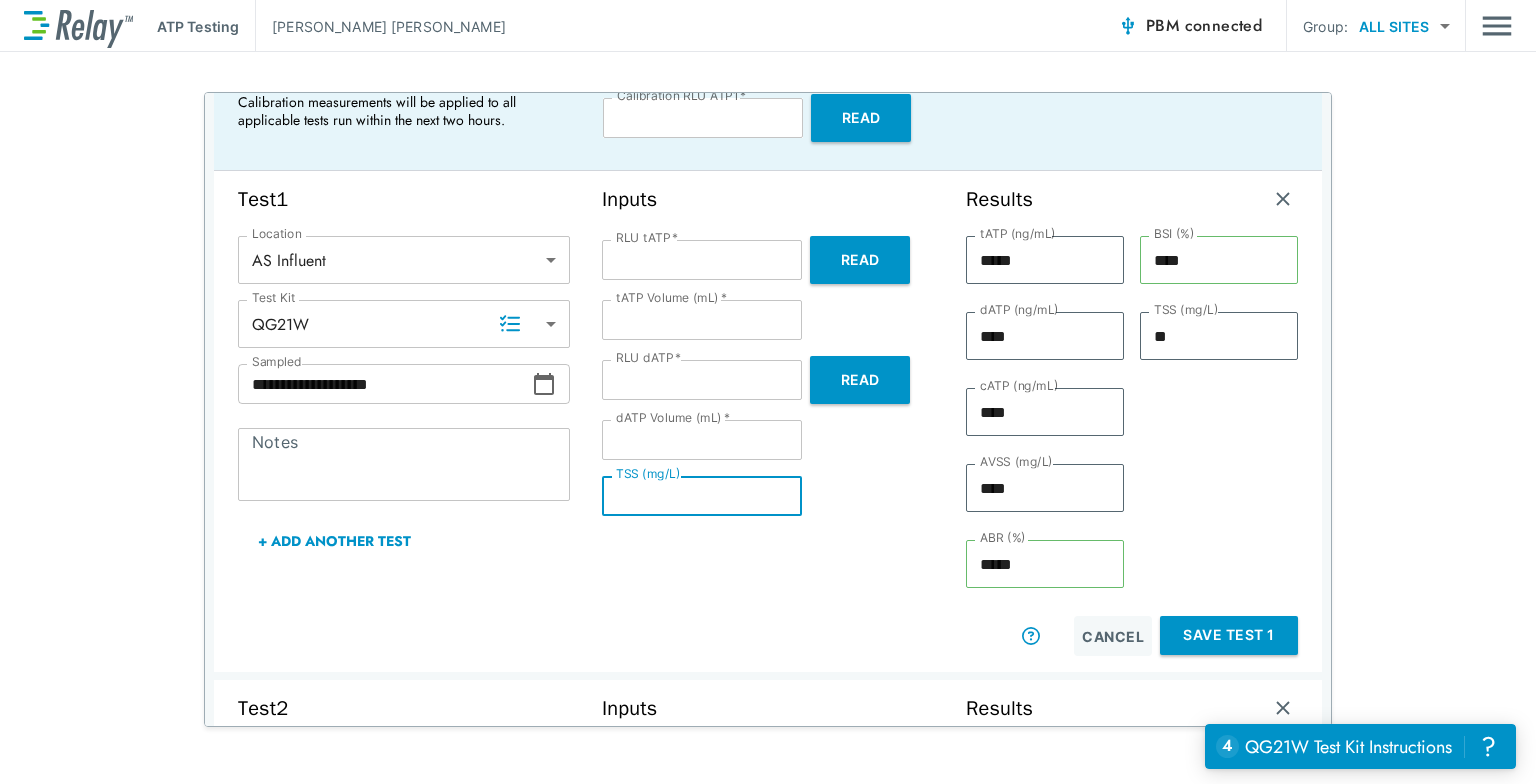 type on "***" 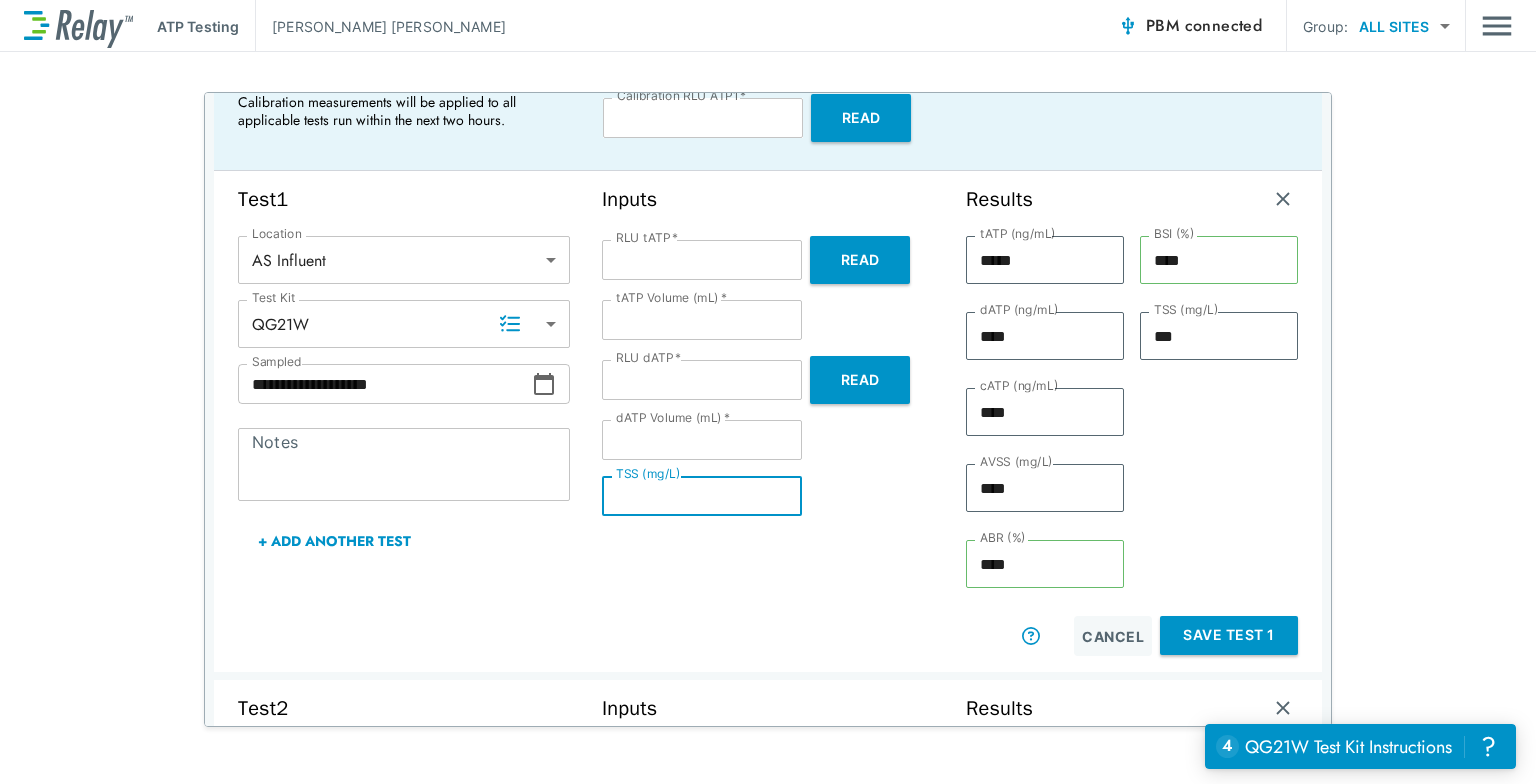 type on "**" 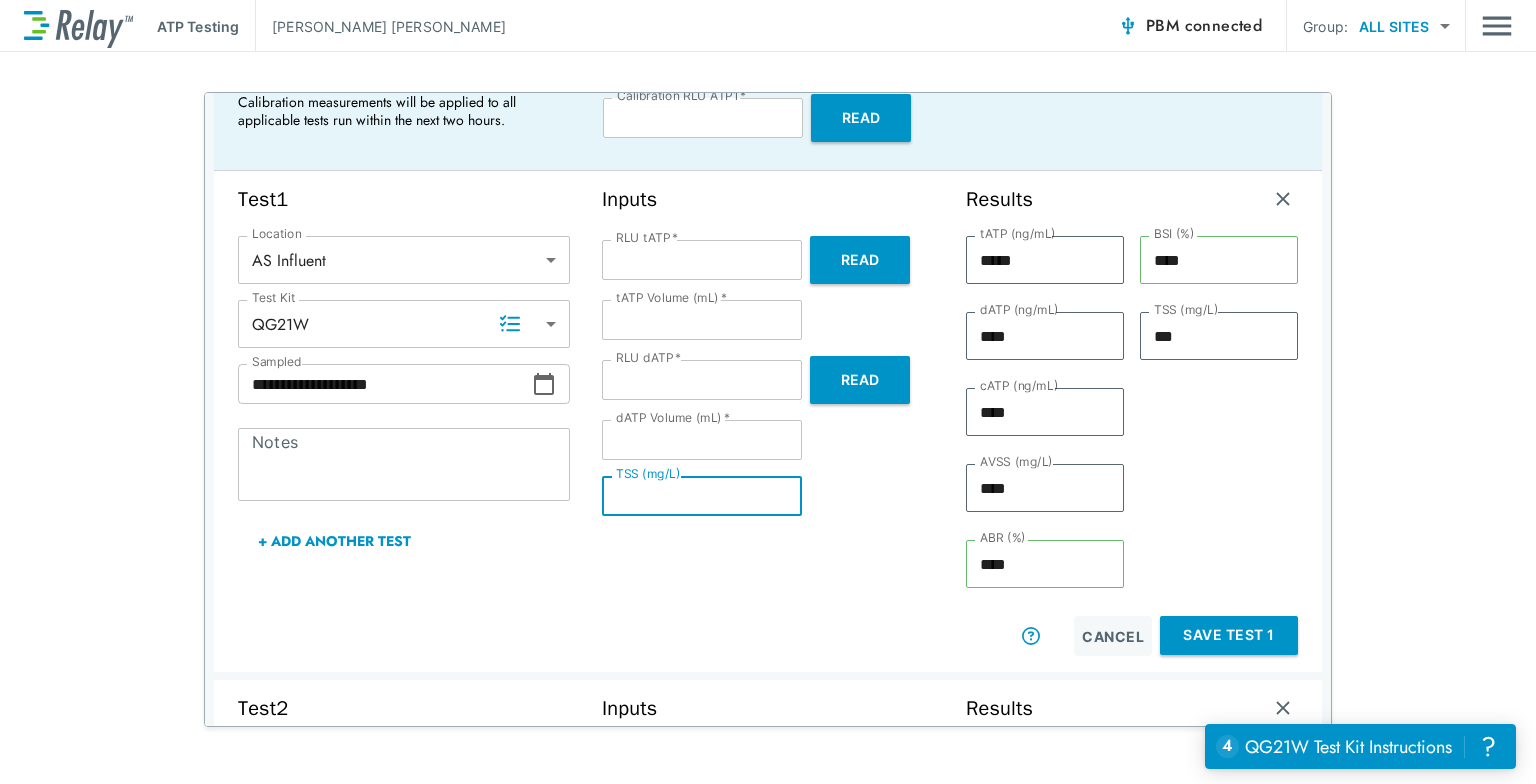 type on "**" 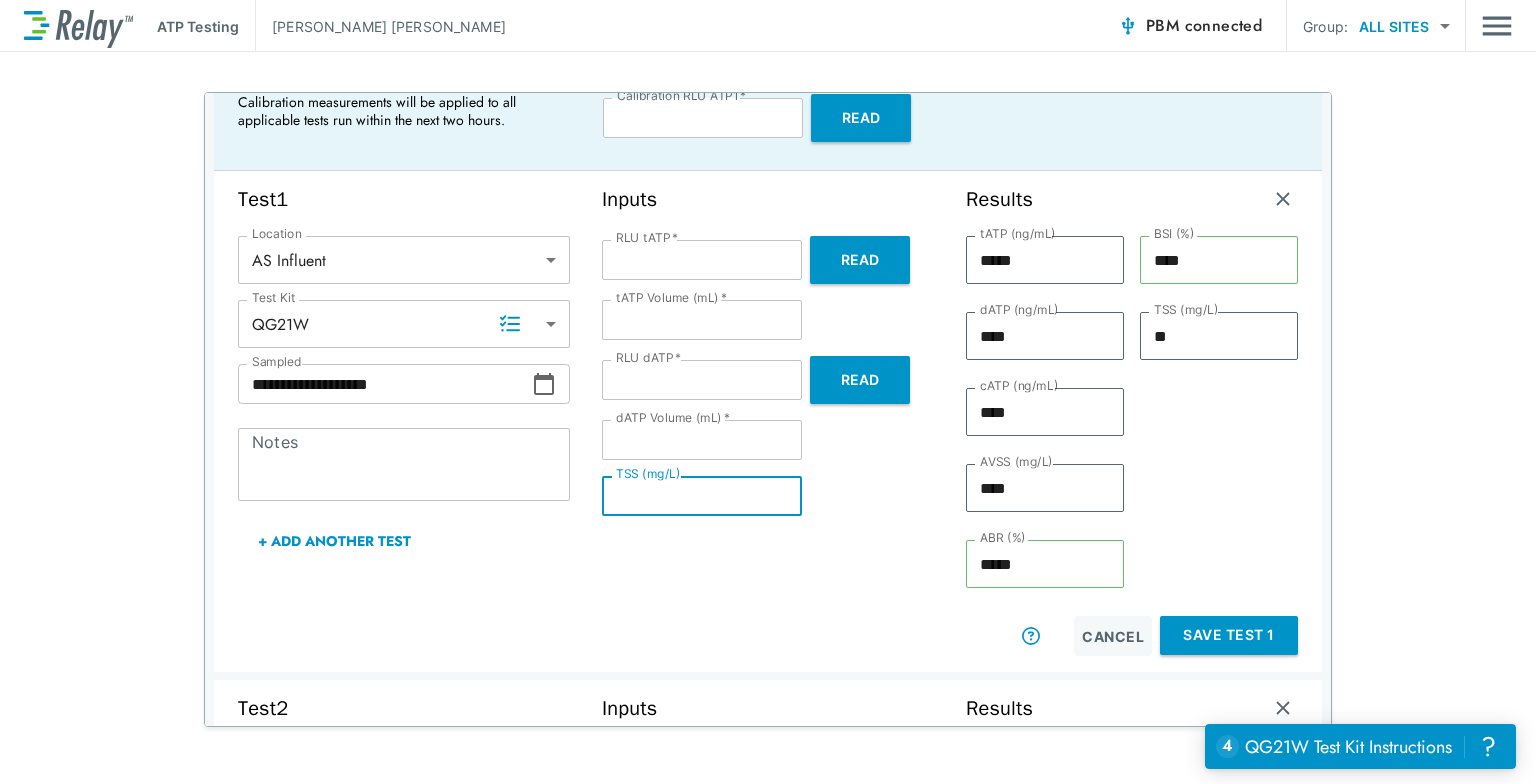 type on "*" 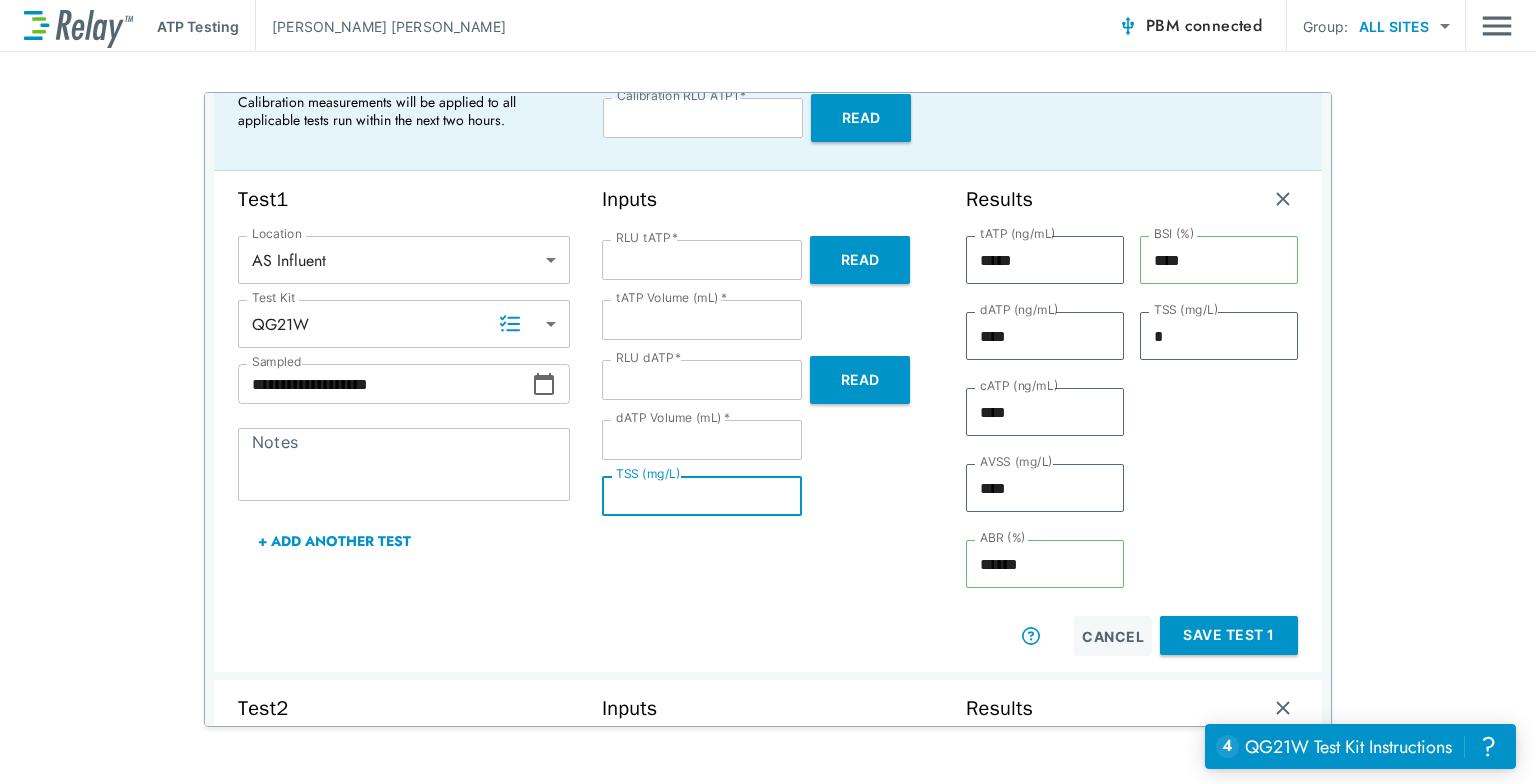 type 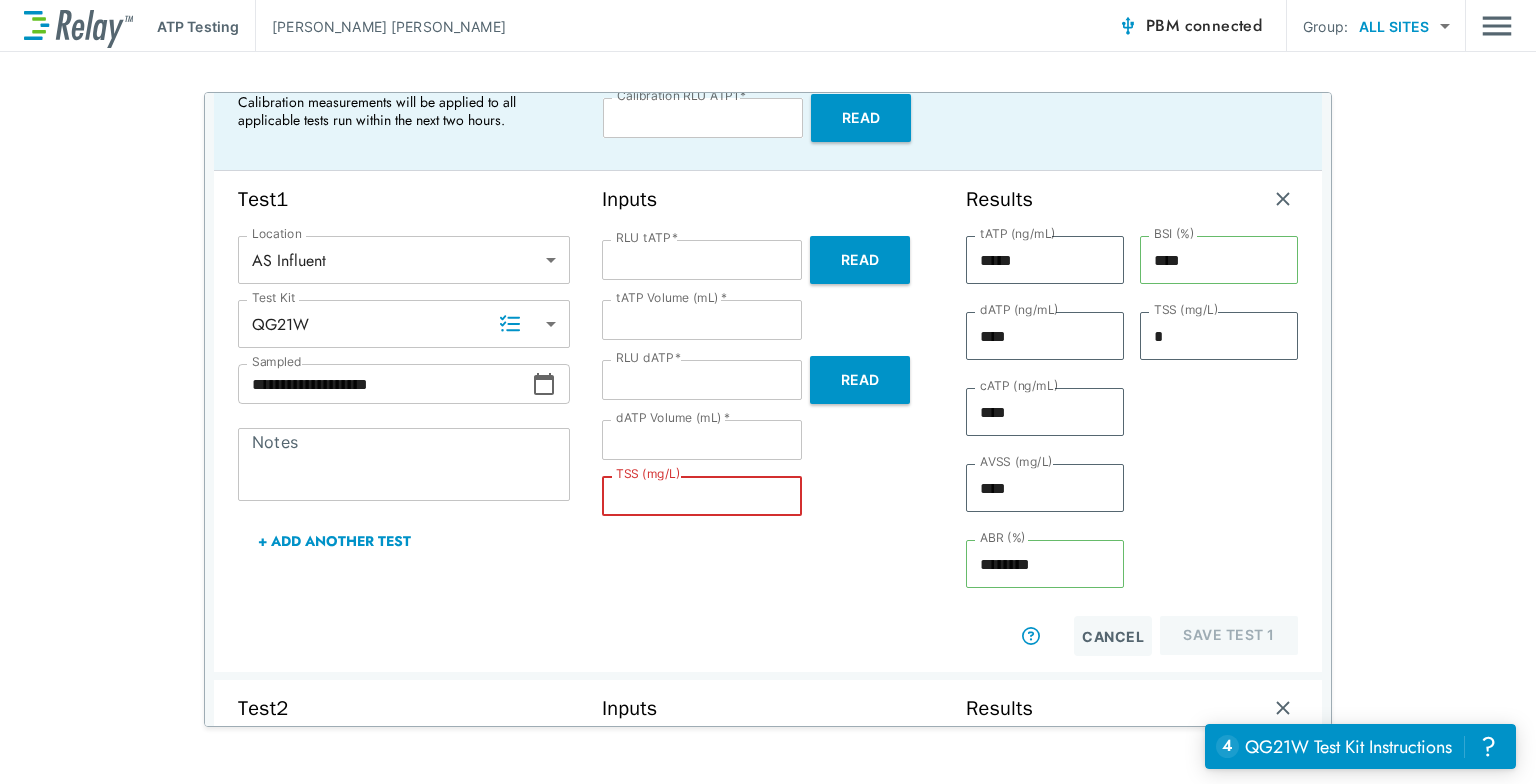 type on "*" 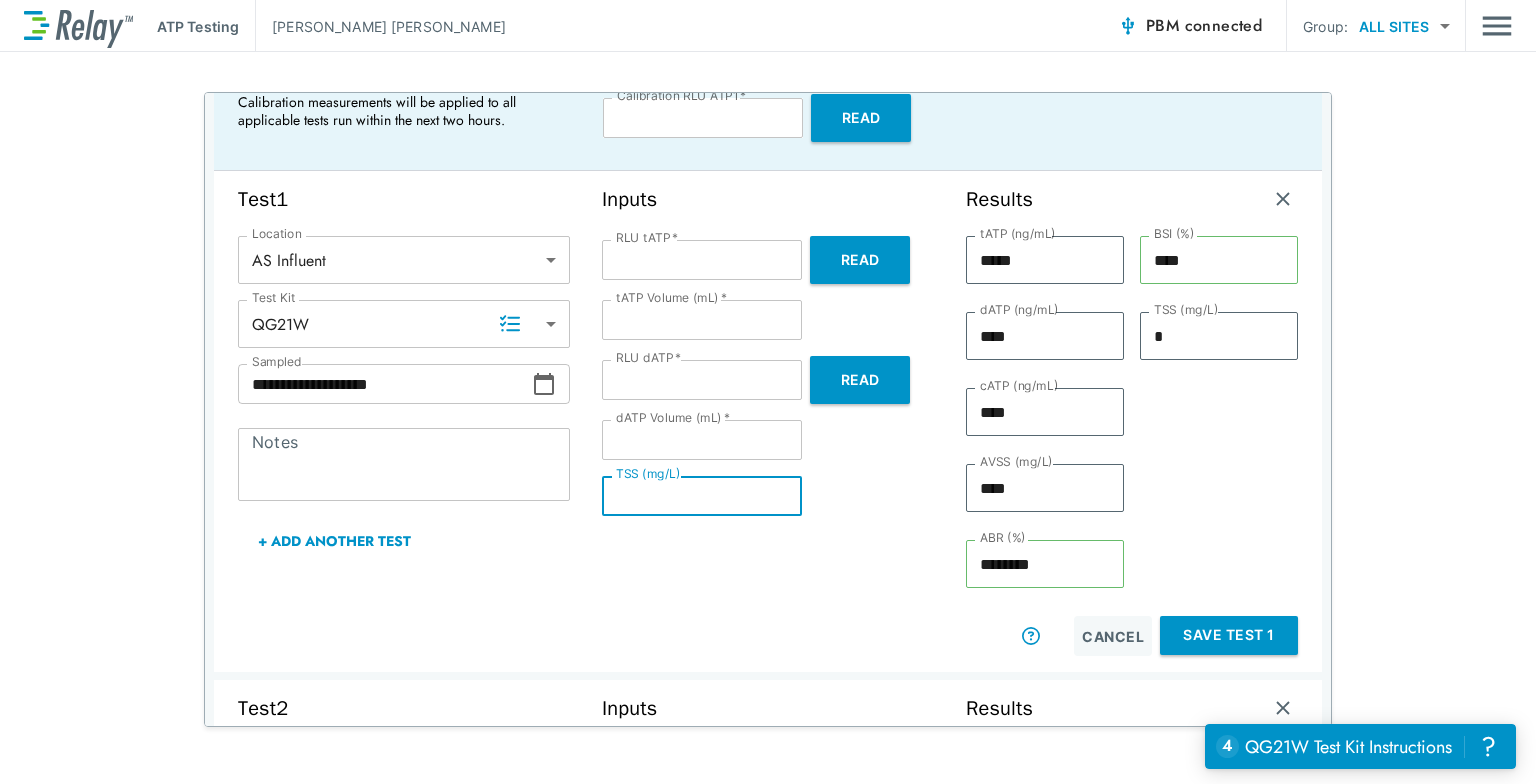 click on "Save Test 1" at bounding box center [1229, 635] 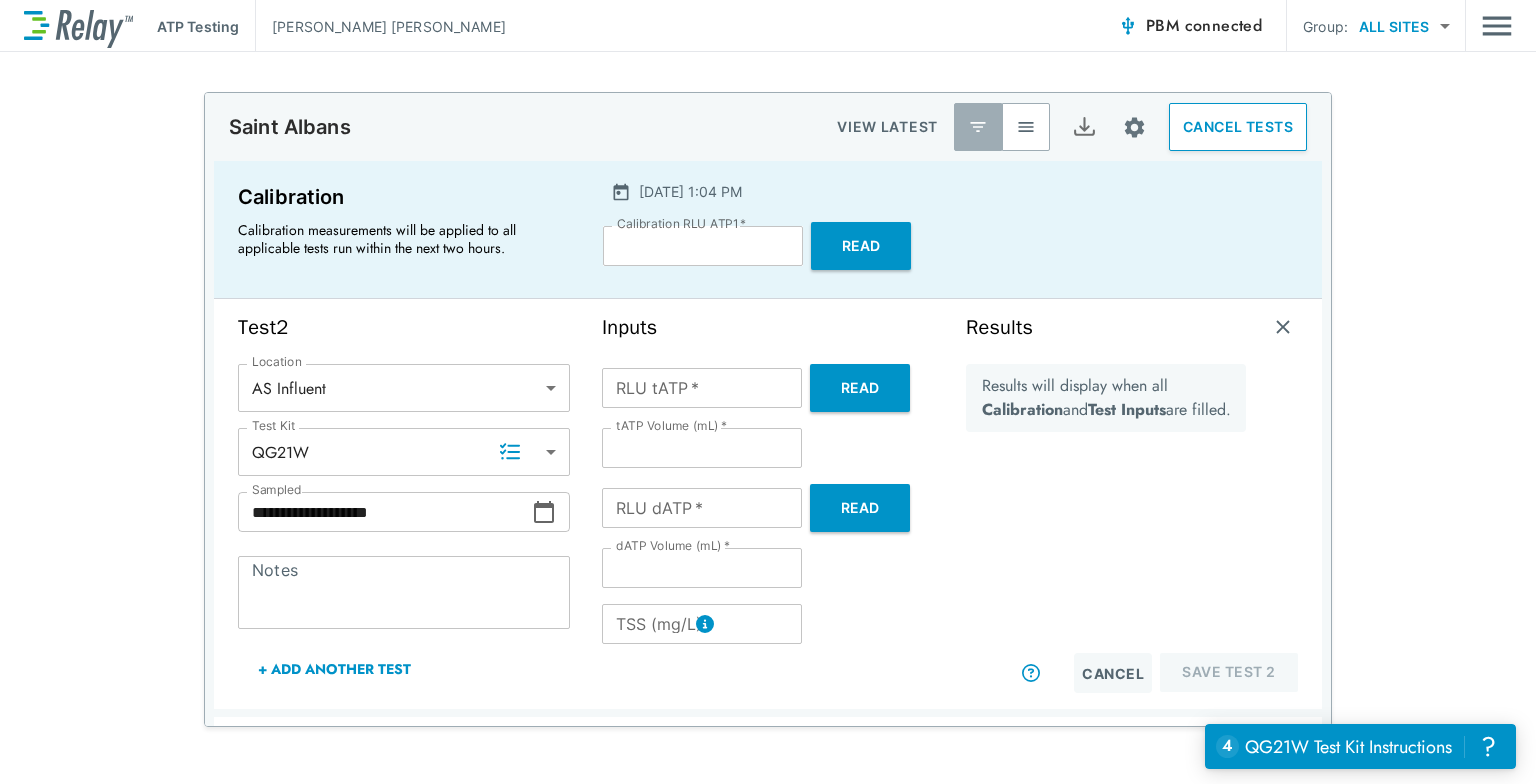 scroll, scrollTop: 54, scrollLeft: 0, axis: vertical 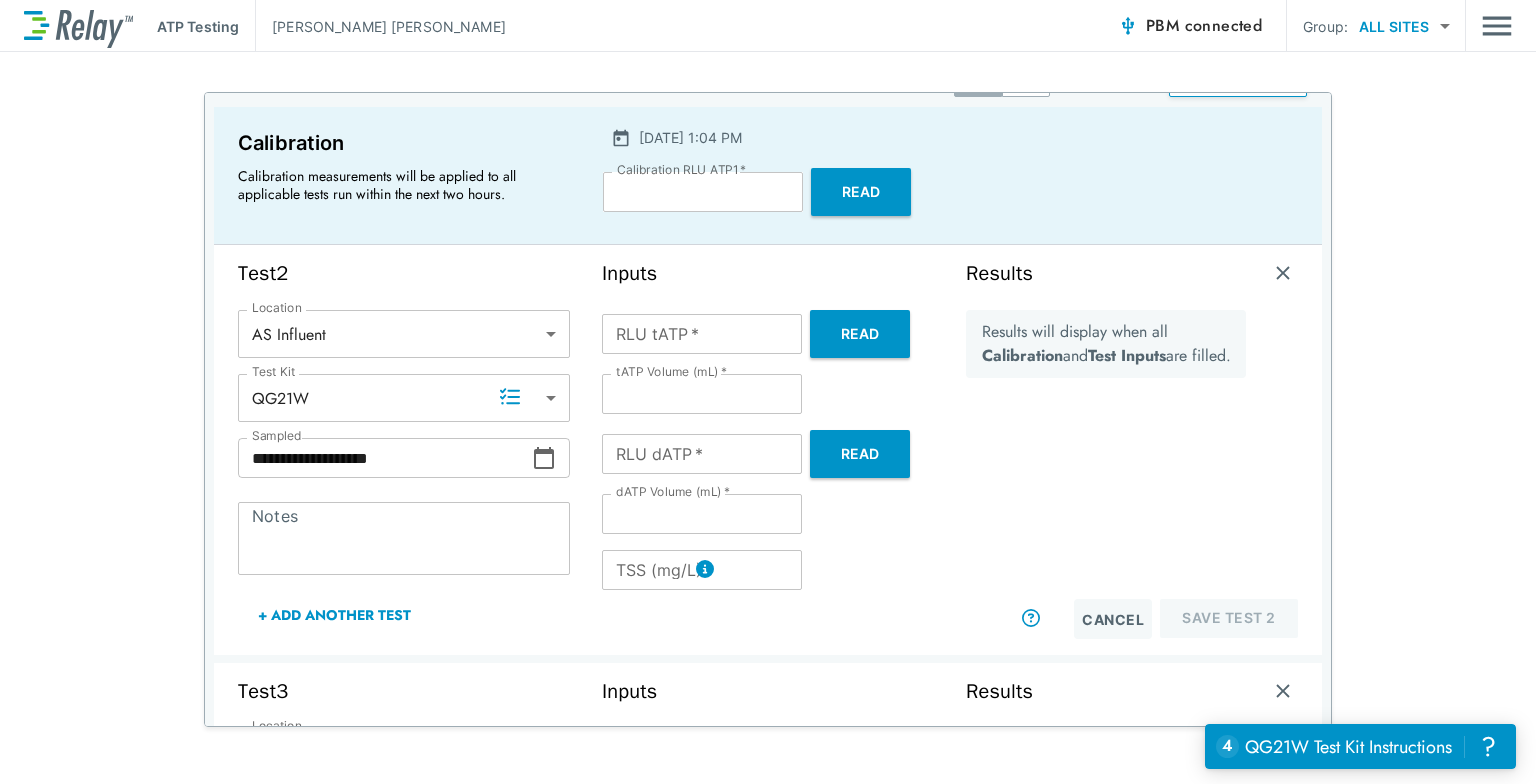 click on "Read" at bounding box center (860, 334) 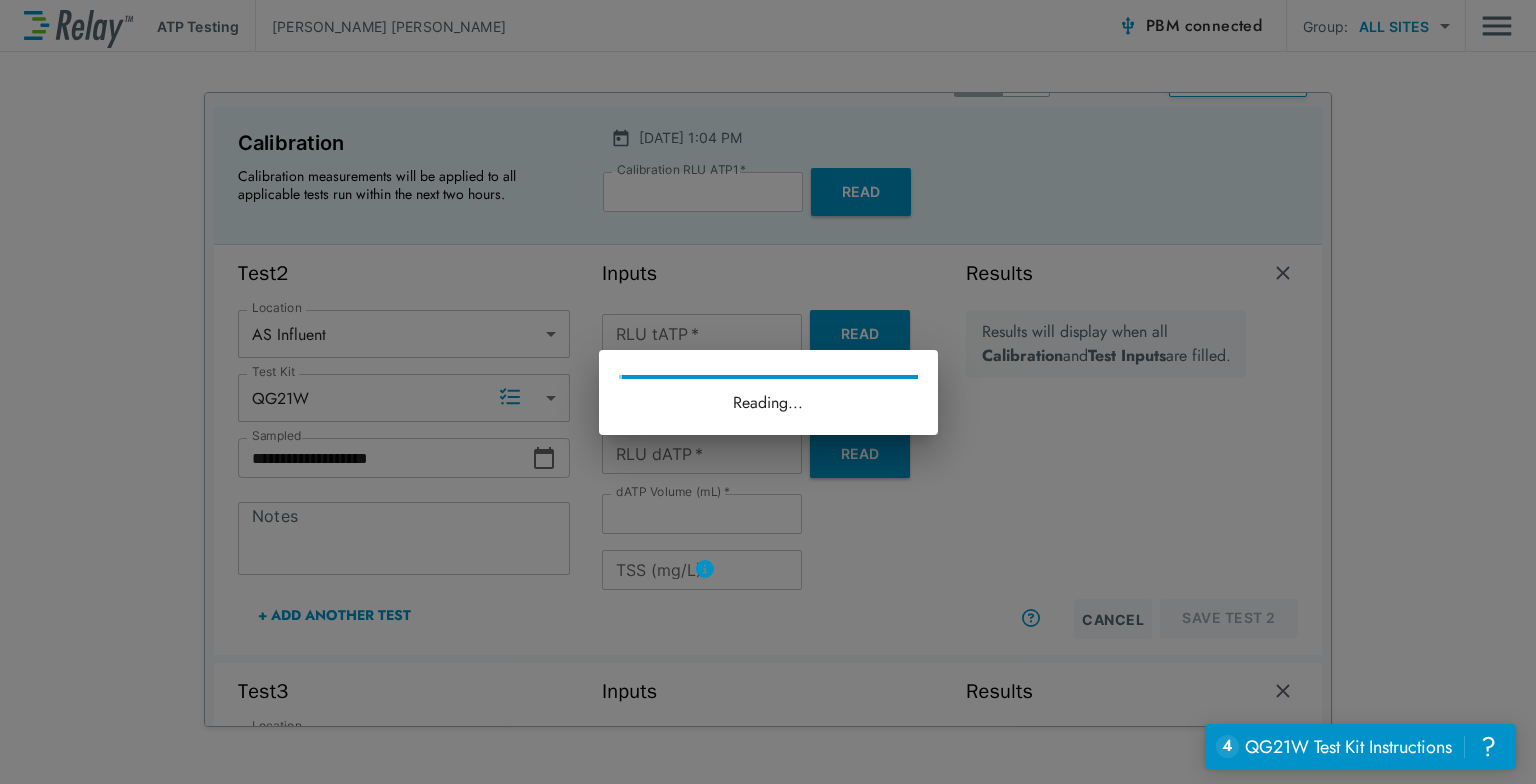 type on "******" 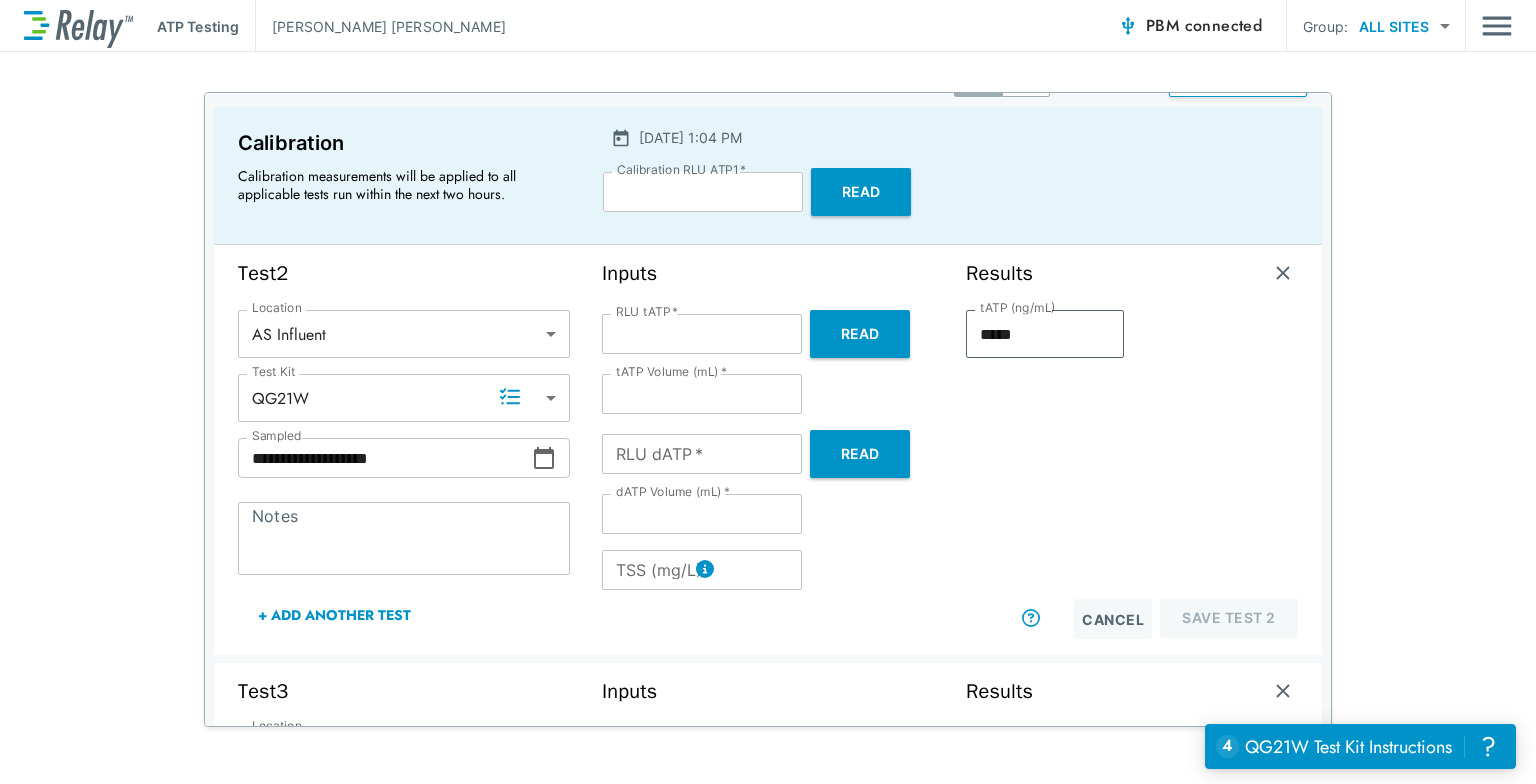 click on "Read" at bounding box center (860, 454) 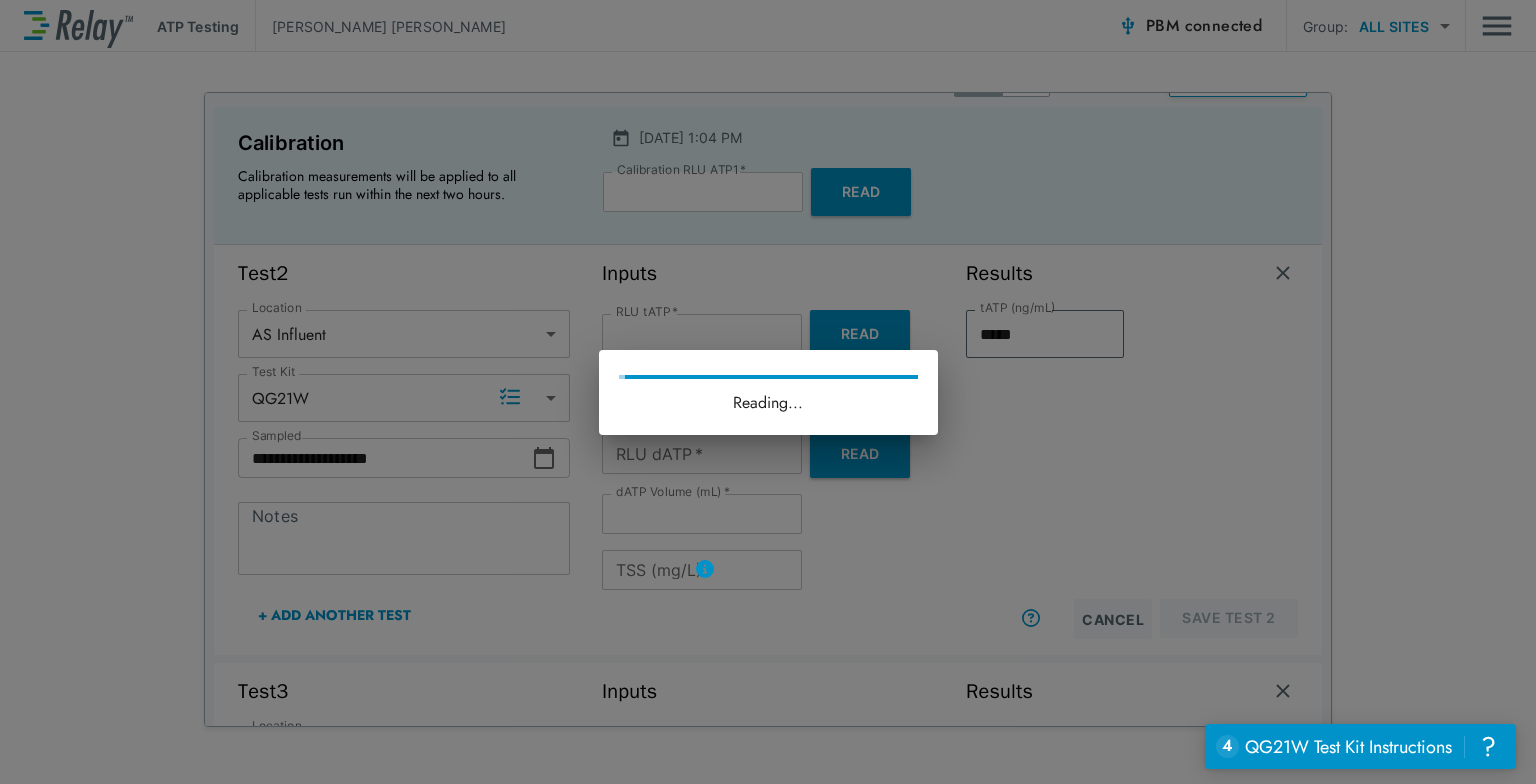 type on "****" 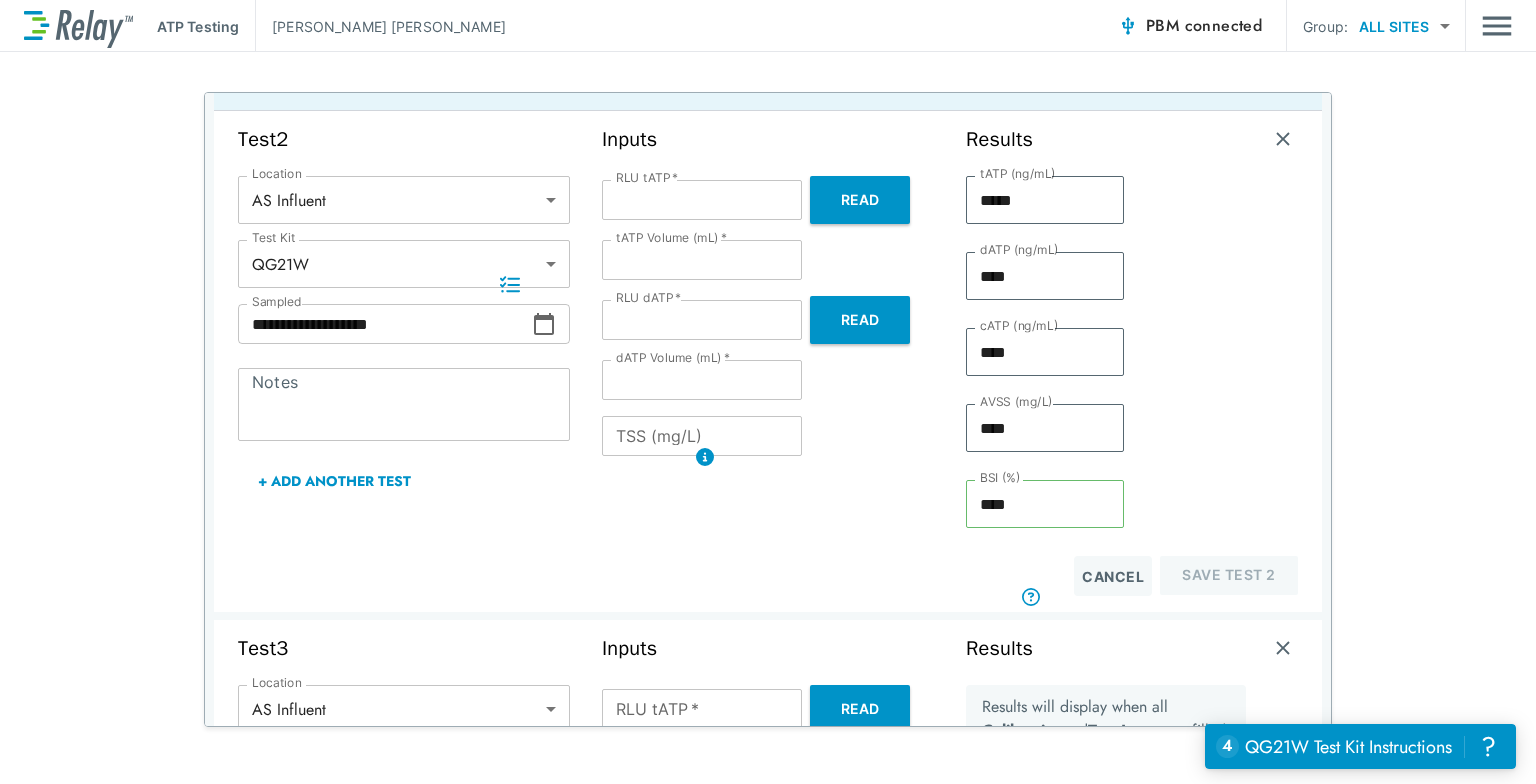 scroll, scrollTop: 164, scrollLeft: 0, axis: vertical 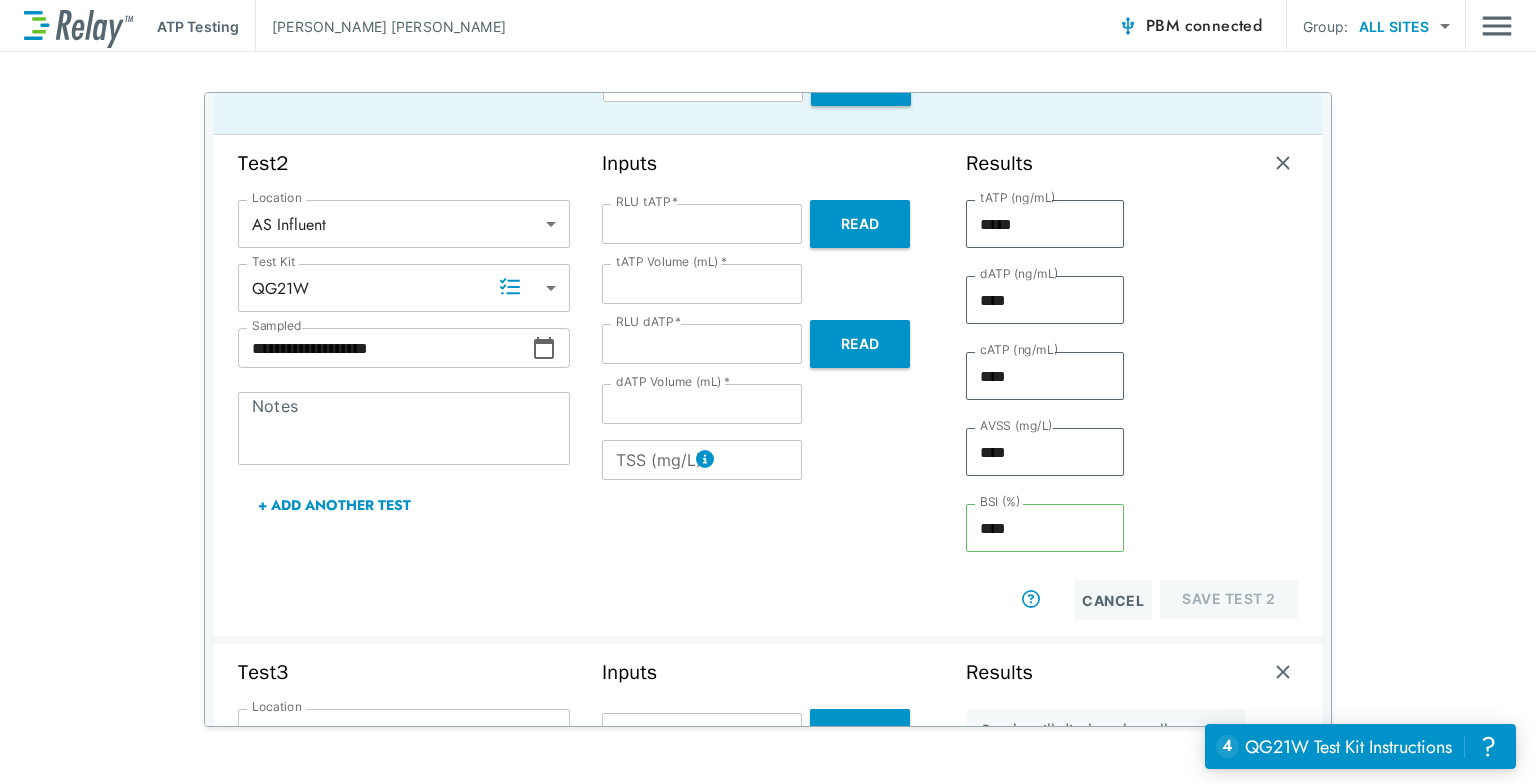 click on "TSS (mg/L)" at bounding box center [702, 460] 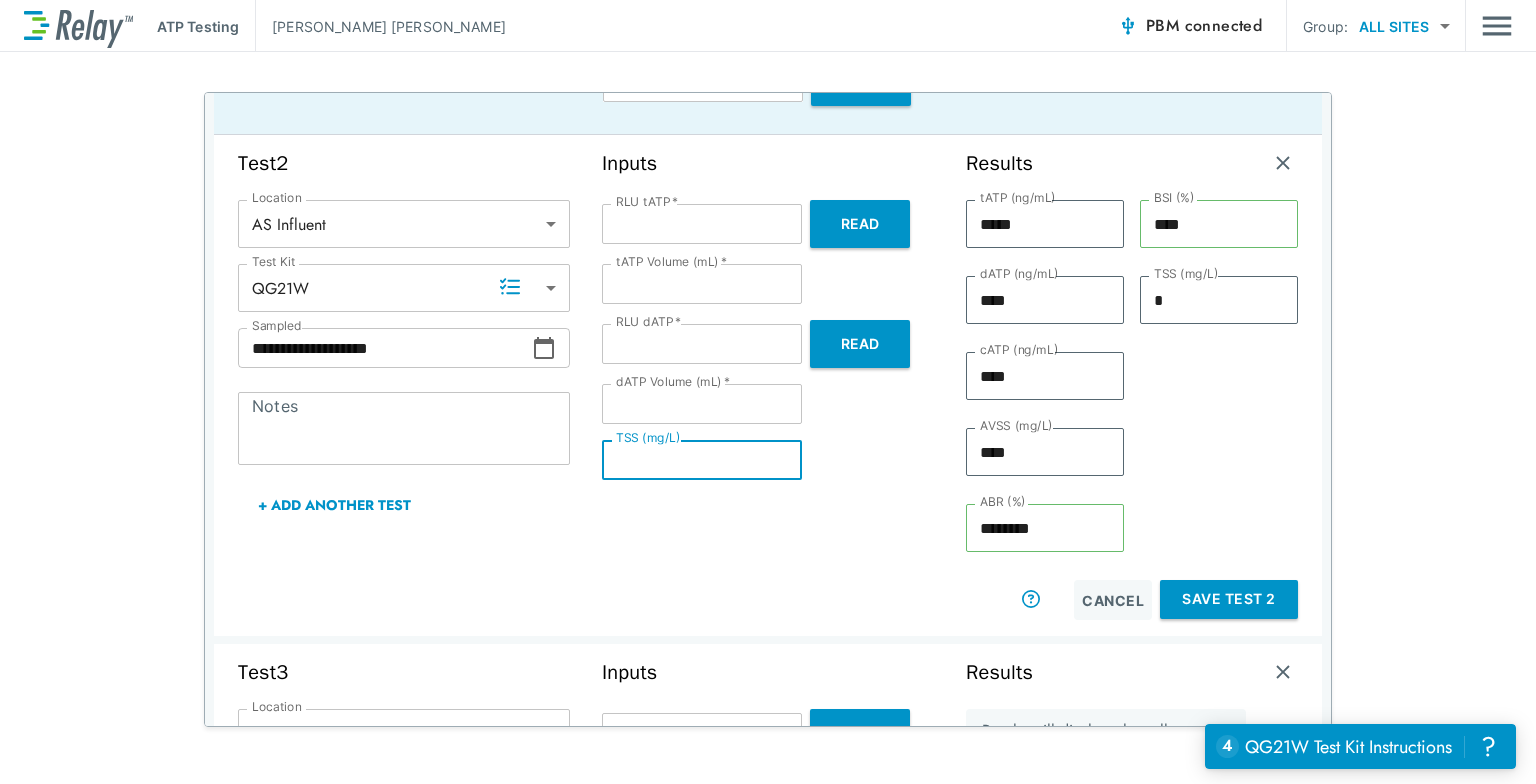 type on "*" 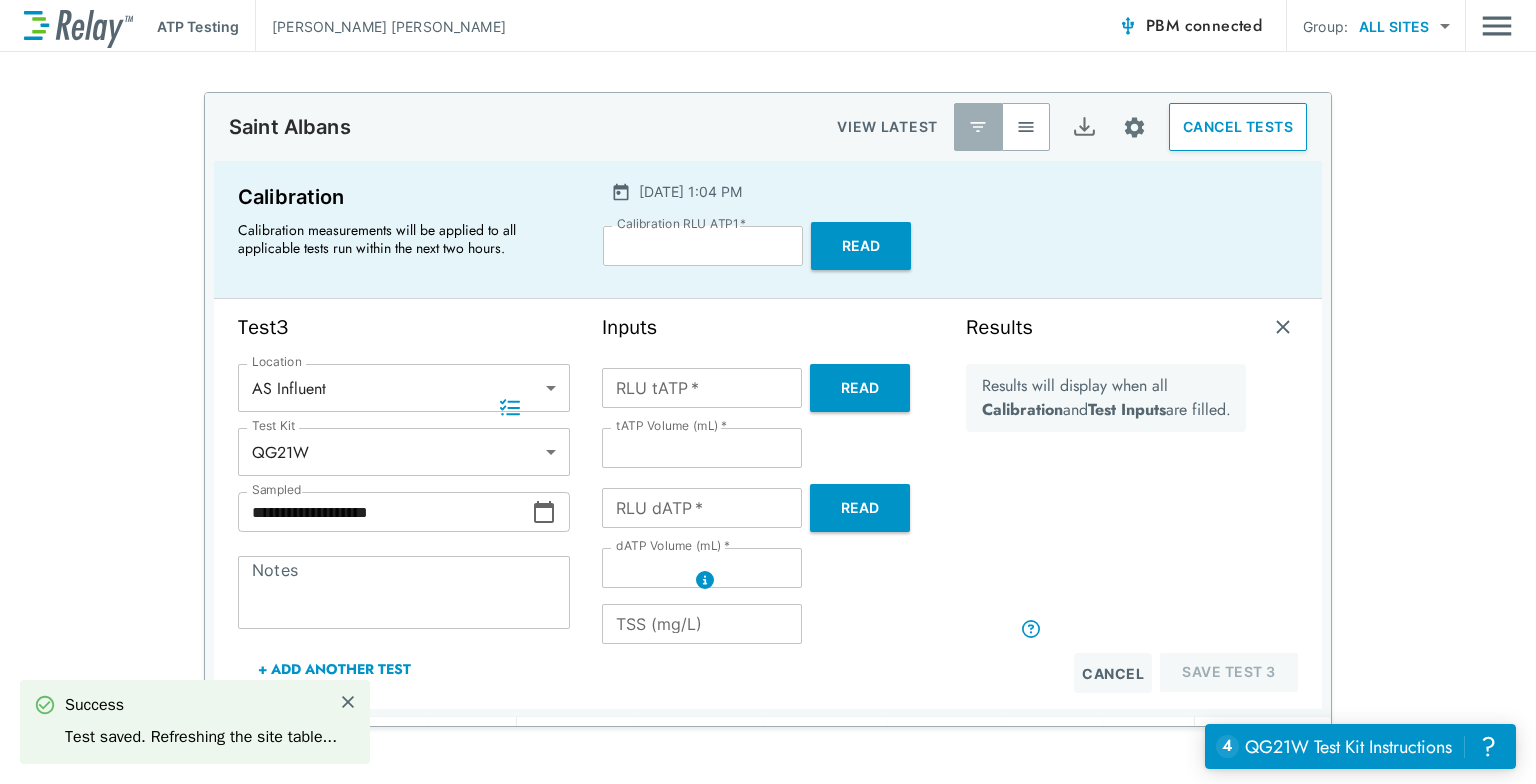 scroll, scrollTop: 96, scrollLeft: 0, axis: vertical 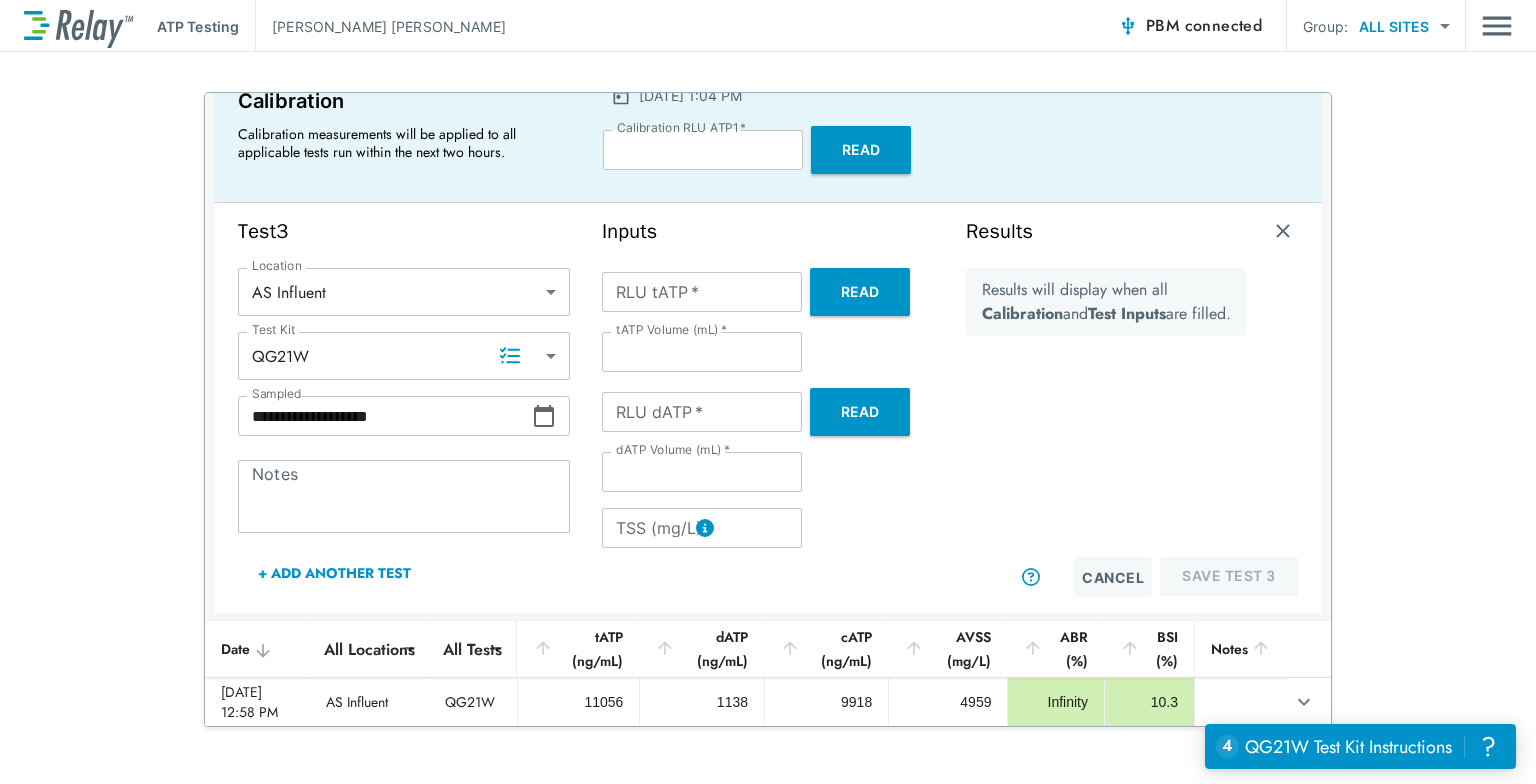 click on "Read" at bounding box center [860, 292] 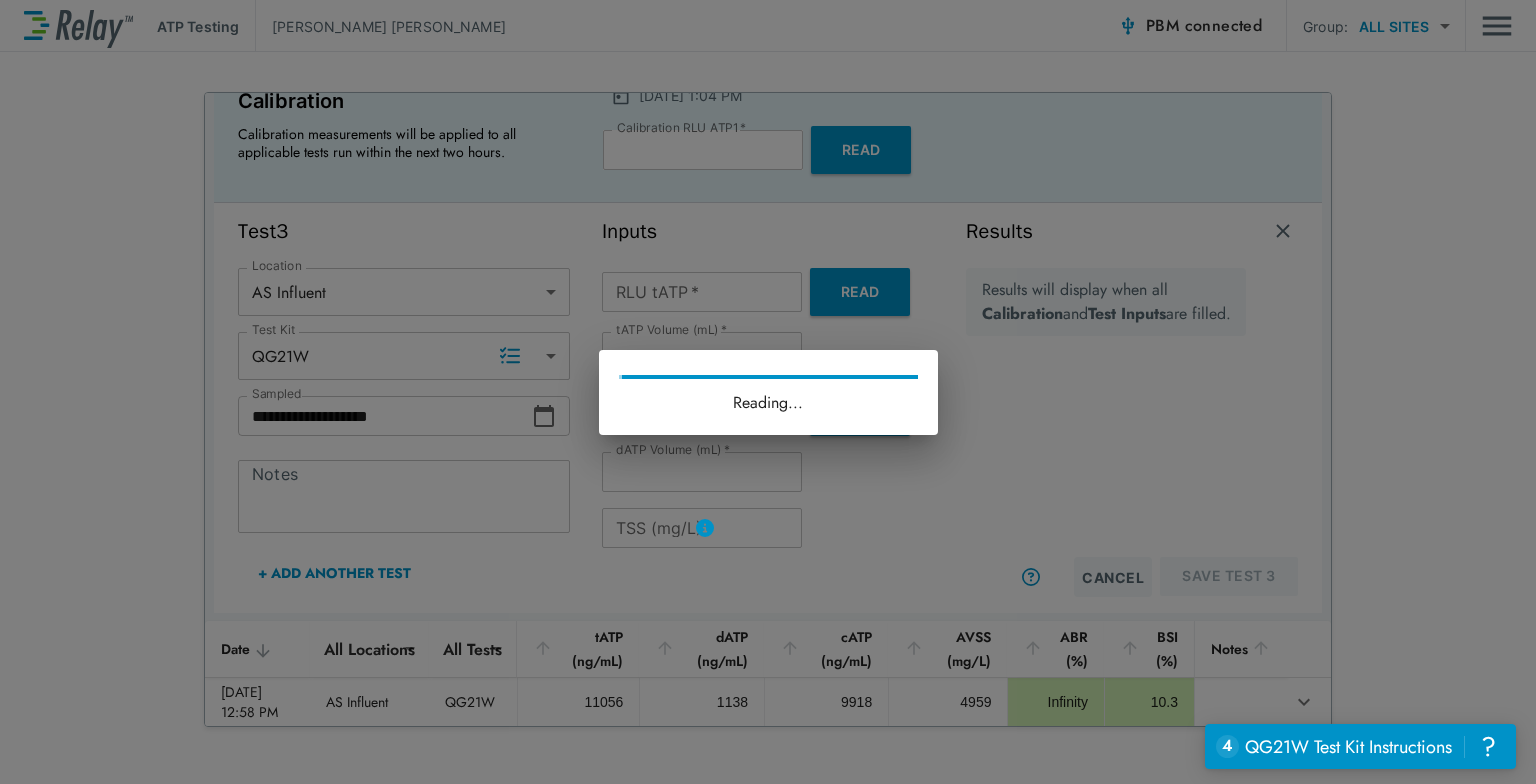 type on "******" 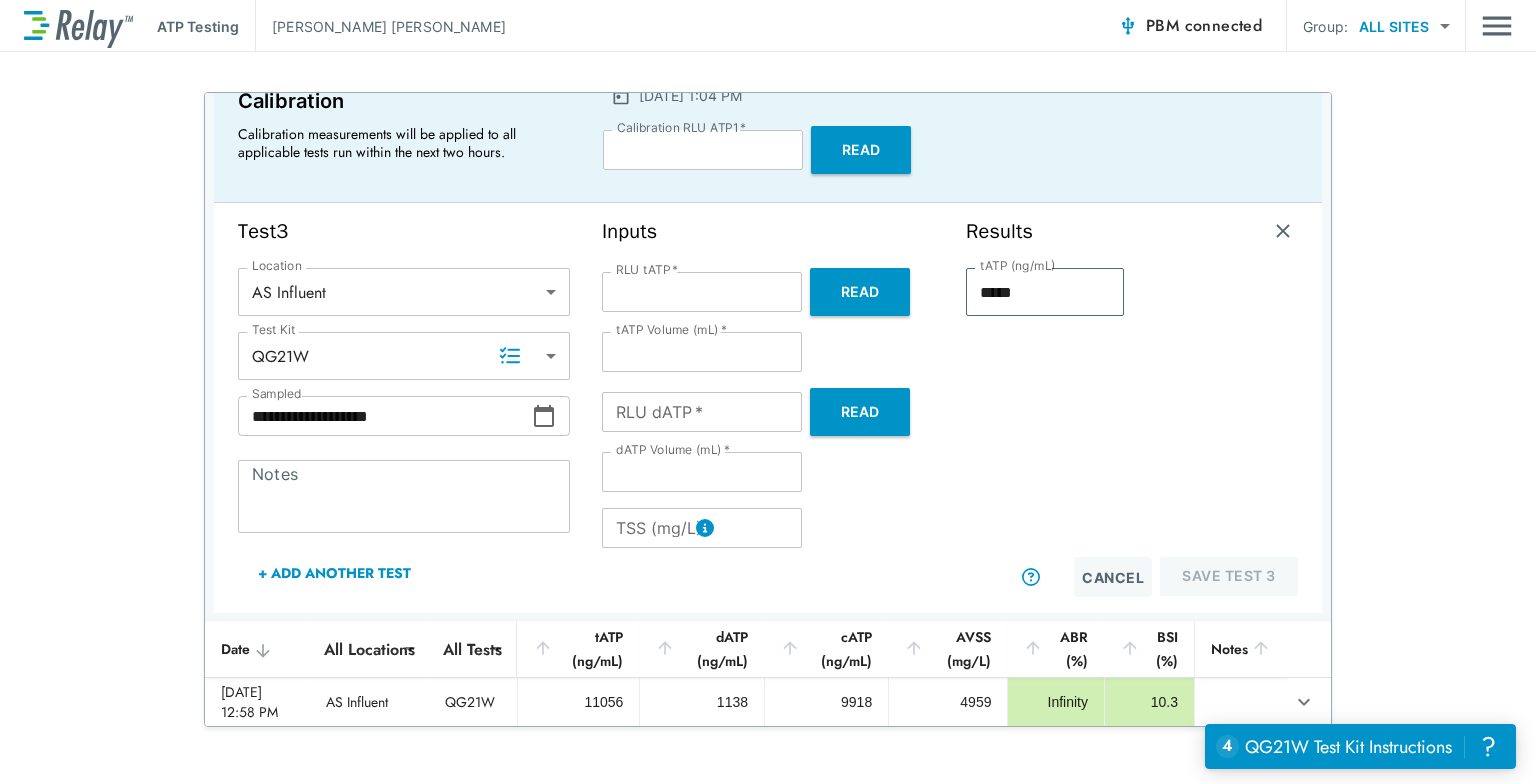 click on "Read" at bounding box center [860, 412] 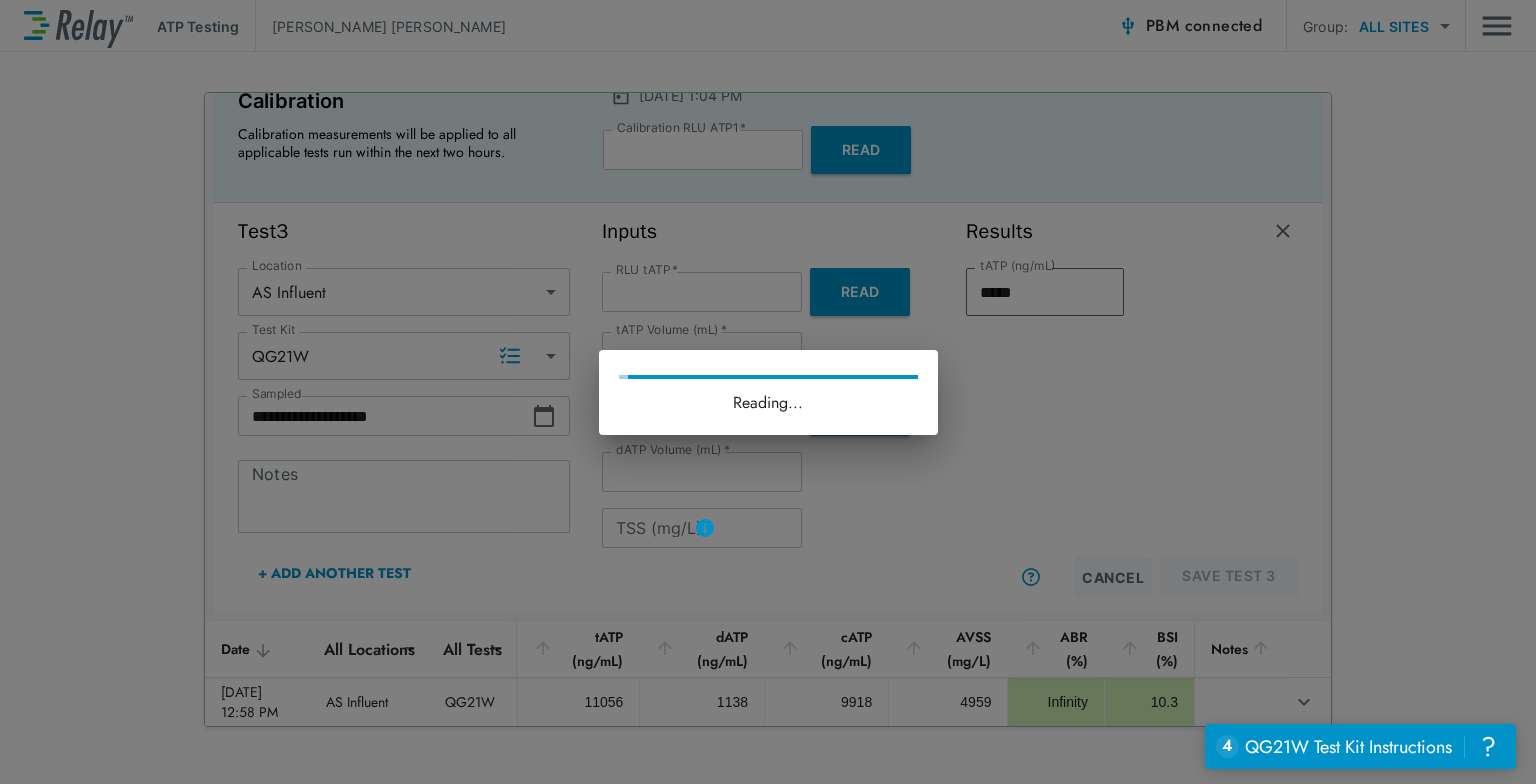 type on "****" 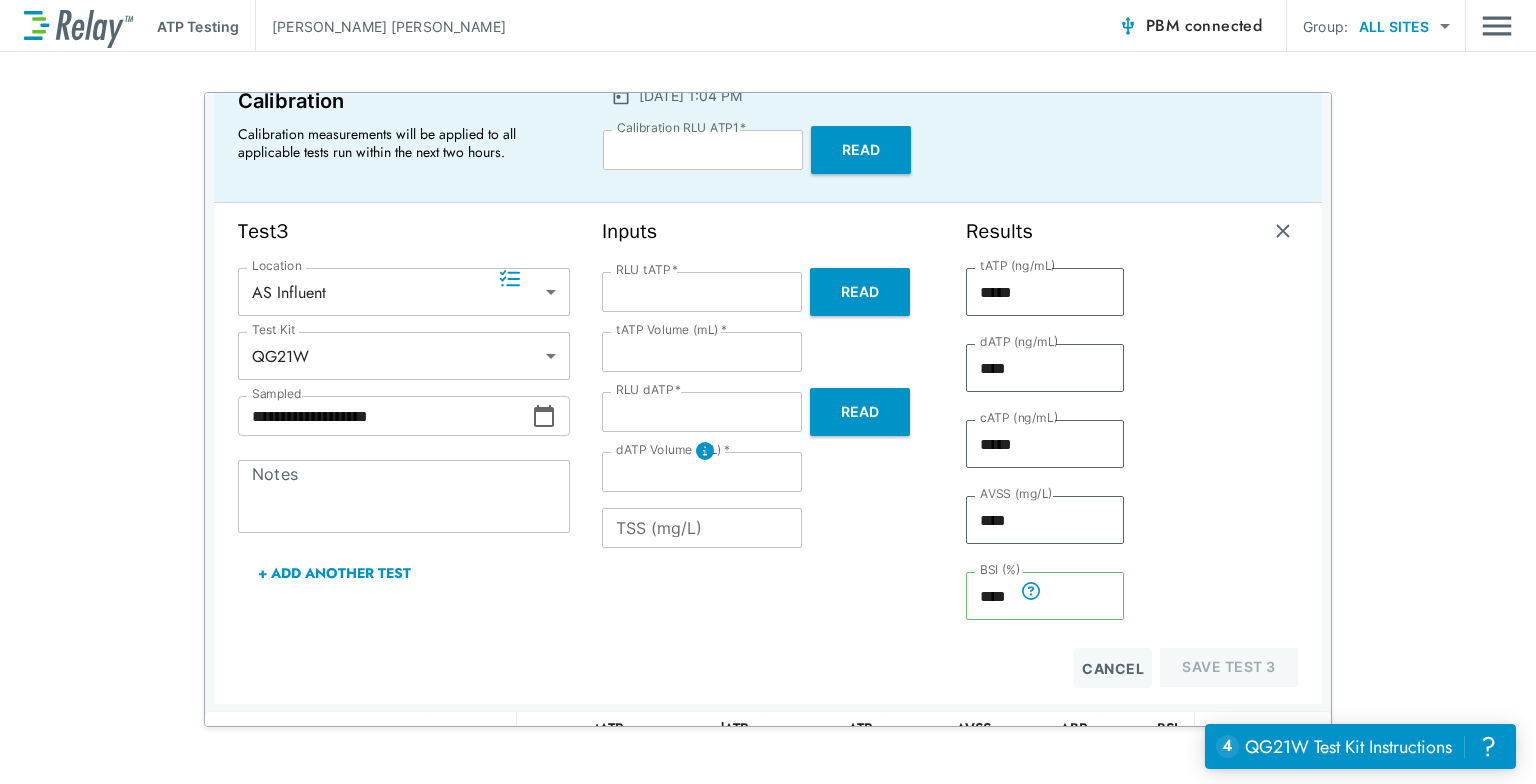 scroll, scrollTop: 184, scrollLeft: 0, axis: vertical 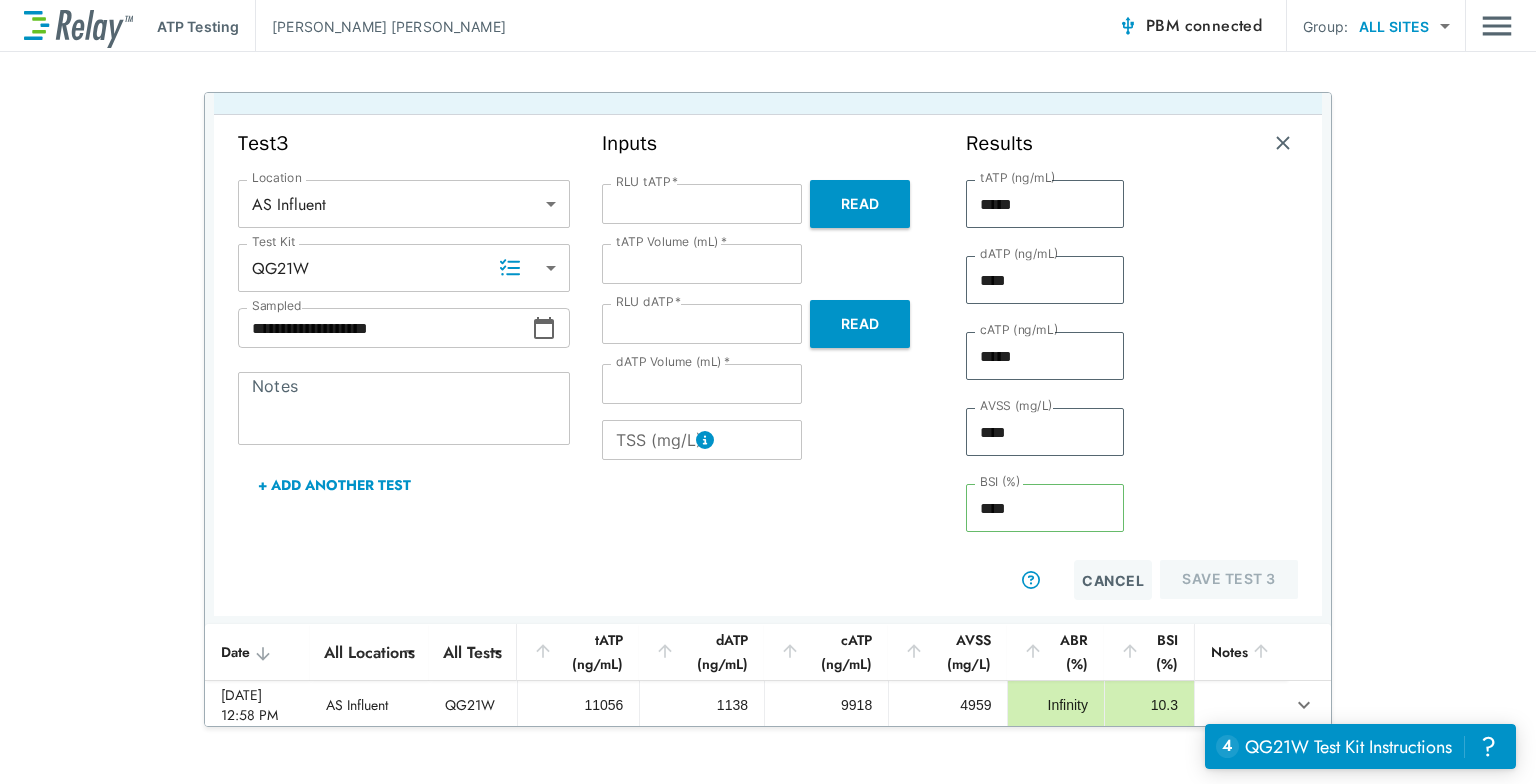 click on "TSS (mg/L)" at bounding box center [702, 440] 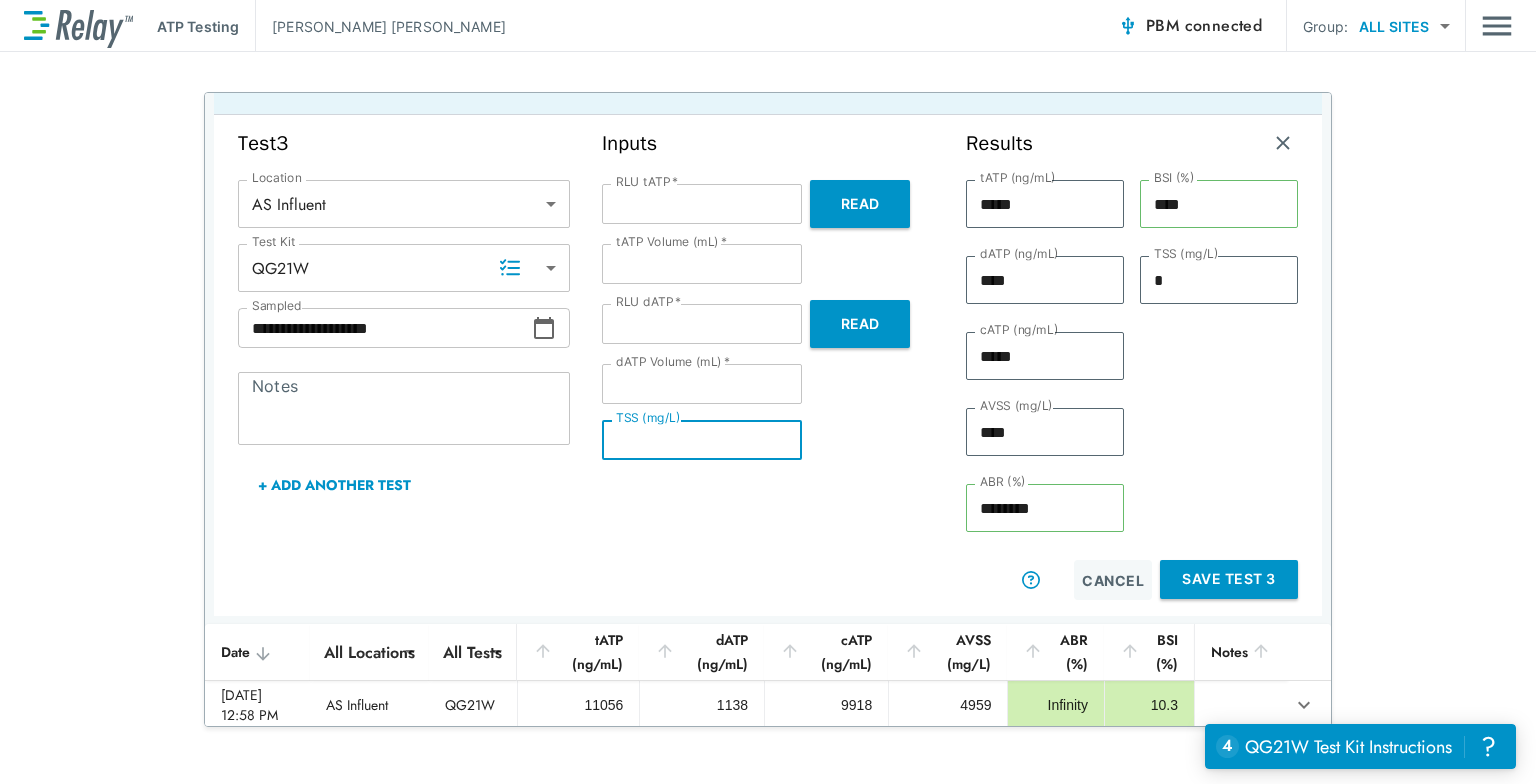 type on "*" 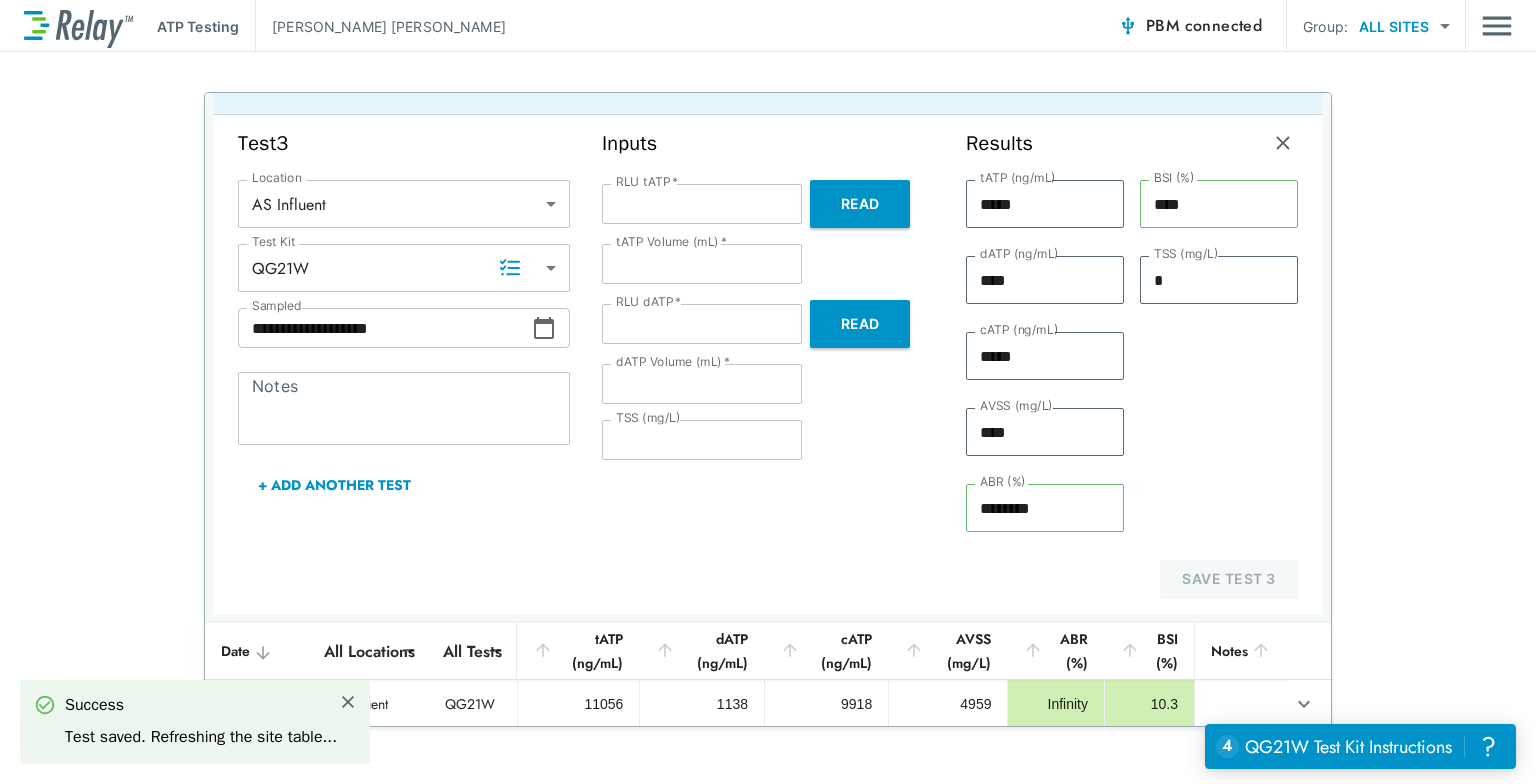 scroll, scrollTop: 0, scrollLeft: 0, axis: both 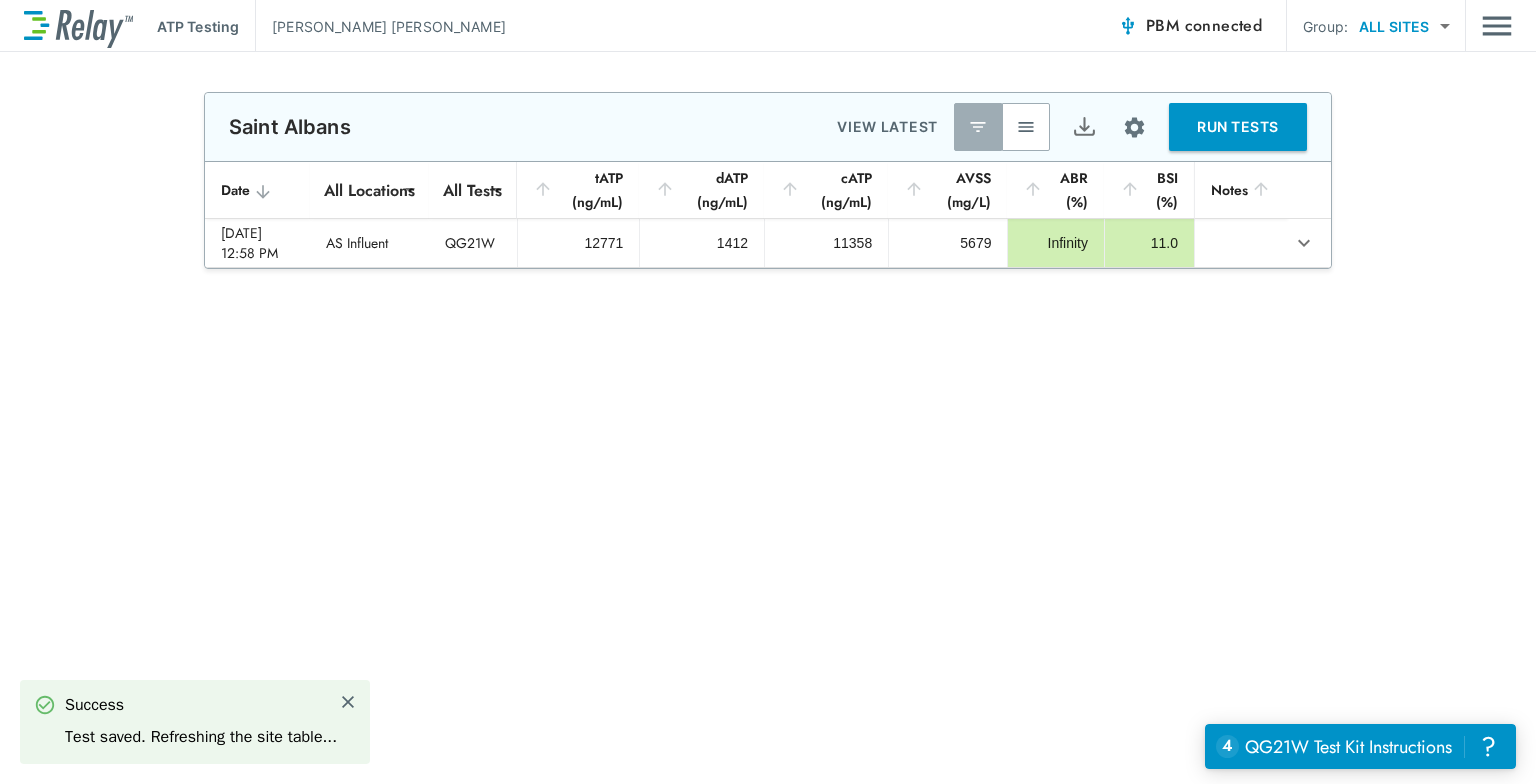 click at bounding box center [1026, 127] 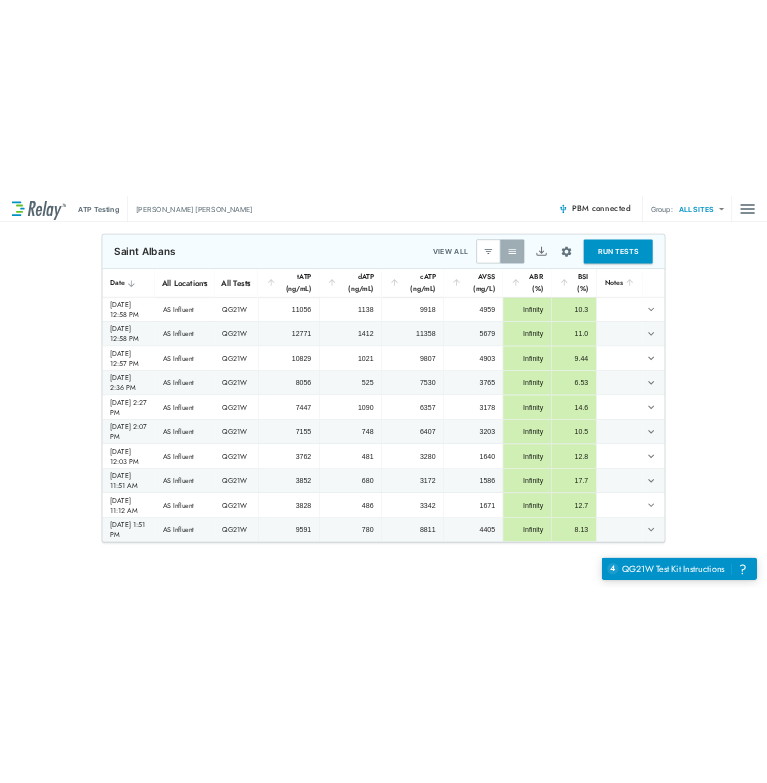 scroll, scrollTop: 0, scrollLeft: 0, axis: both 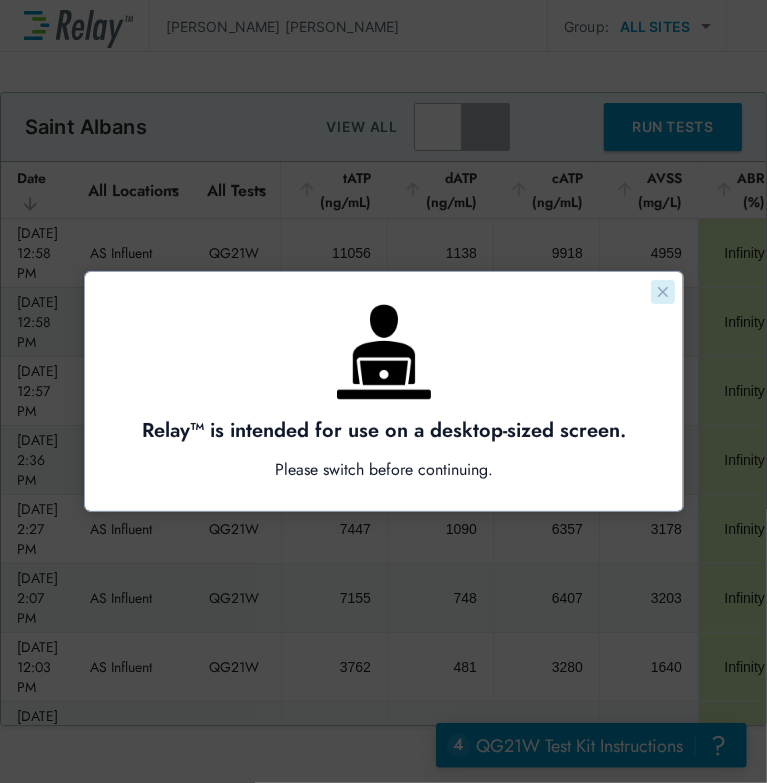 click 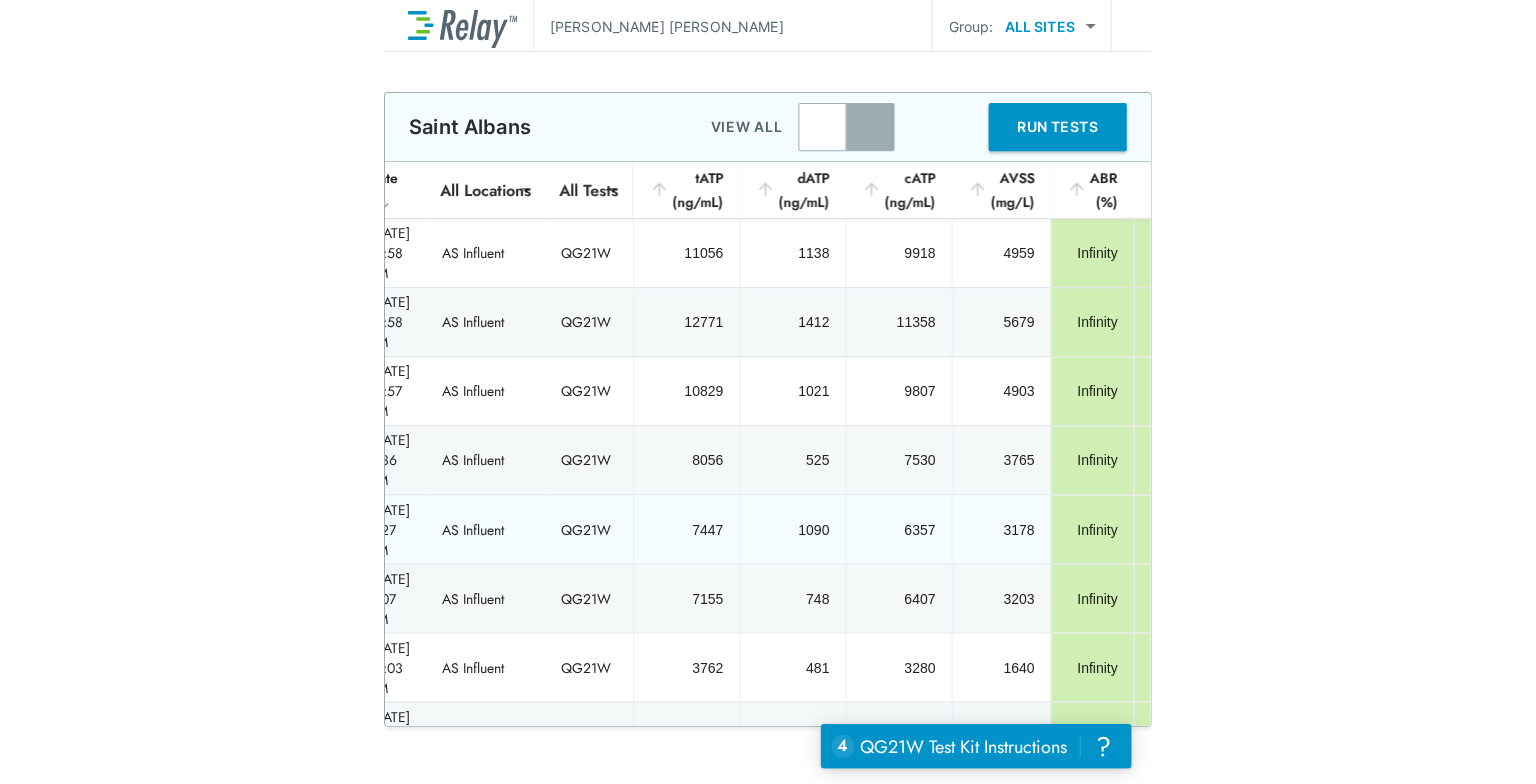 scroll, scrollTop: 0, scrollLeft: 0, axis: both 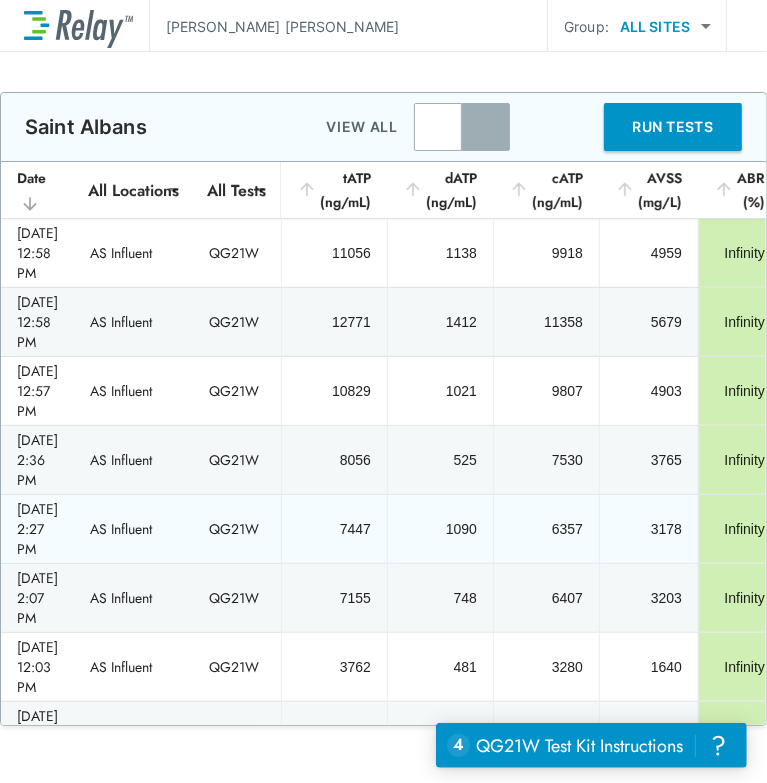 click on "1090" at bounding box center (440, 529) 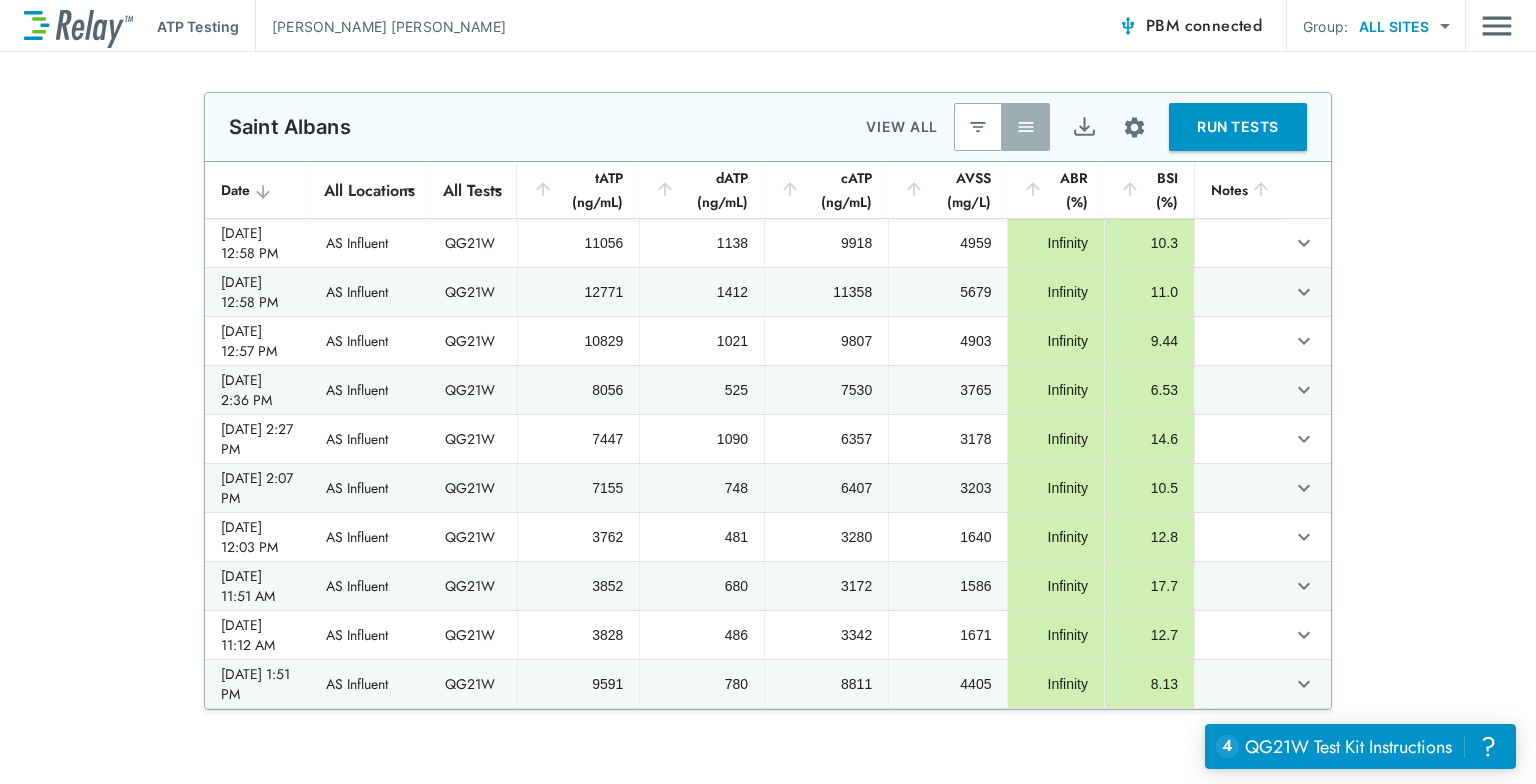 click at bounding box center [1084, 127] 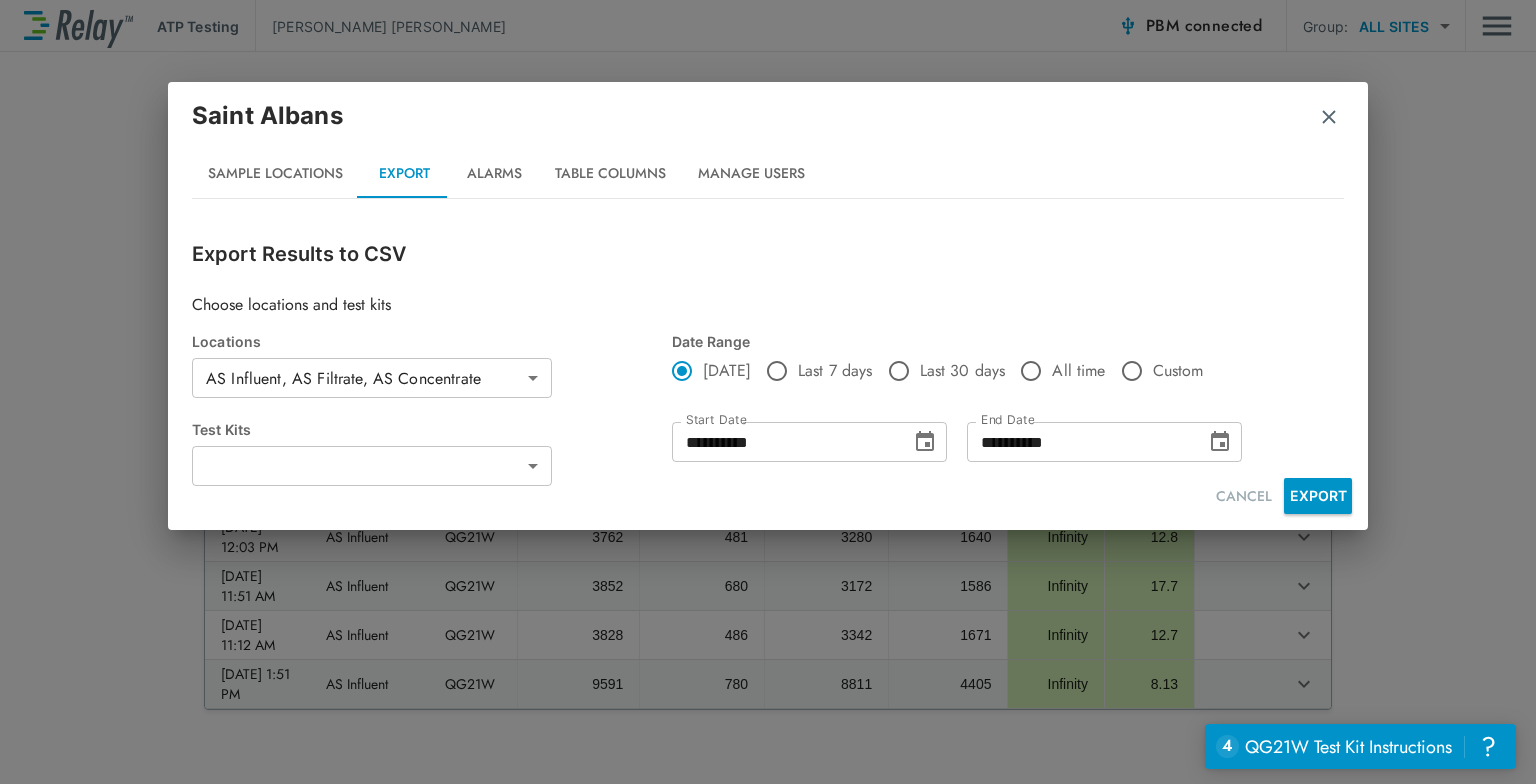 type on "*****" 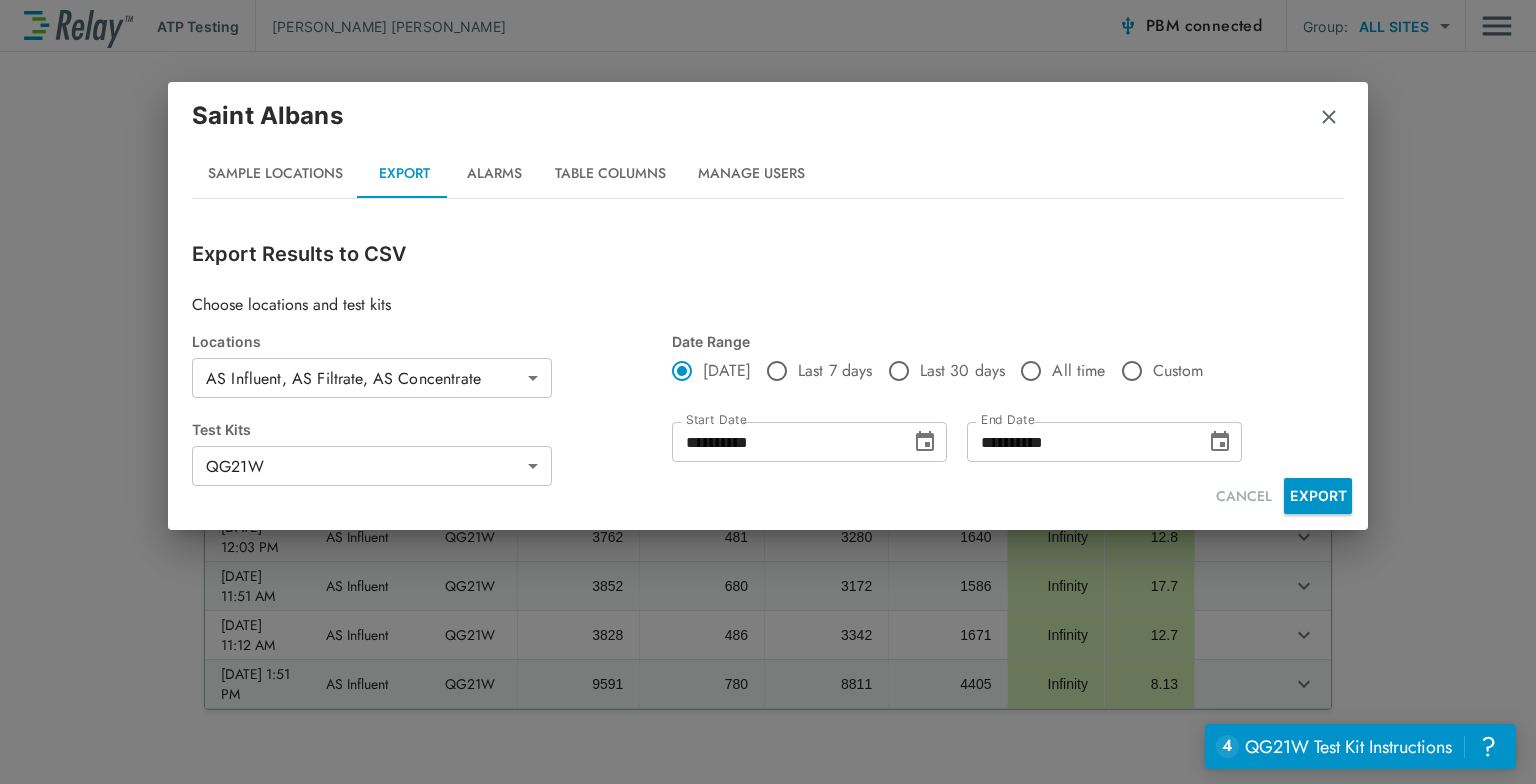 click on "EXPORT" at bounding box center (1318, 496) 